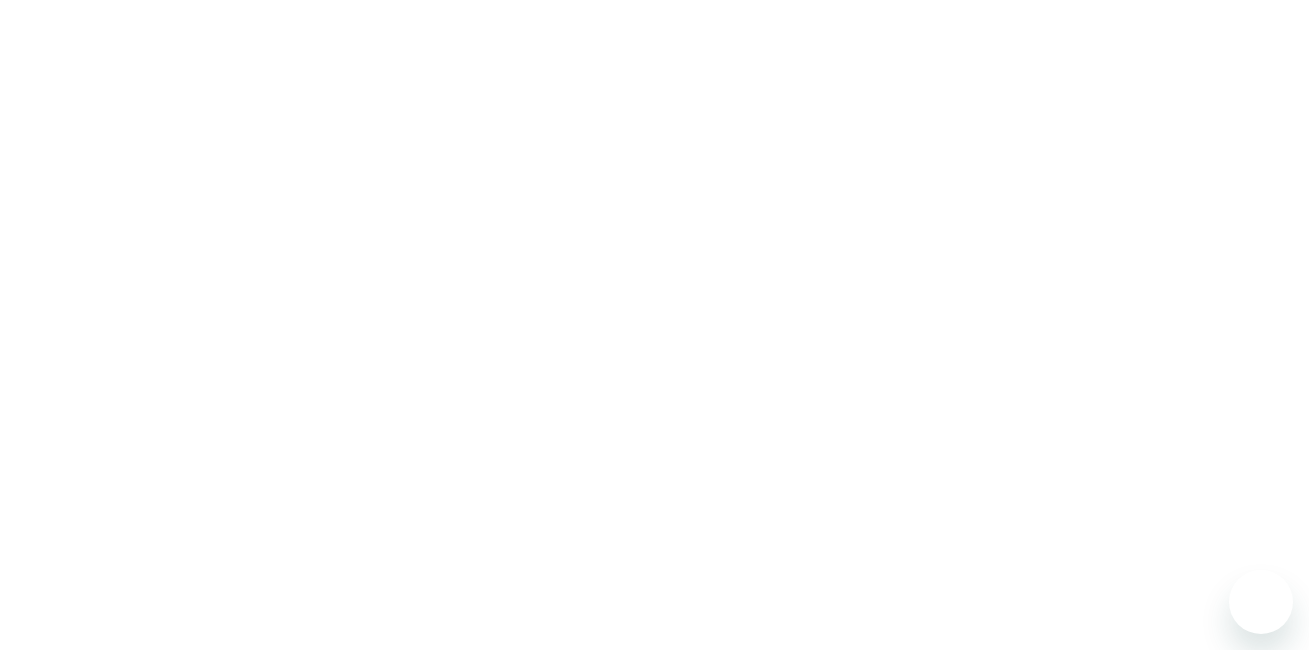 scroll, scrollTop: 0, scrollLeft: 0, axis: both 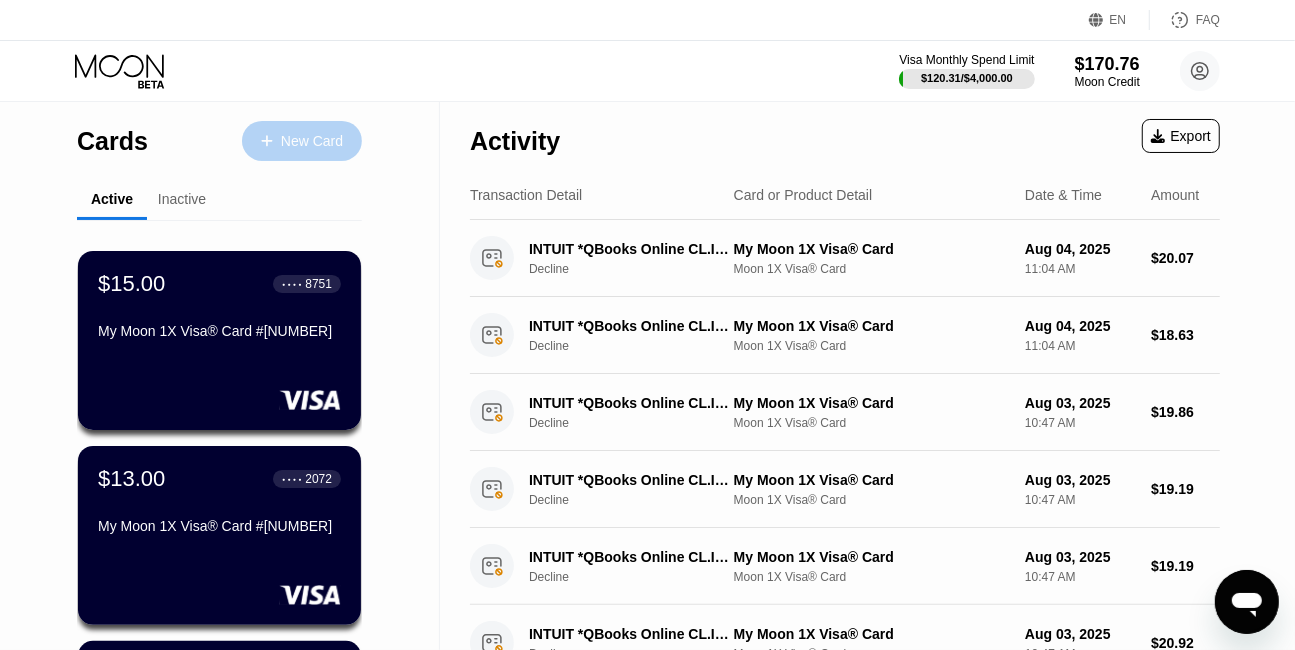 click on "New Card" at bounding box center (302, 141) 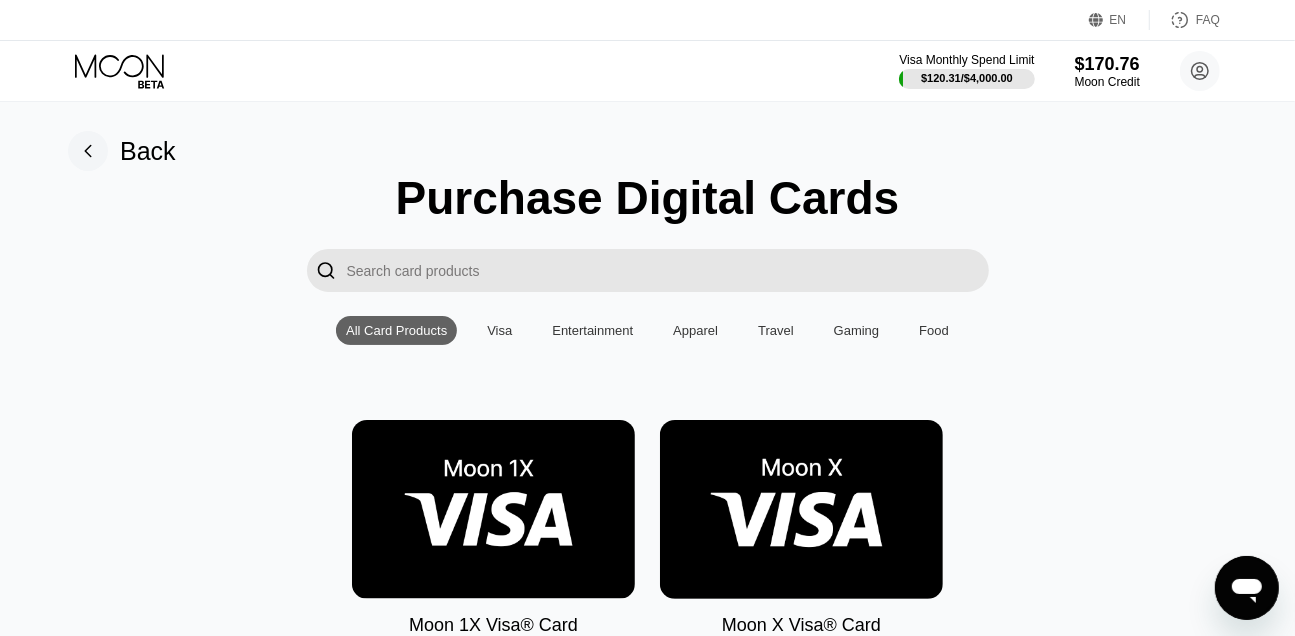 click at bounding box center [801, 509] 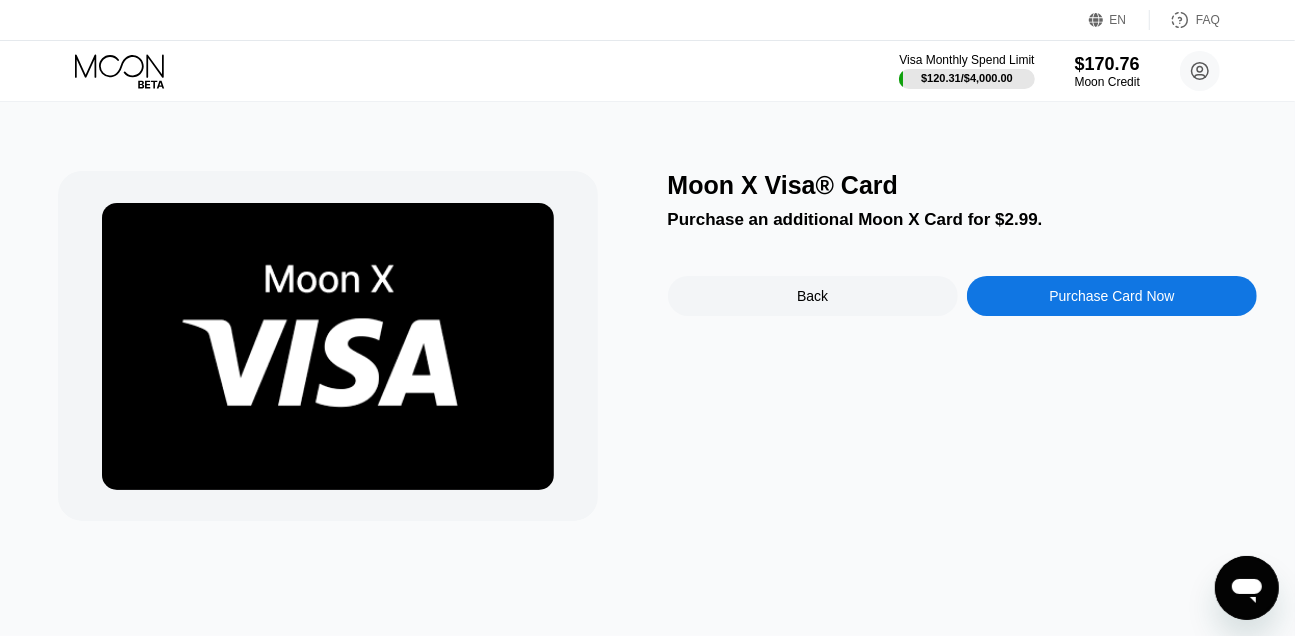 click on "Purchase Card Now" at bounding box center (1111, 296) 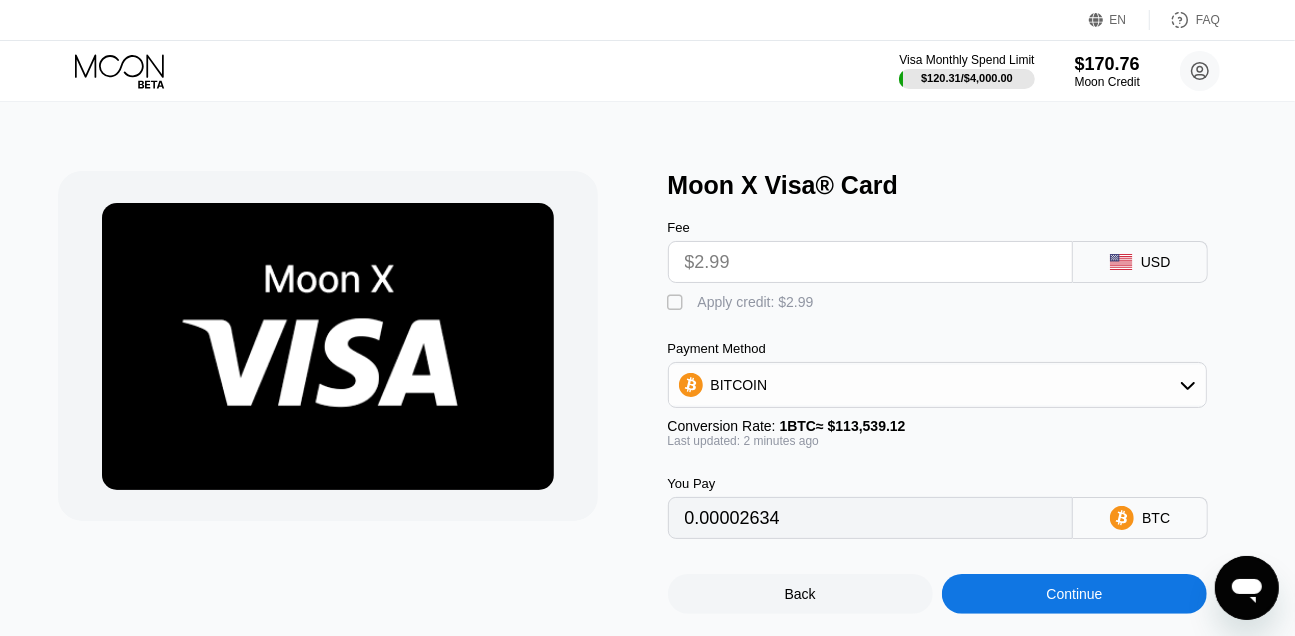 click on "Apply credit: $2.99" at bounding box center [756, 302] 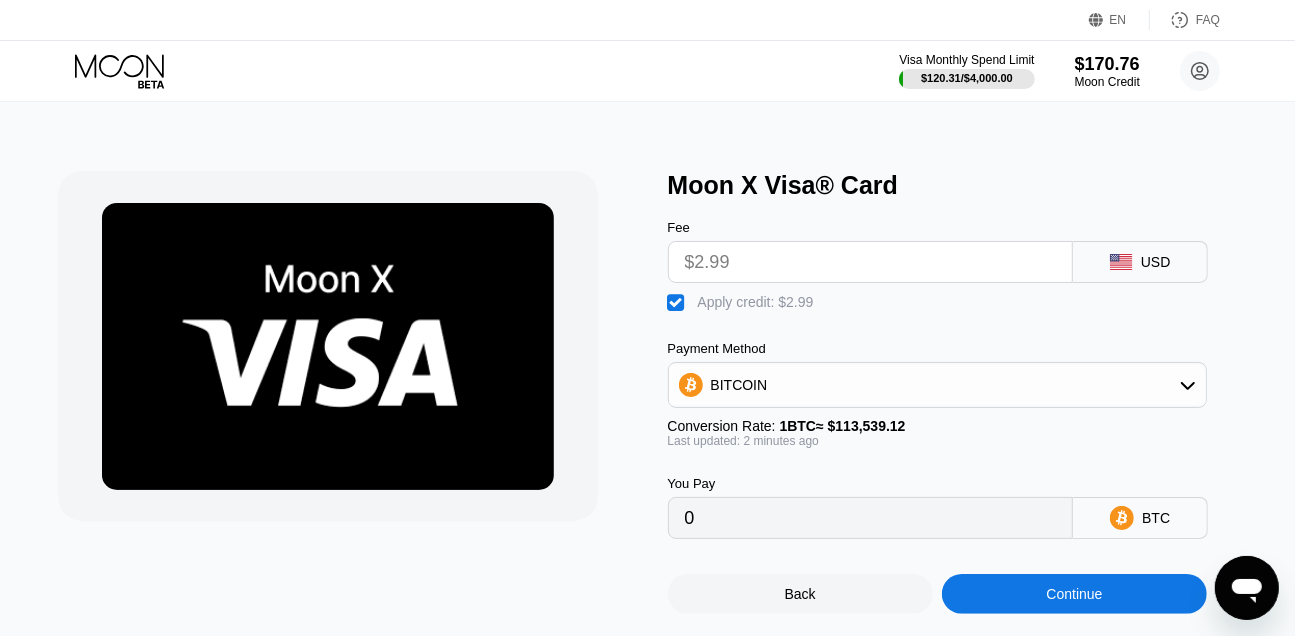 click on "Continue" at bounding box center (1074, 594) 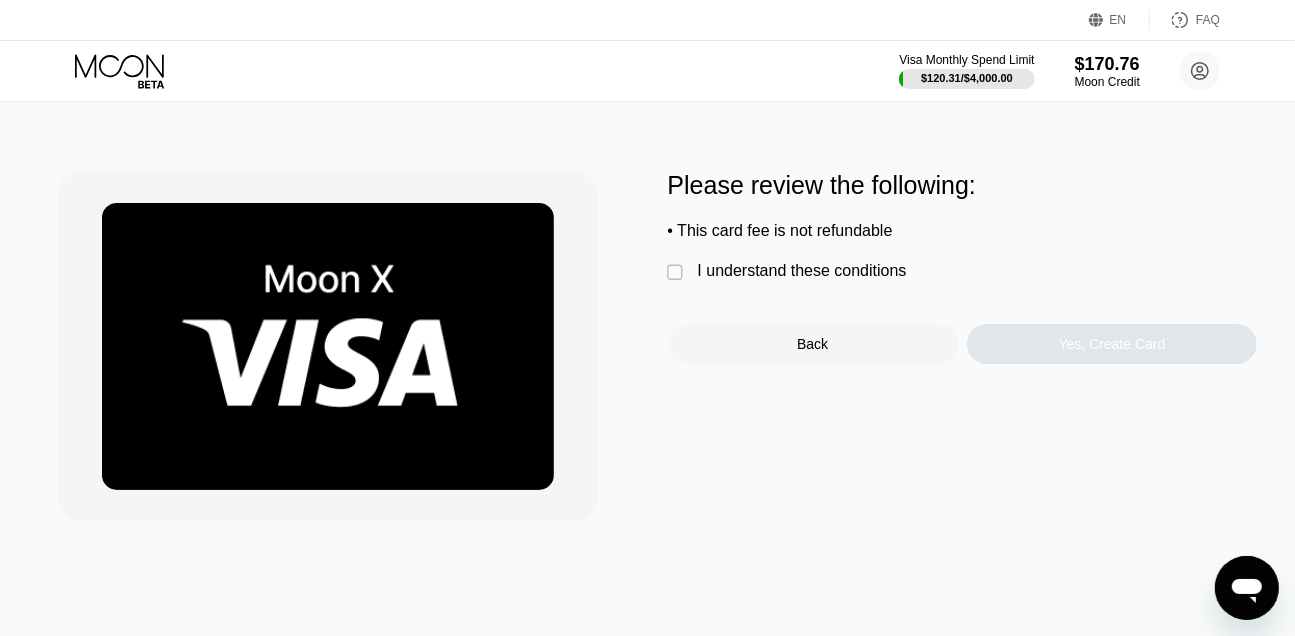 click on "I understand these conditions" at bounding box center [802, 271] 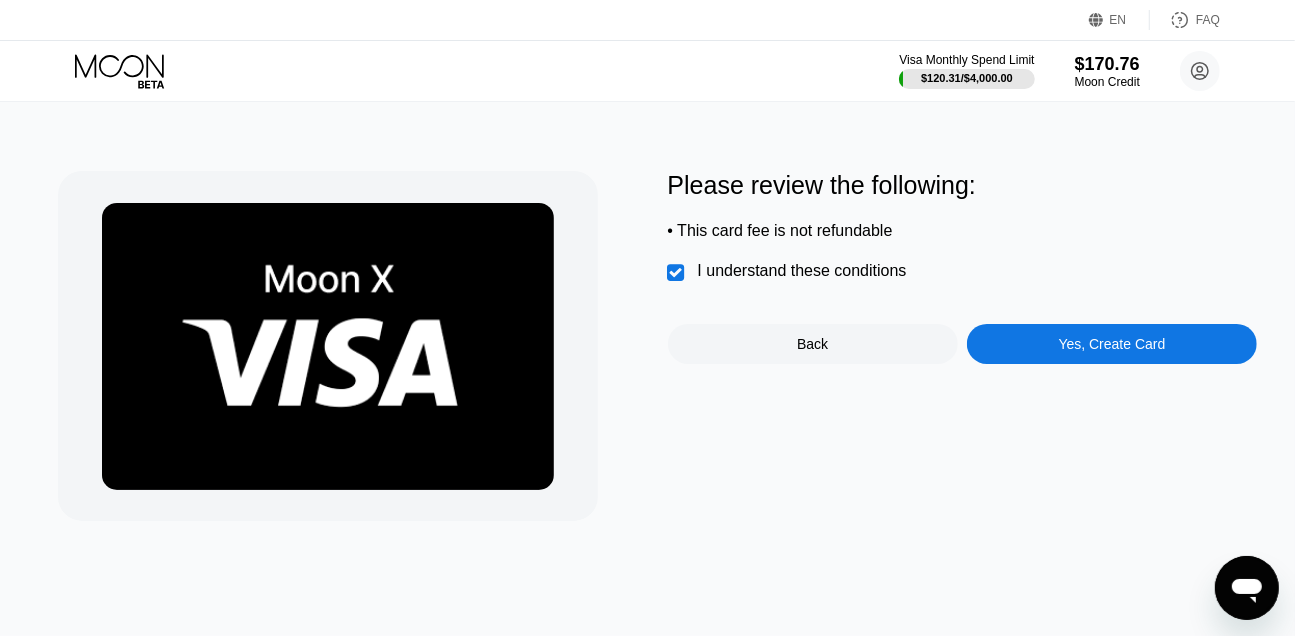 click on "Yes, Create Card" at bounding box center [1112, 344] 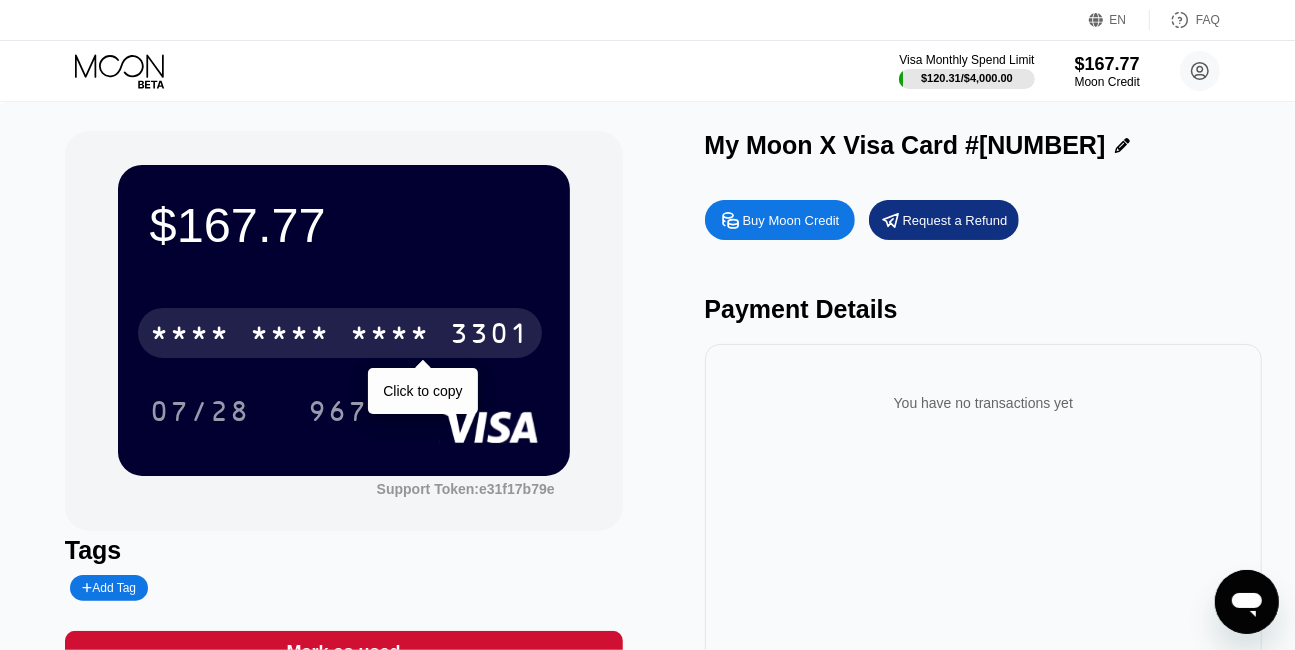 click on "* * * * * * * * * * * * 3301" at bounding box center (340, 333) 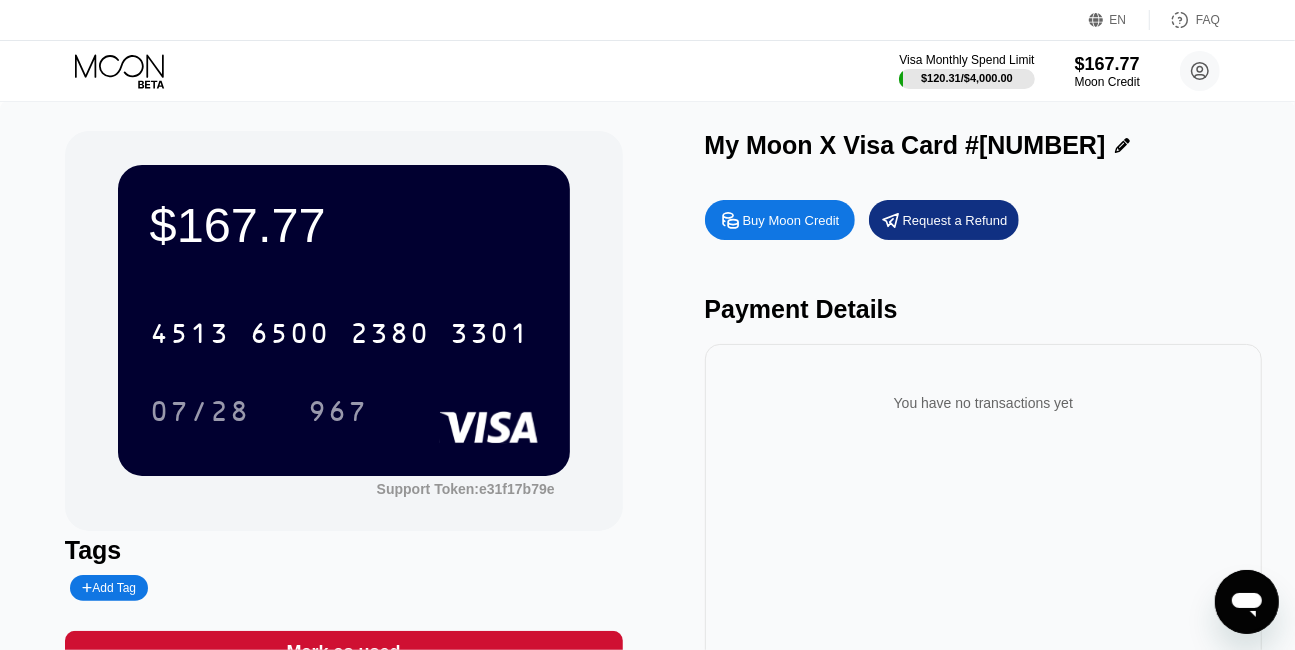 click 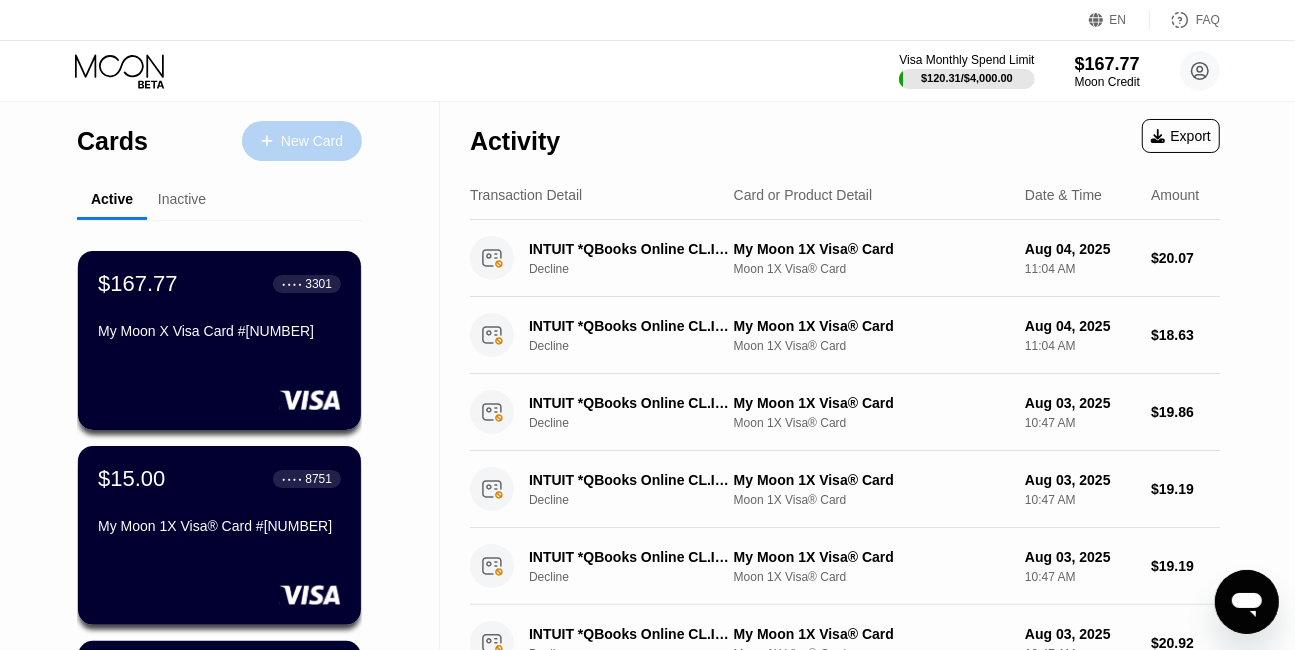 click on "New Card" at bounding box center (302, 141) 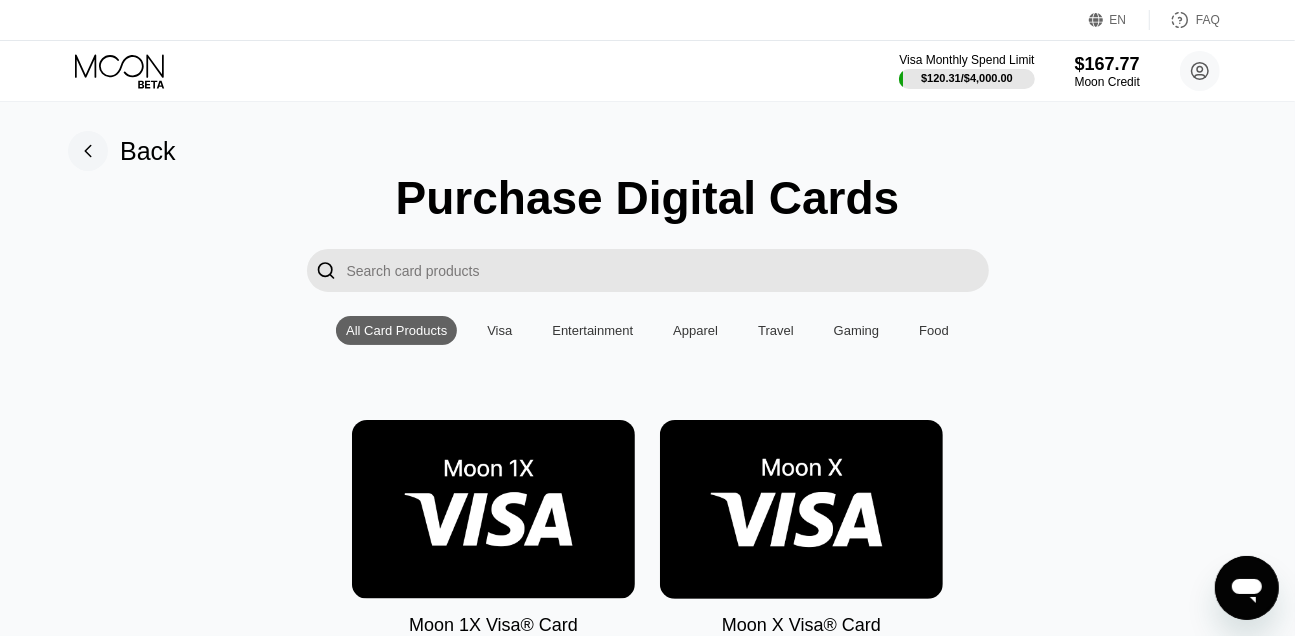 click at bounding box center [801, 509] 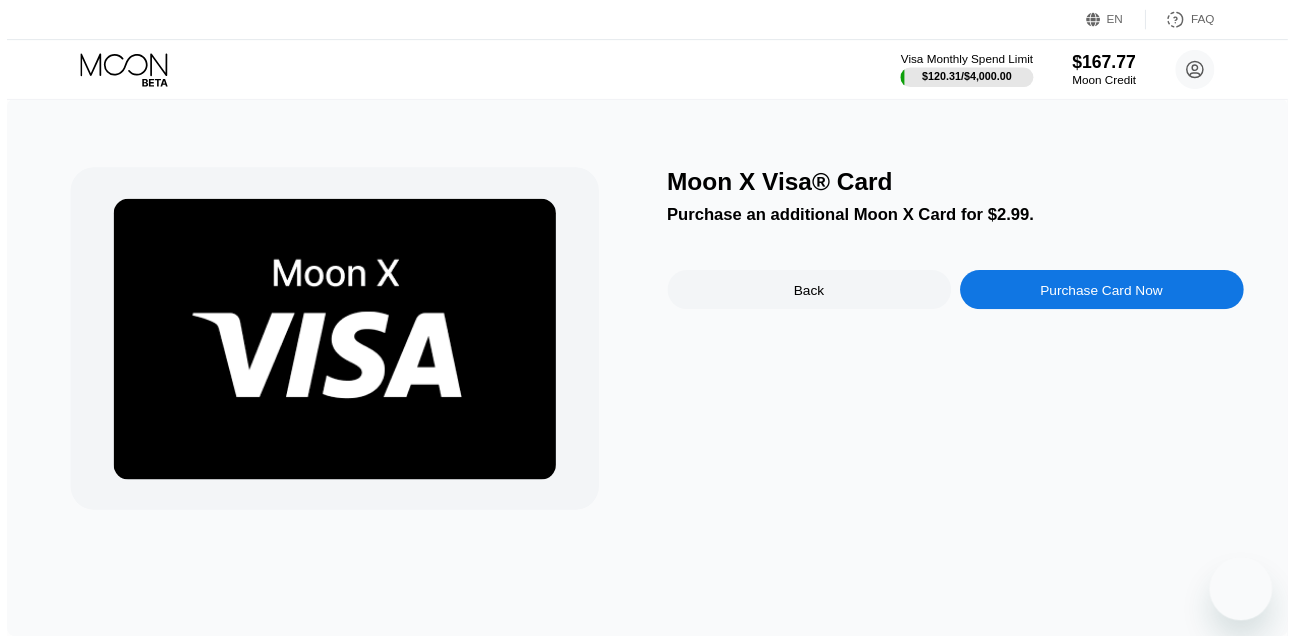 scroll, scrollTop: 0, scrollLeft: 0, axis: both 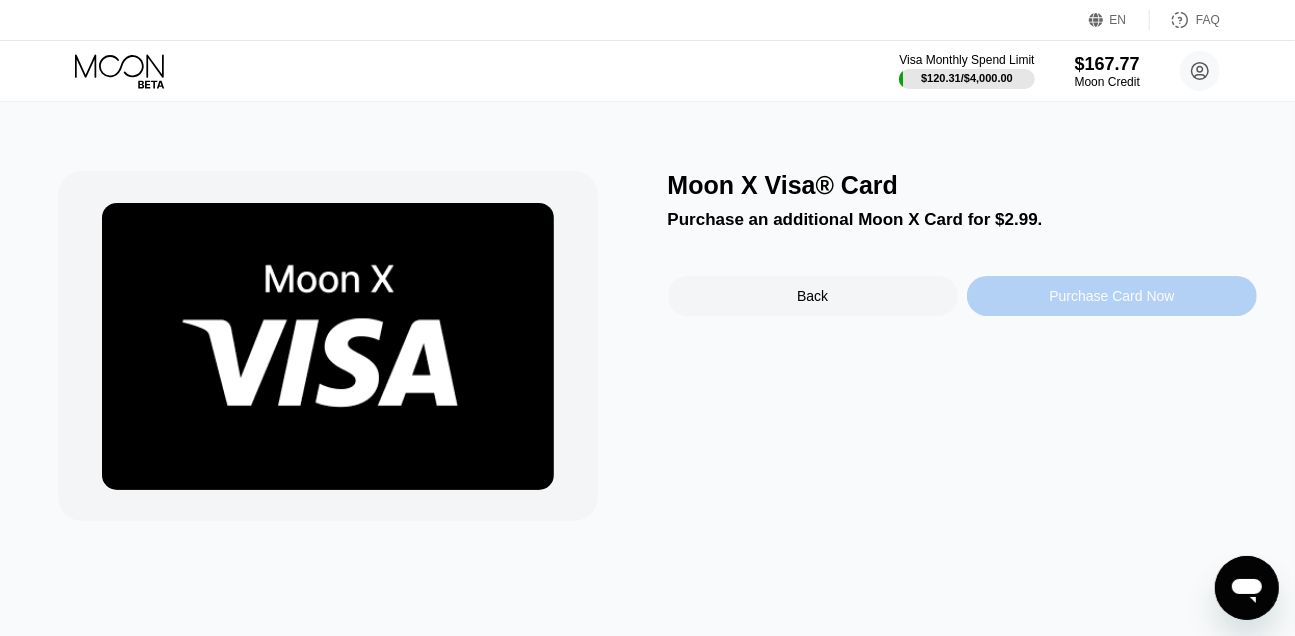 click on "Purchase Card Now" at bounding box center [1112, 296] 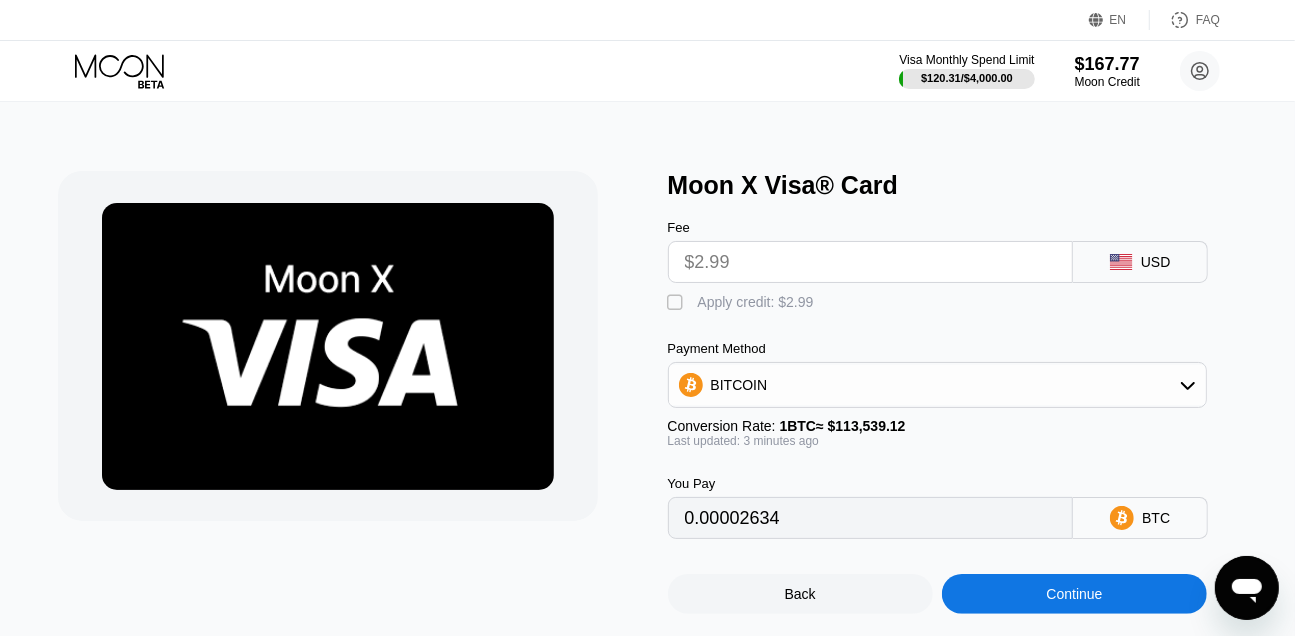click on "Apply credit: $2.99" at bounding box center (756, 302) 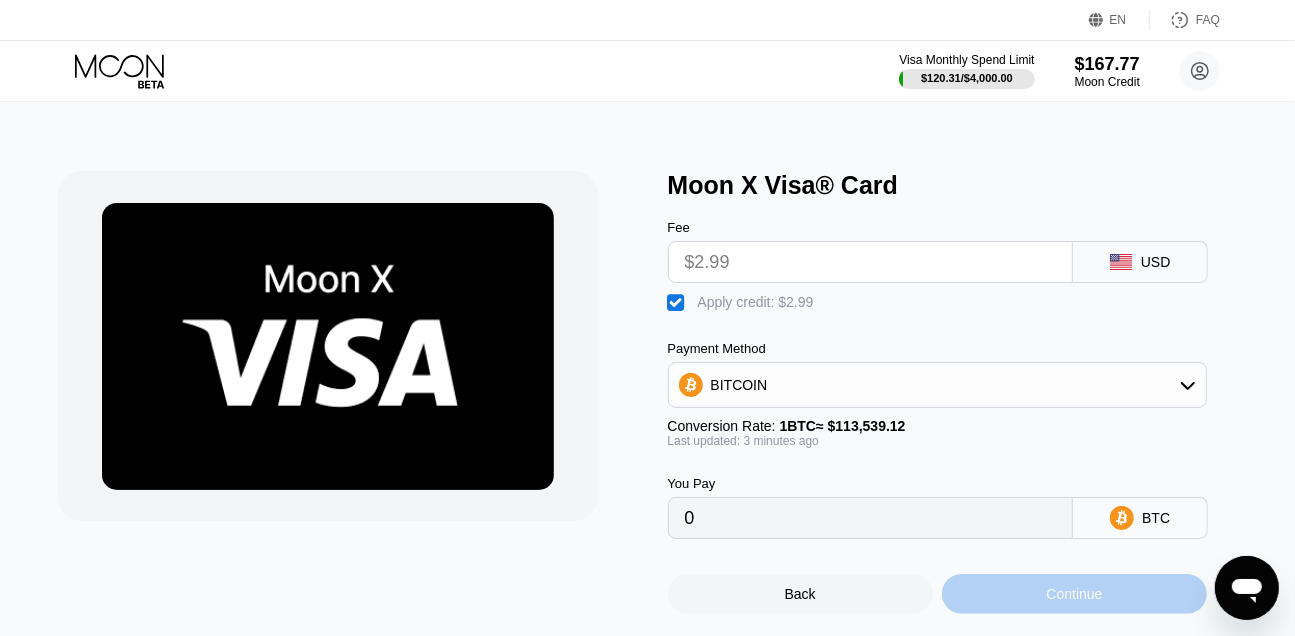 click on "Continue" at bounding box center (1074, 594) 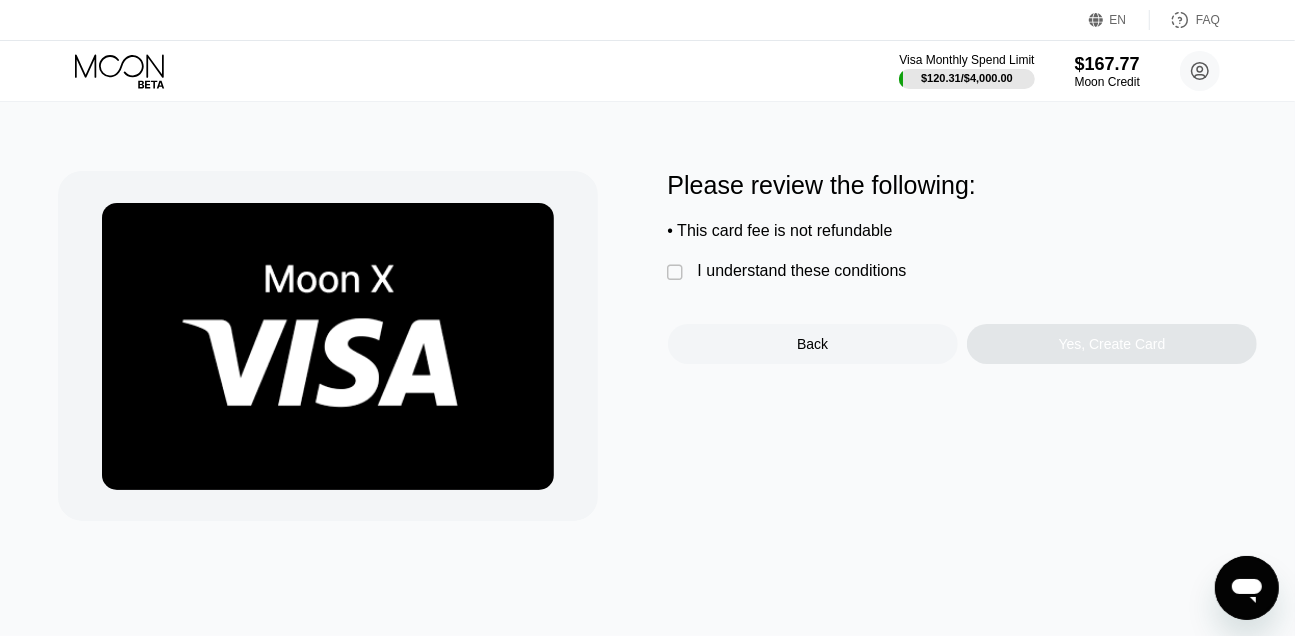 click on "I understand these conditions" at bounding box center [802, 271] 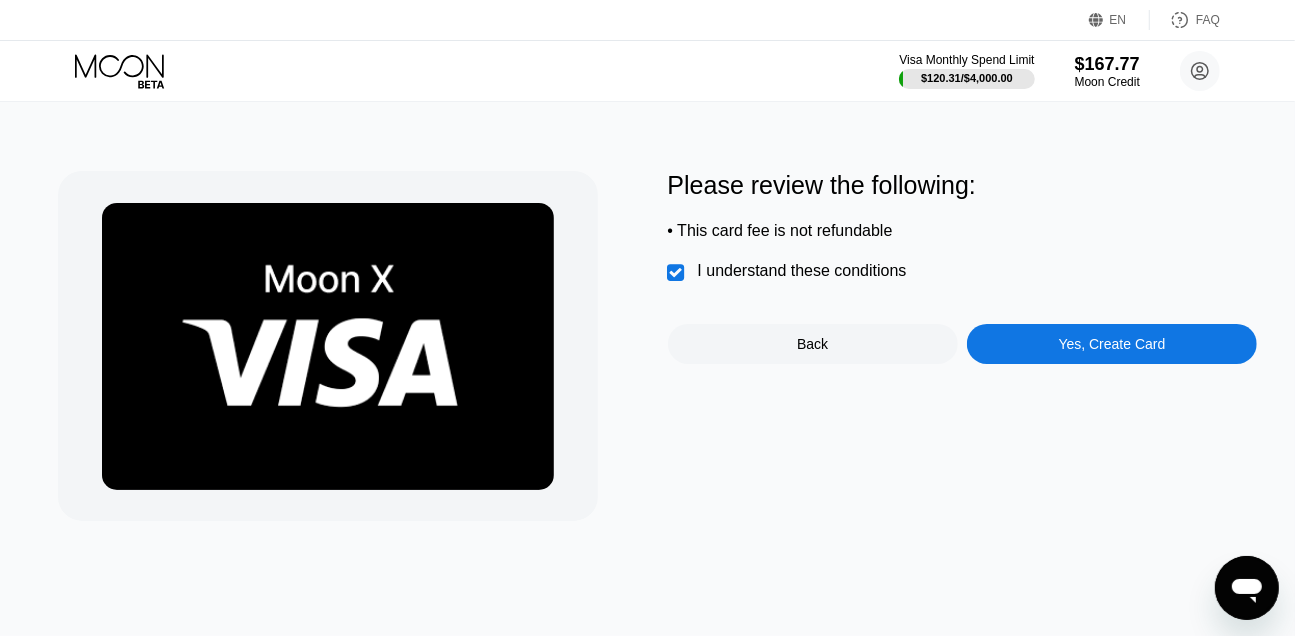 click on "Yes, Create Card" at bounding box center (1112, 344) 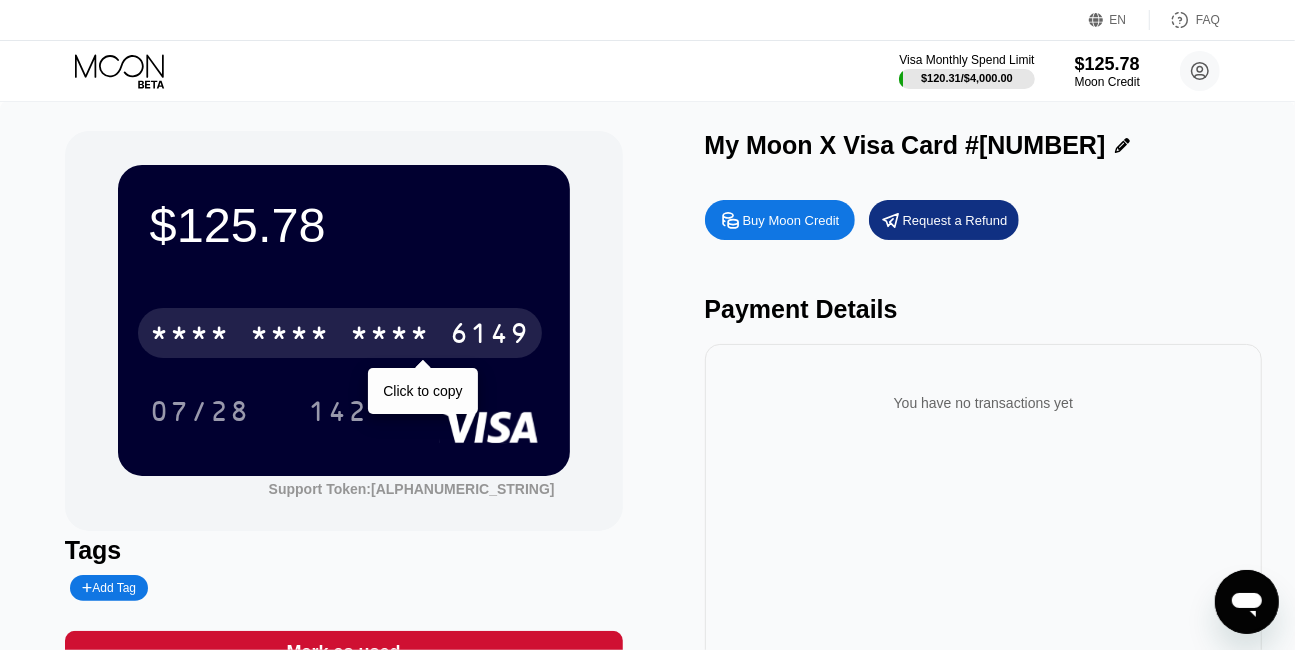 click on "6149" at bounding box center (490, 336) 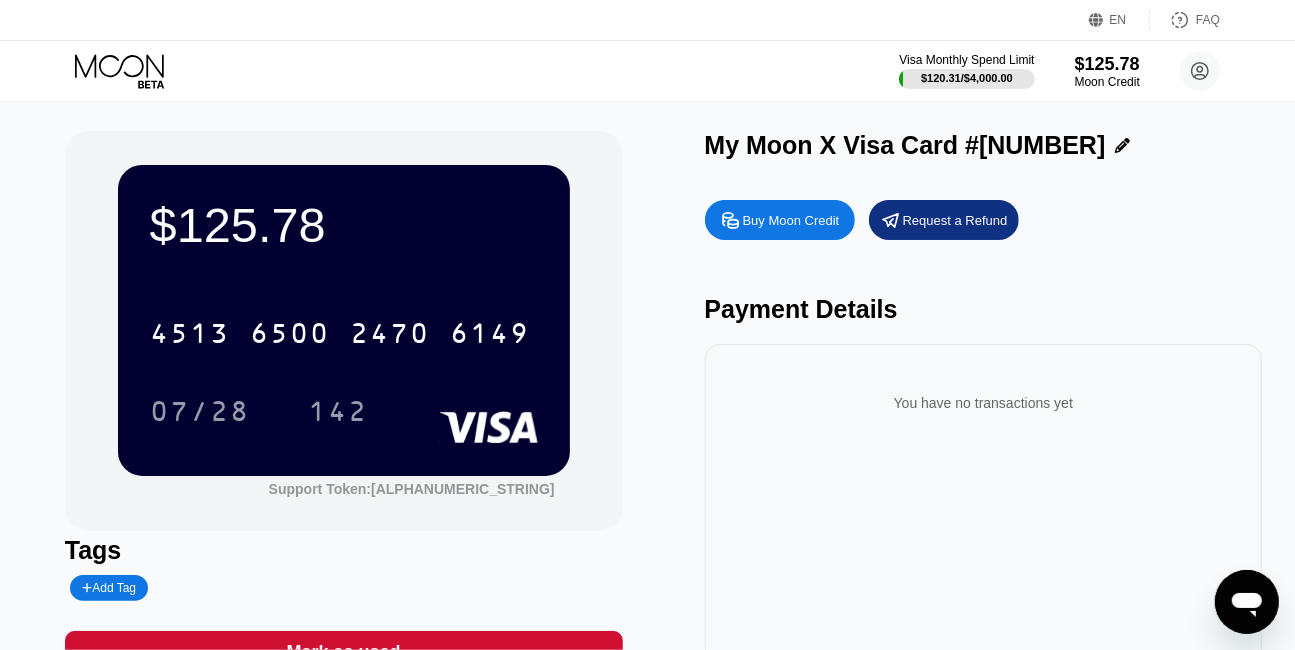 click 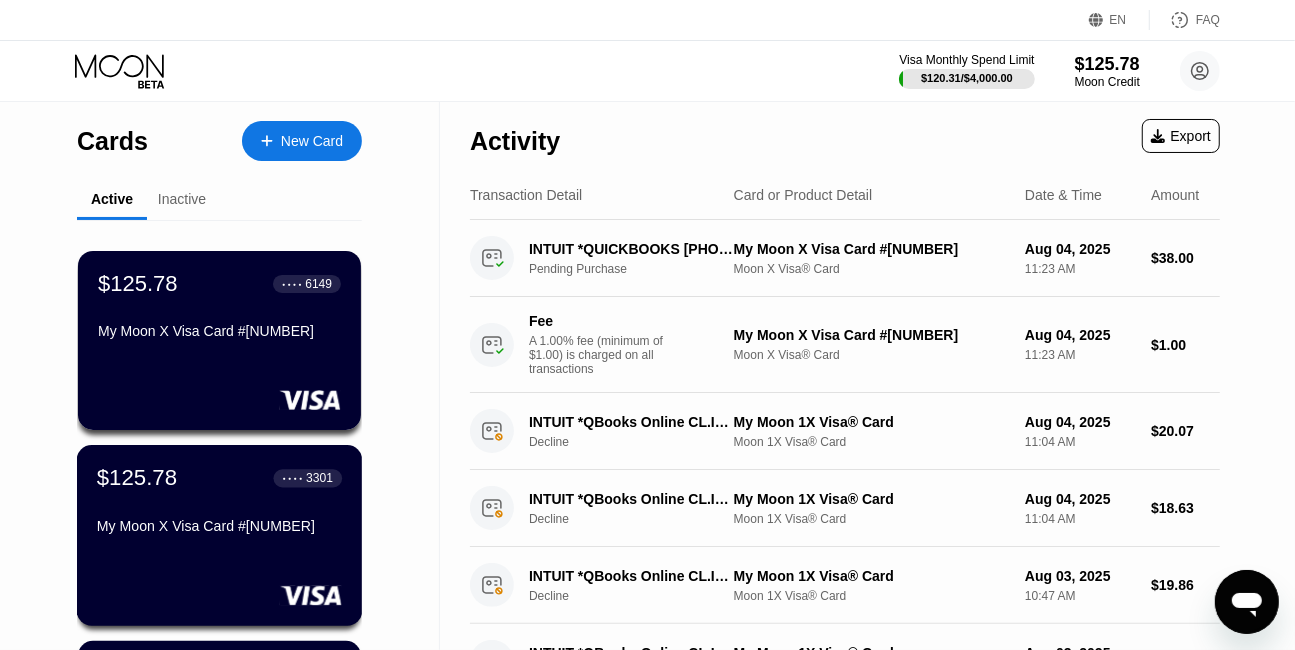click on "$125.78 ● ● ● ● 3301 My Moon X Visa Card #71" at bounding box center (219, 503) 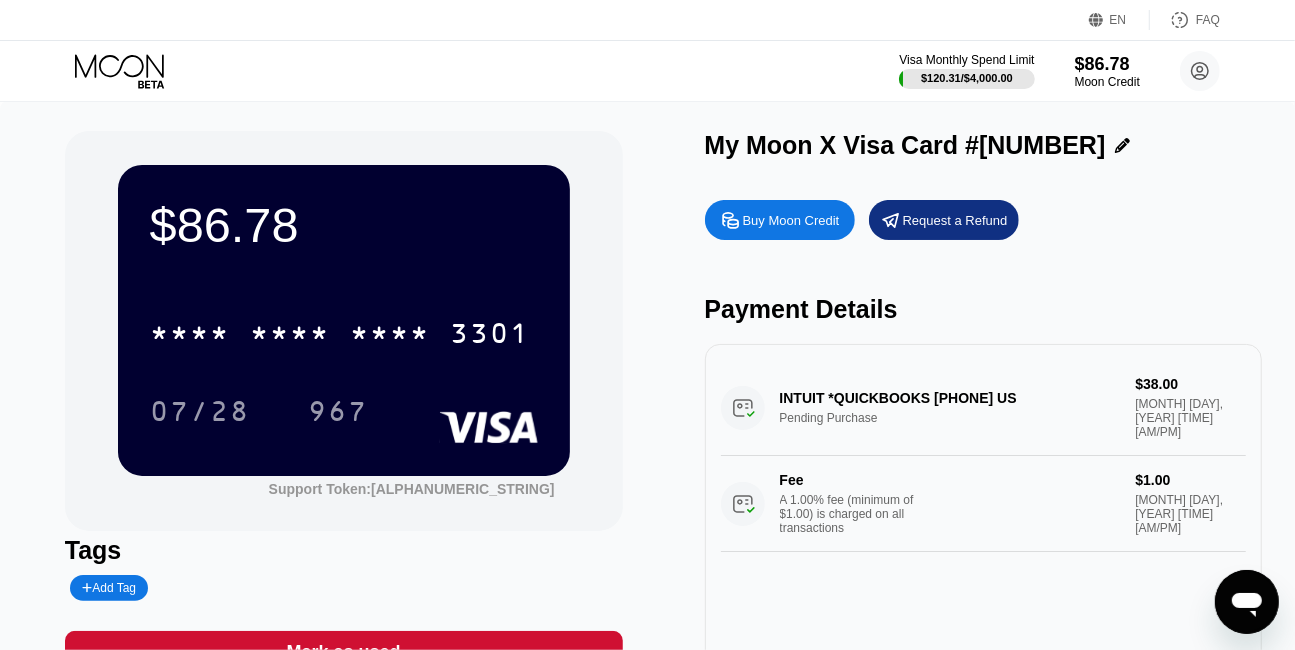 scroll, scrollTop: 181, scrollLeft: 0, axis: vertical 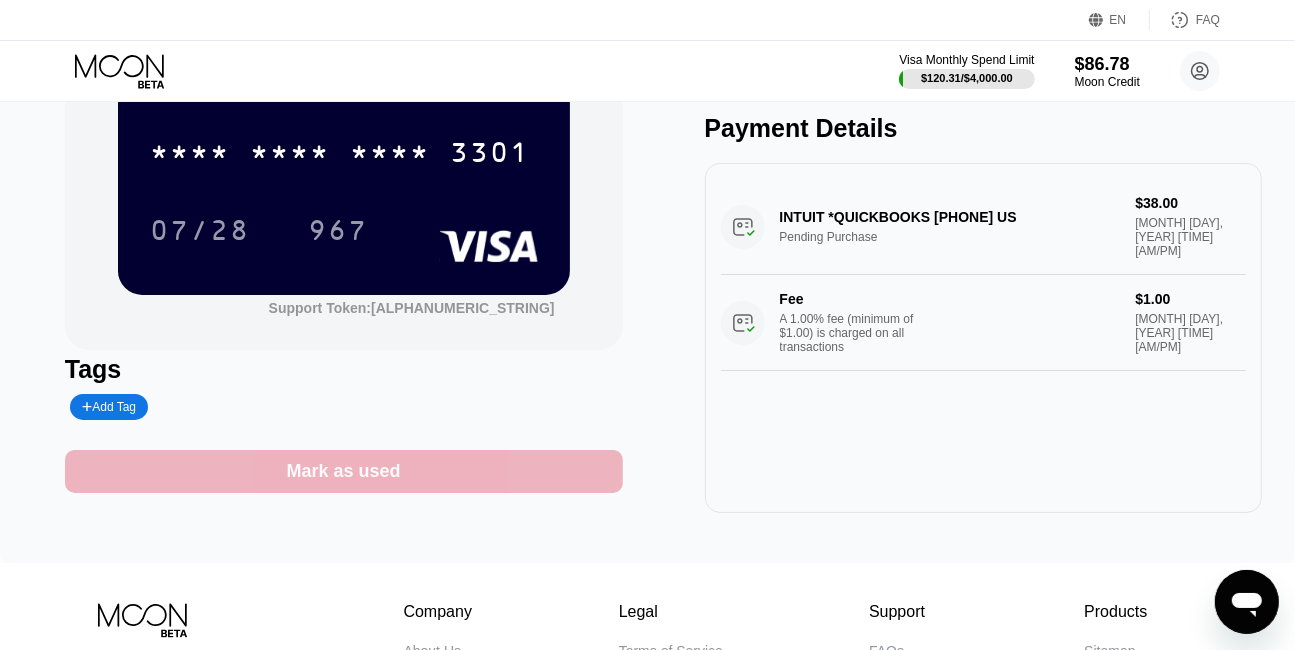 click on "Mark as used" at bounding box center [344, 471] 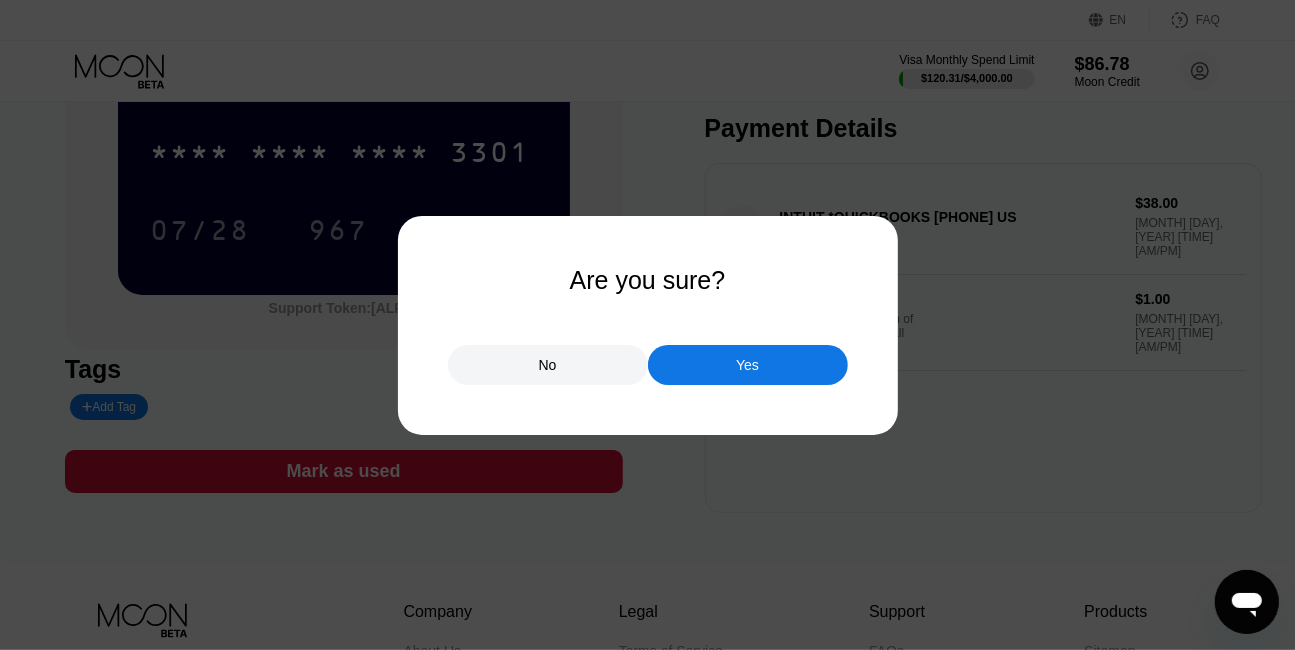 click on "Yes" at bounding box center (748, 365) 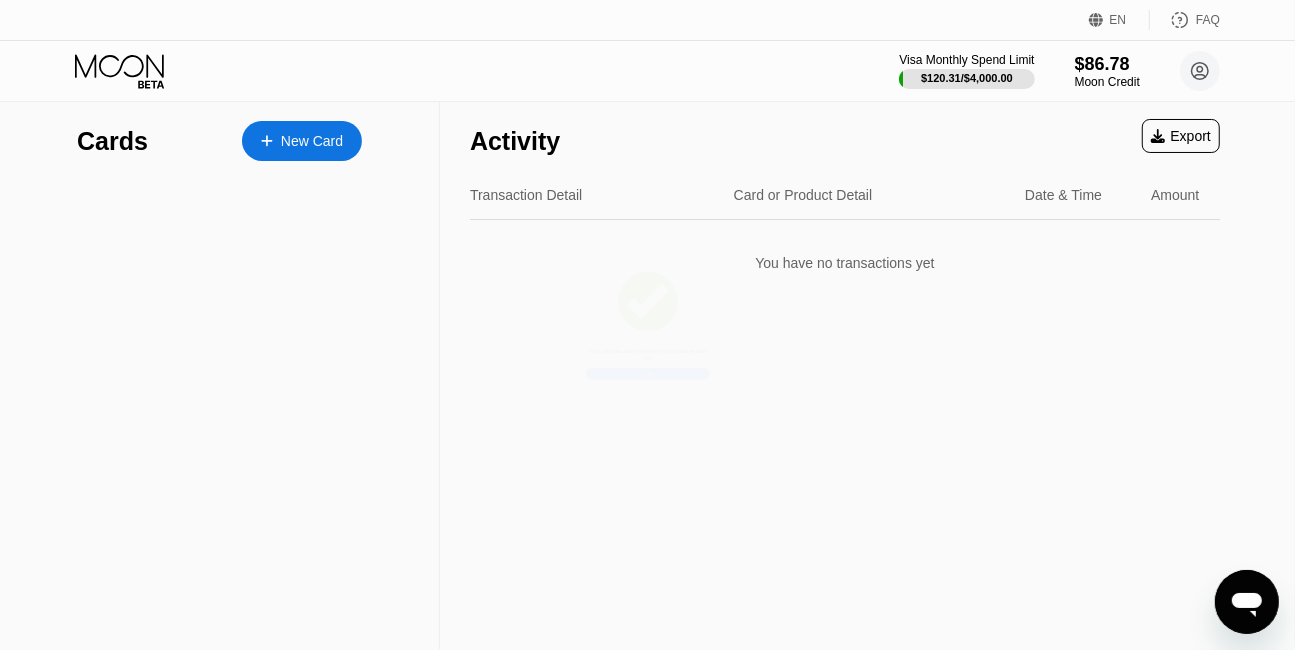 scroll, scrollTop: 0, scrollLeft: 0, axis: both 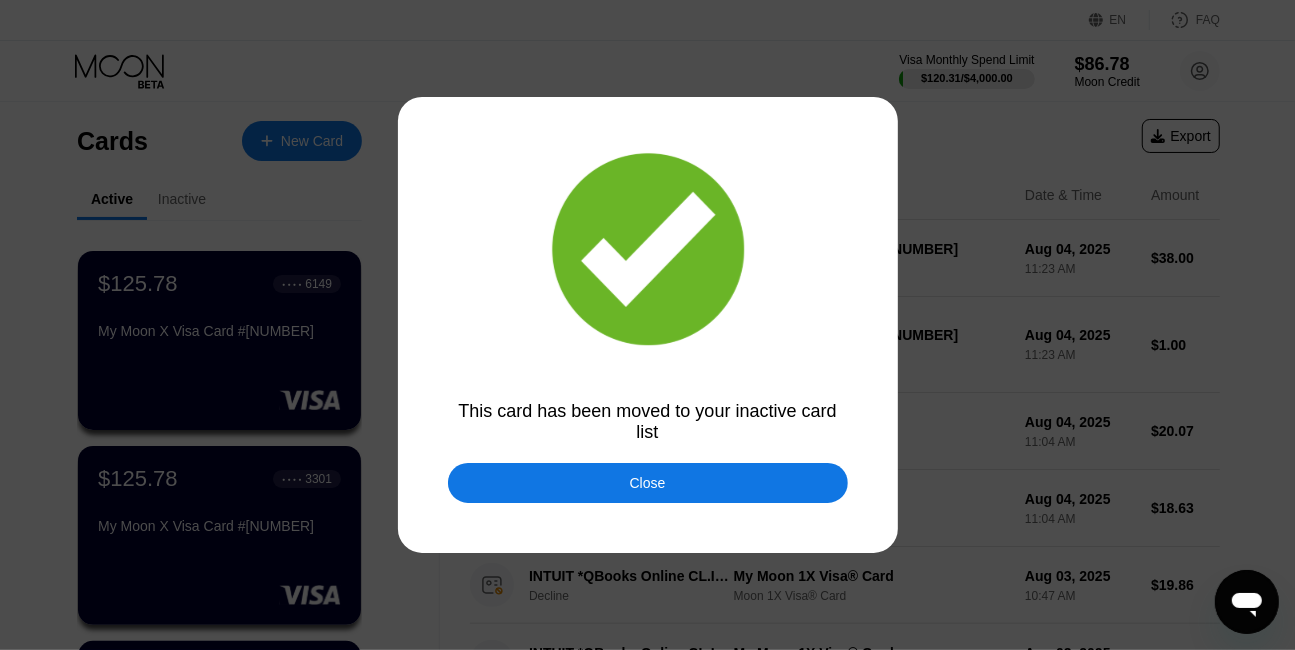 click on "Close" at bounding box center [648, 483] 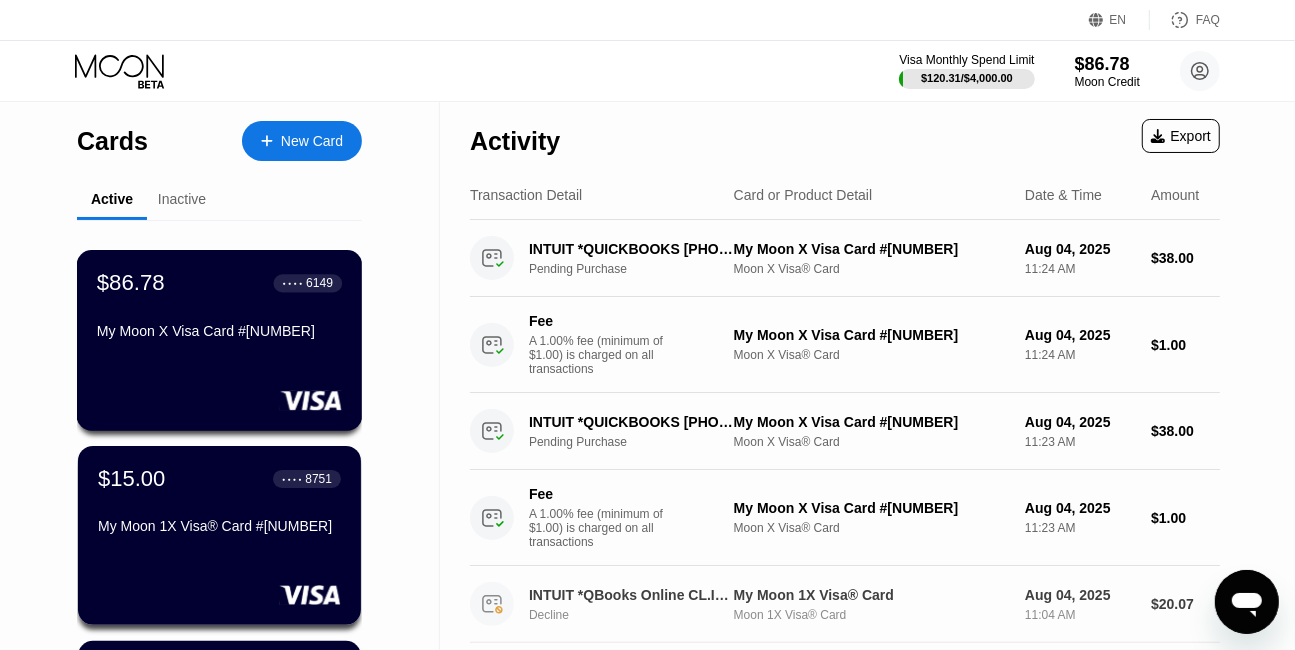 click on "$86.78 ● ● ● ● 6149 My Moon X Visa Card #72" at bounding box center (220, 340) 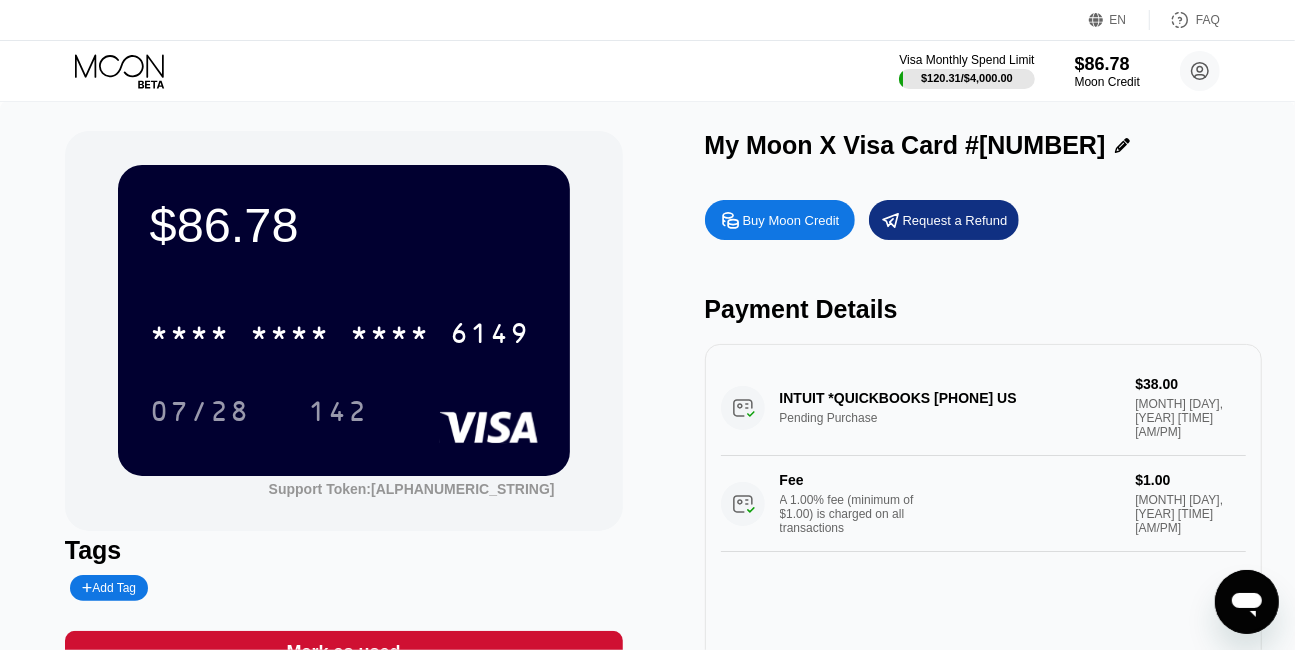scroll, scrollTop: 181, scrollLeft: 0, axis: vertical 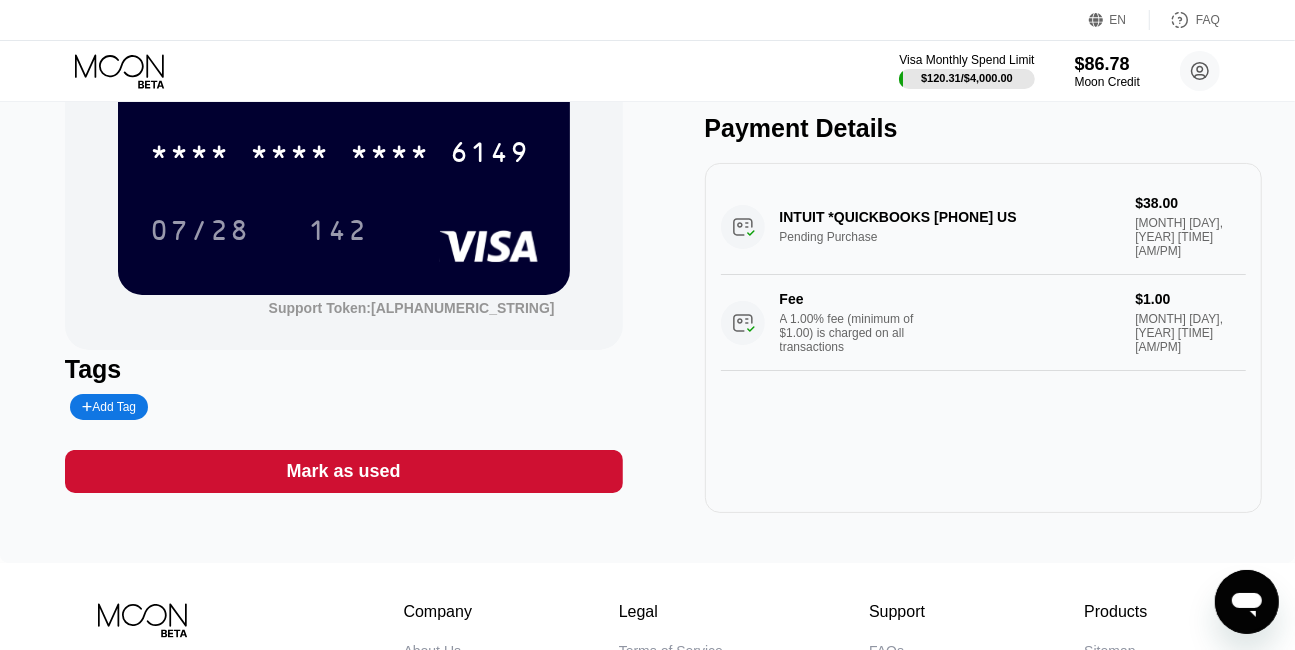 click on "Mark as used" at bounding box center (344, 471) 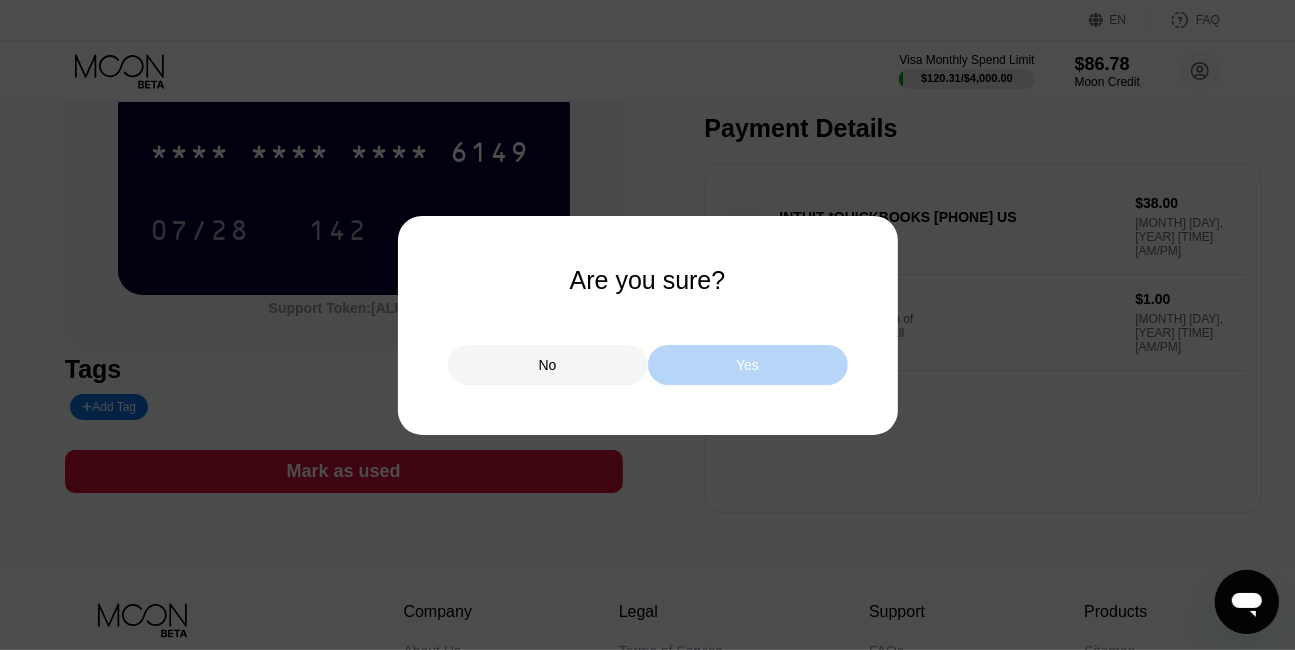 click on "Yes" at bounding box center (748, 365) 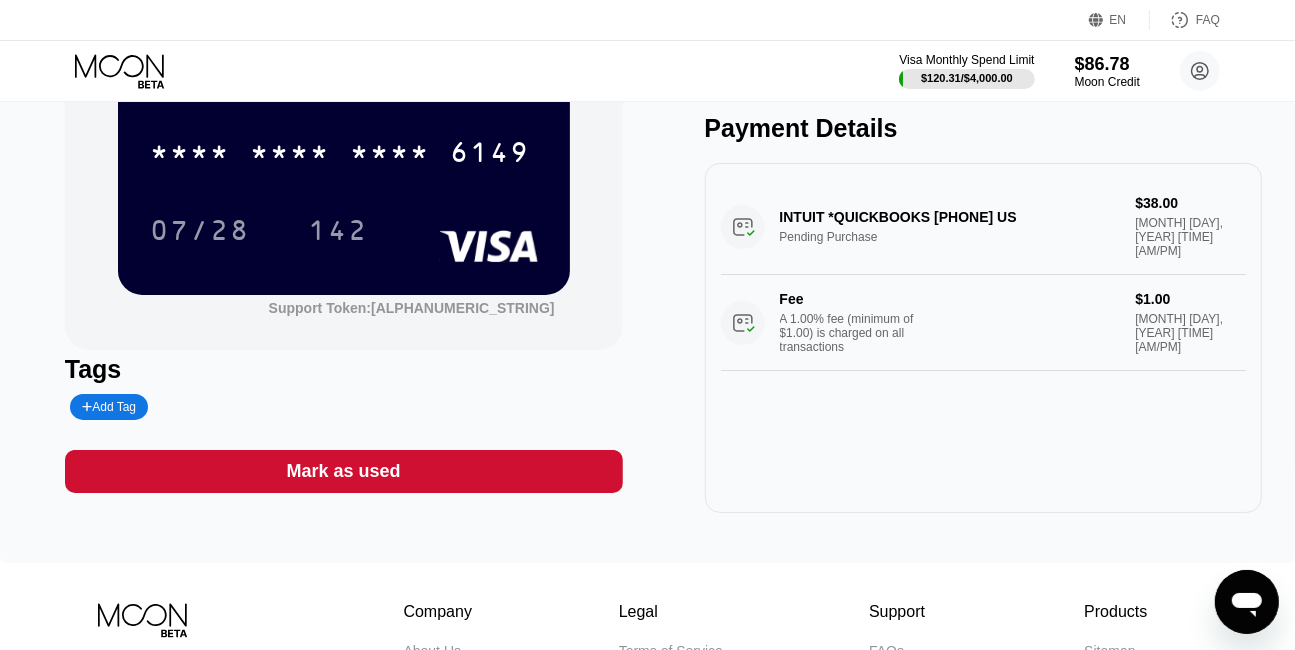 scroll, scrollTop: 0, scrollLeft: 0, axis: both 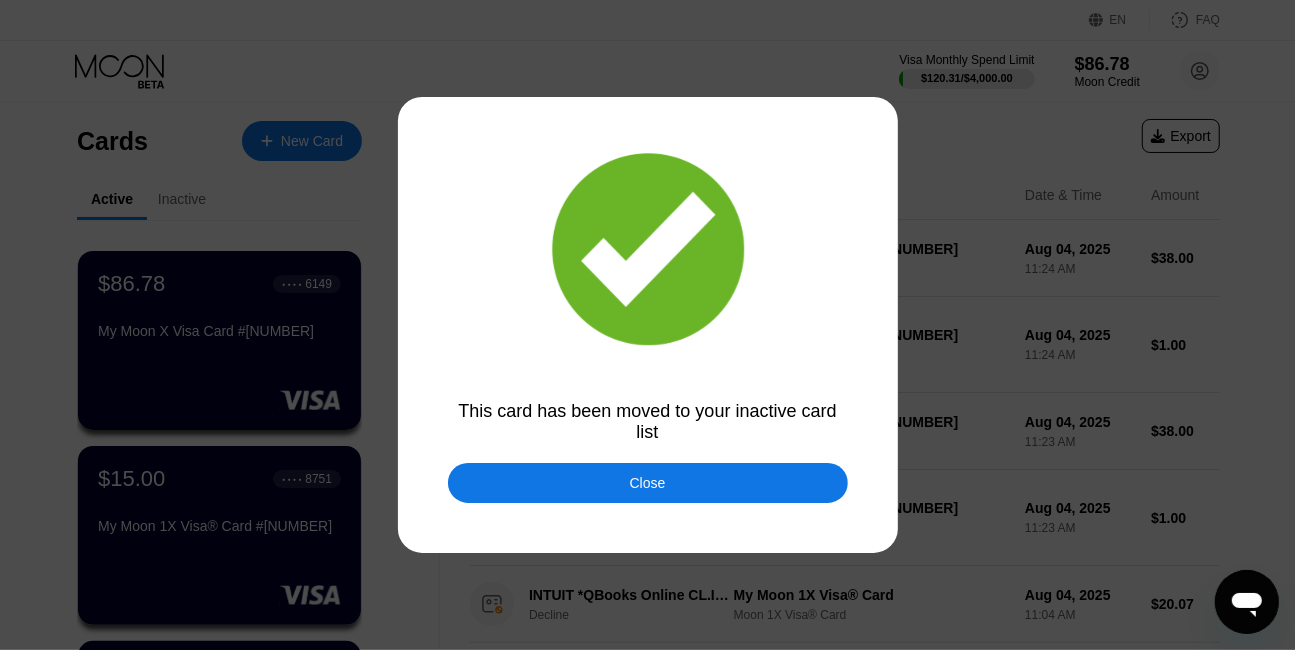 click on "Close" at bounding box center [648, 483] 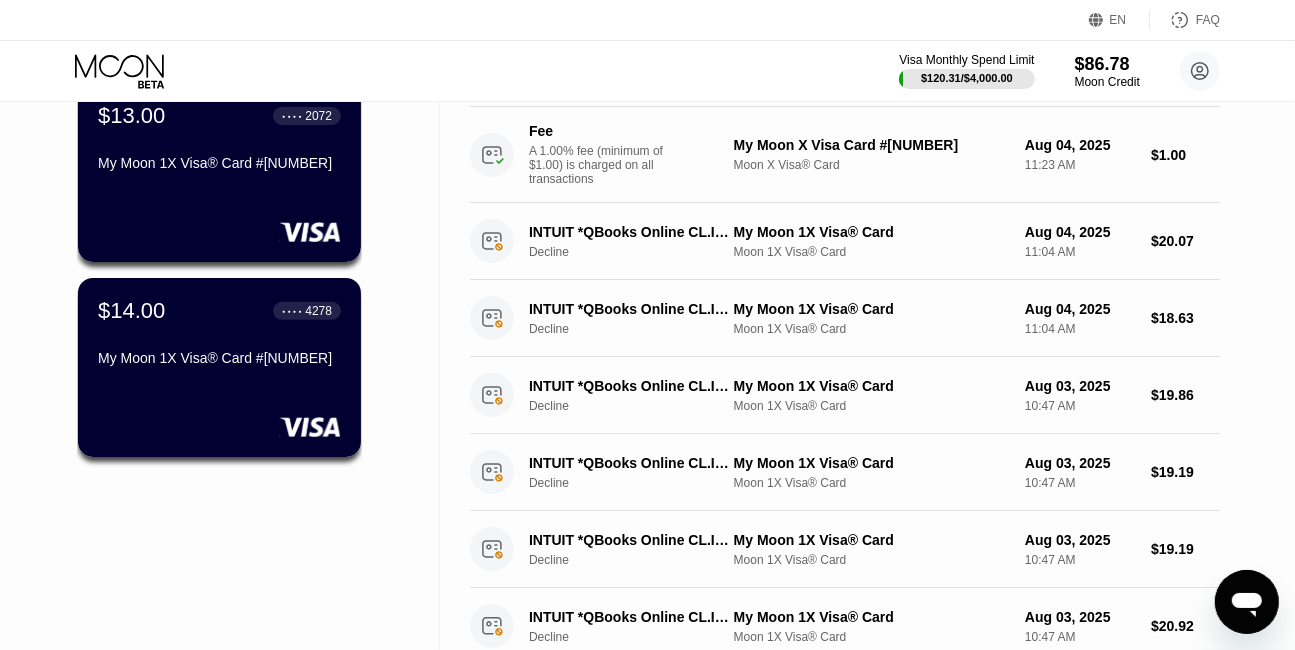 scroll, scrollTop: 0, scrollLeft: 0, axis: both 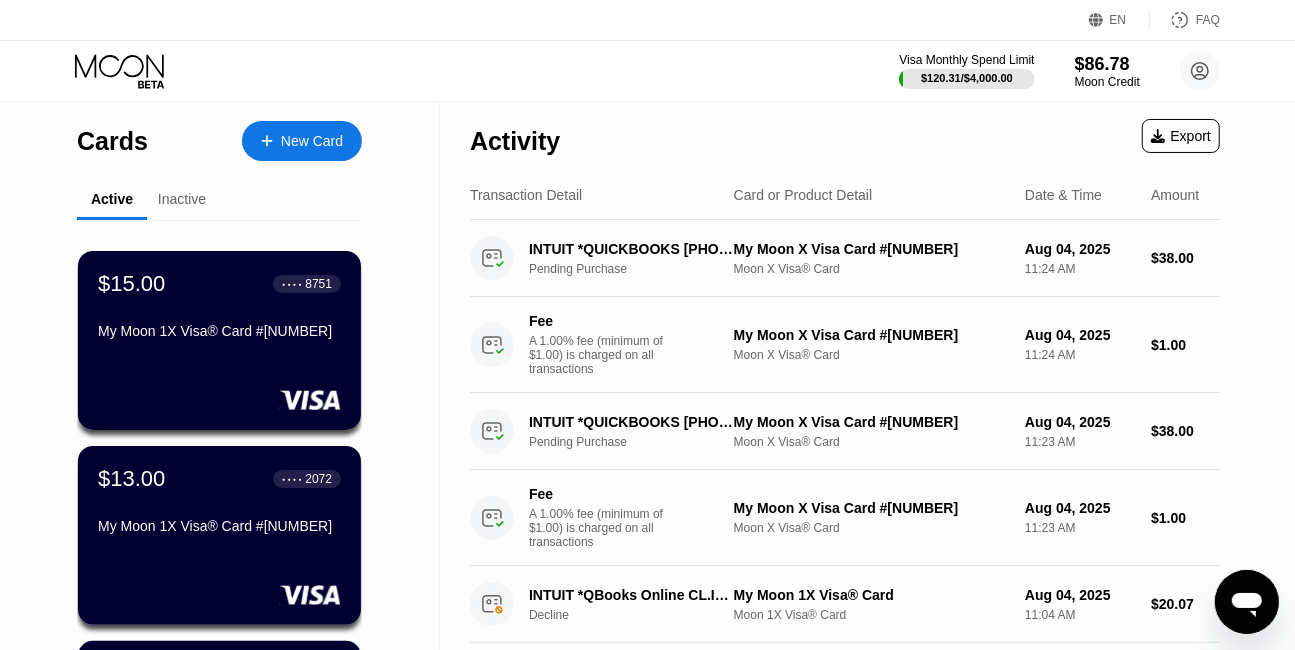 click on "New Card" at bounding box center (312, 141) 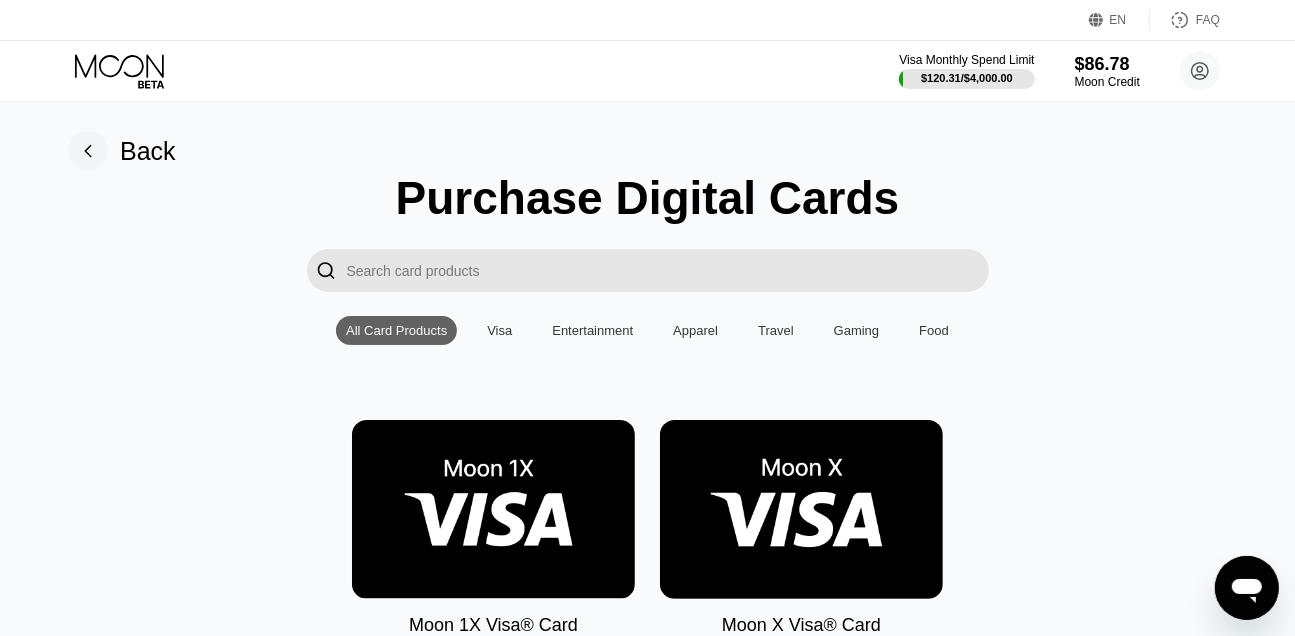 click at bounding box center [801, 509] 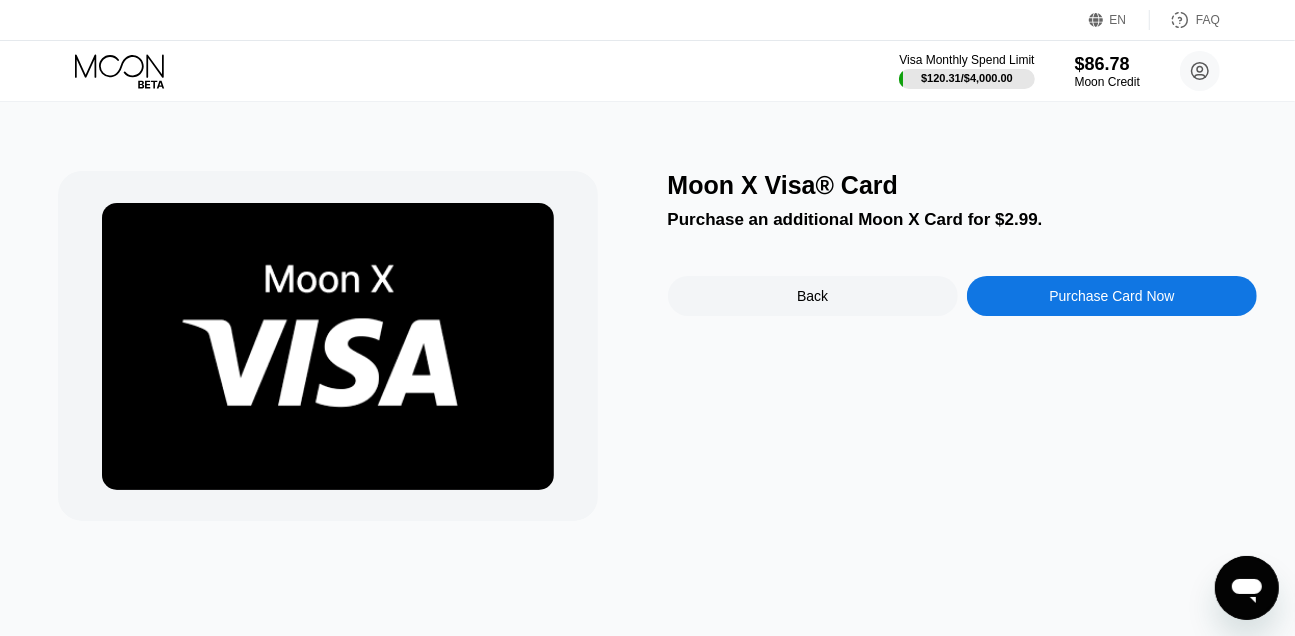 click on "Purchase Card Now" at bounding box center [1111, 296] 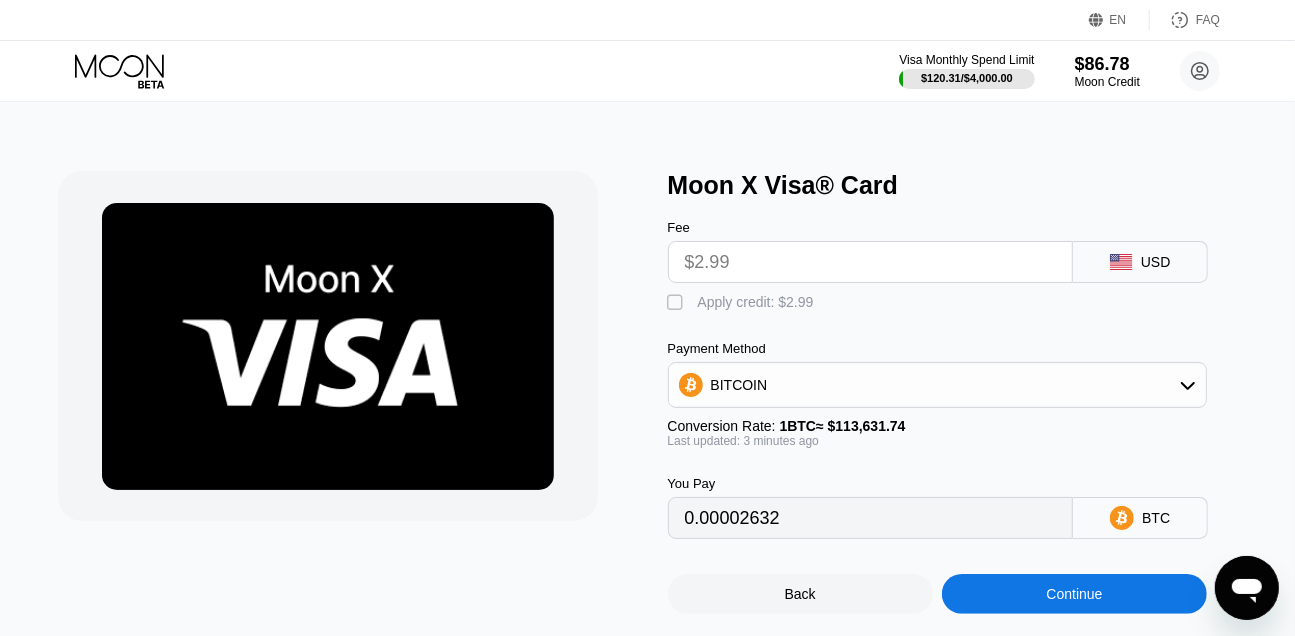 click on "Apply credit: $2.99" at bounding box center (756, 302) 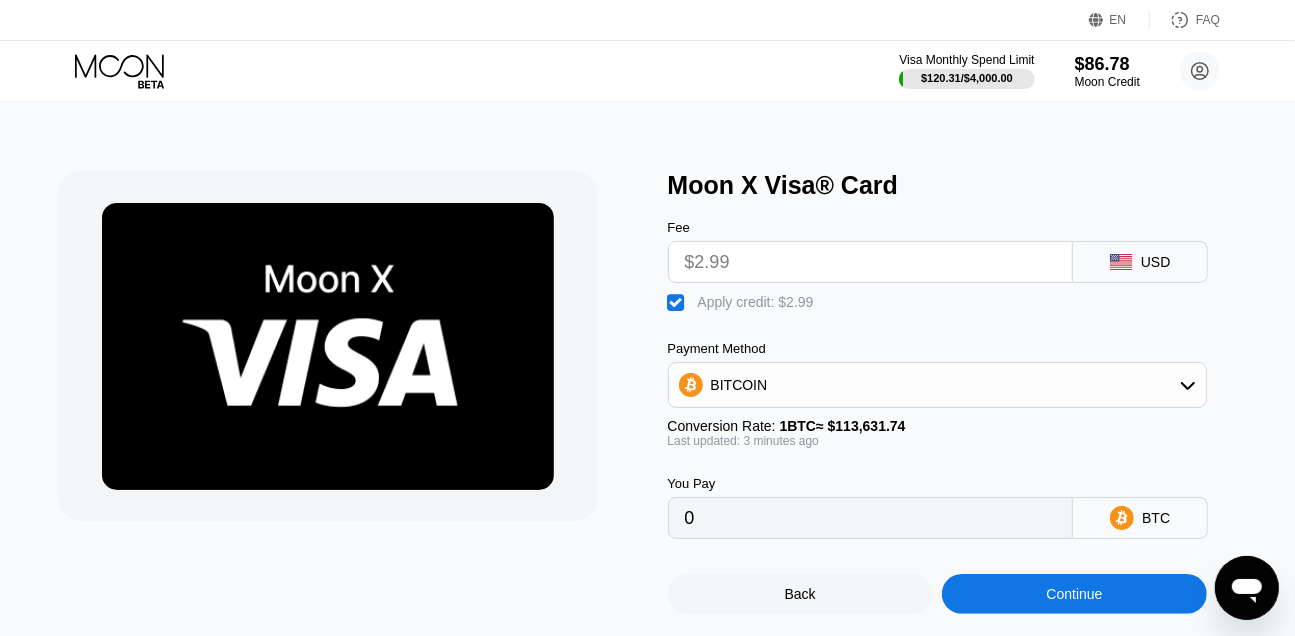 type on "0" 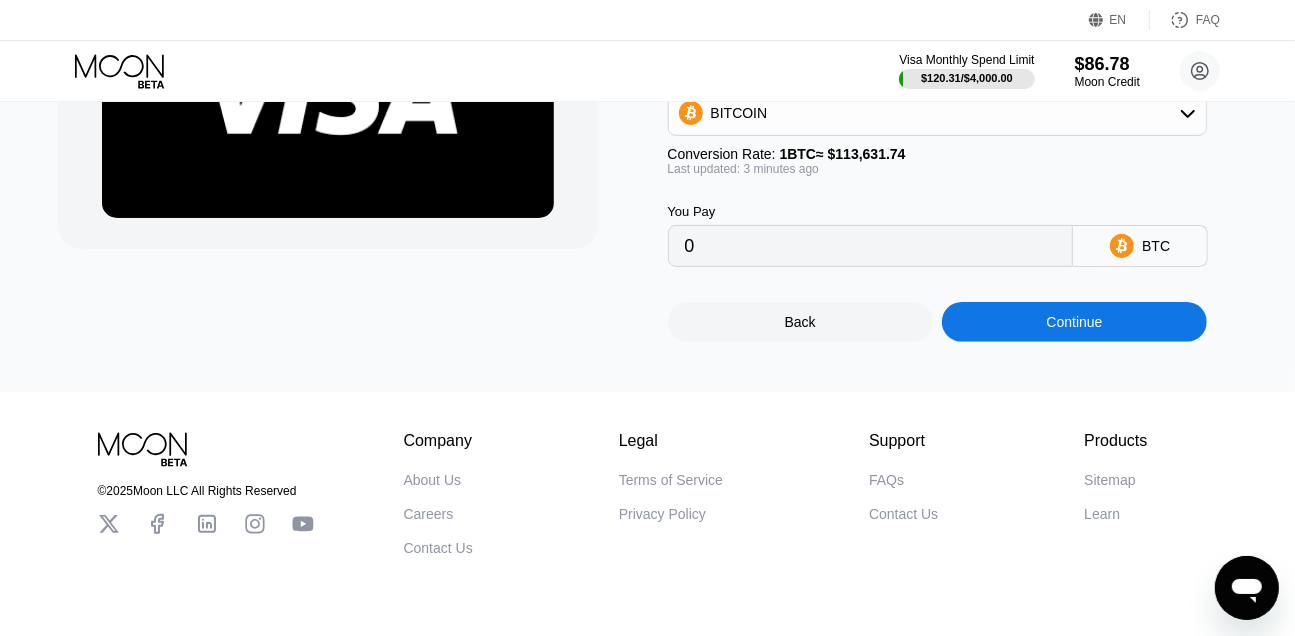 click on "Continue" at bounding box center [1074, 322] 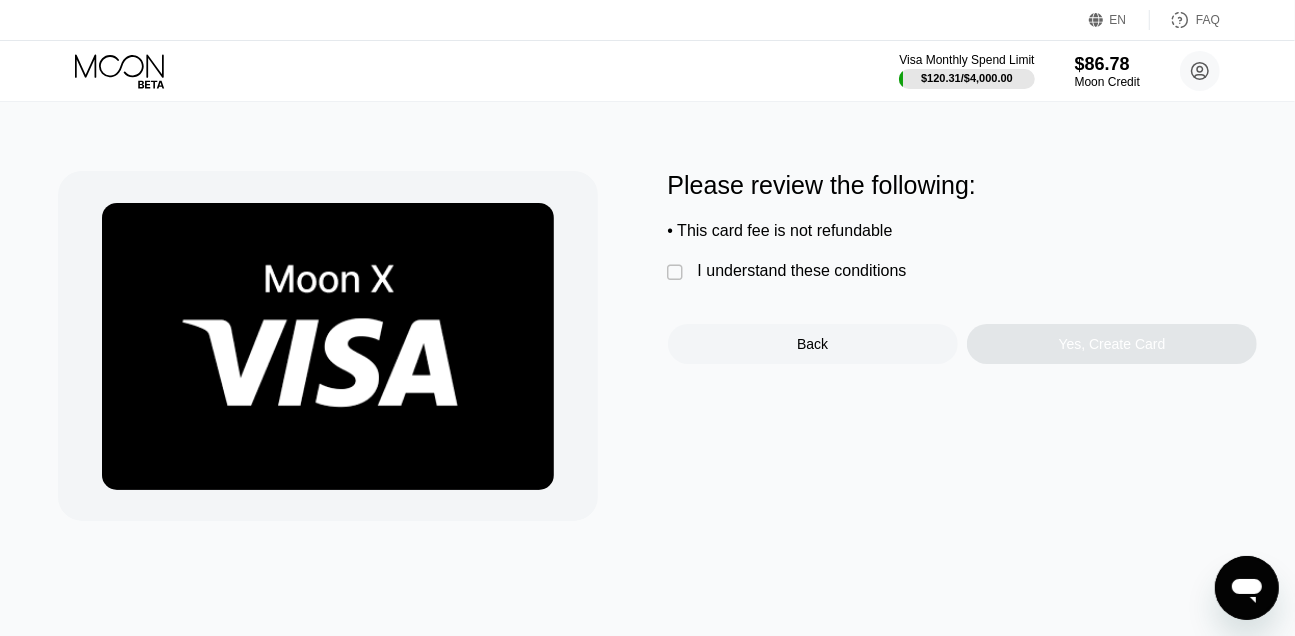 scroll, scrollTop: 0, scrollLeft: 0, axis: both 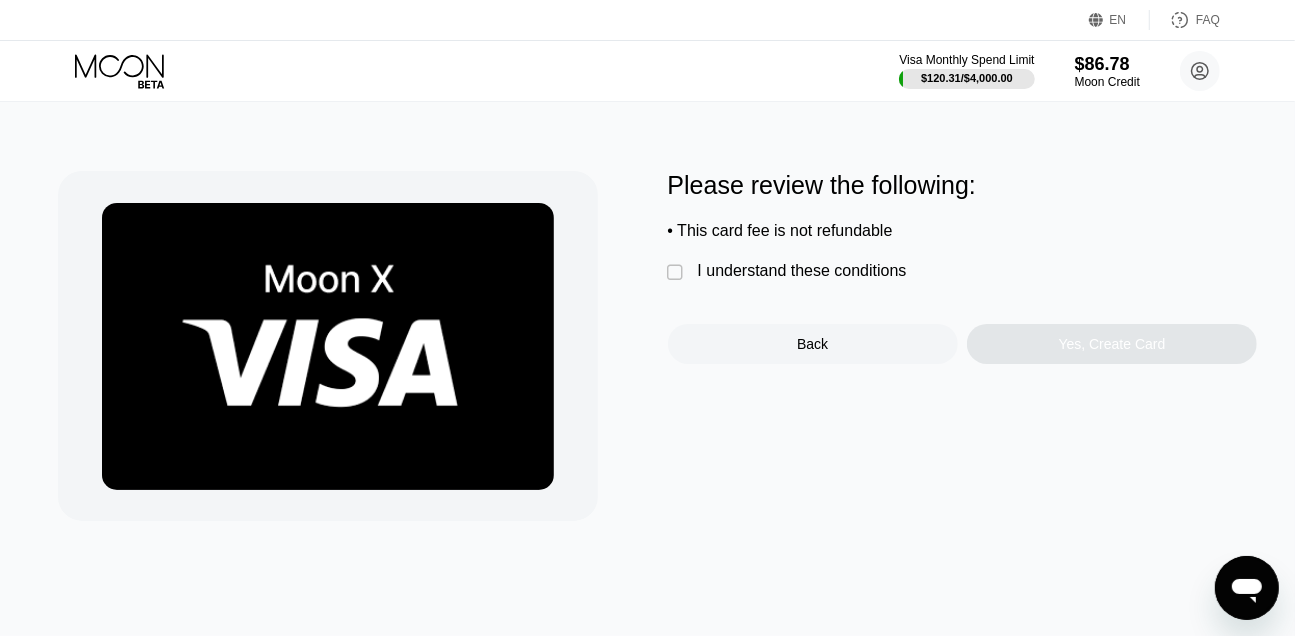 click on "Please review the following: • This card fee is not refundable  I understand these conditions Back Yes, Create Card" at bounding box center (963, 267) 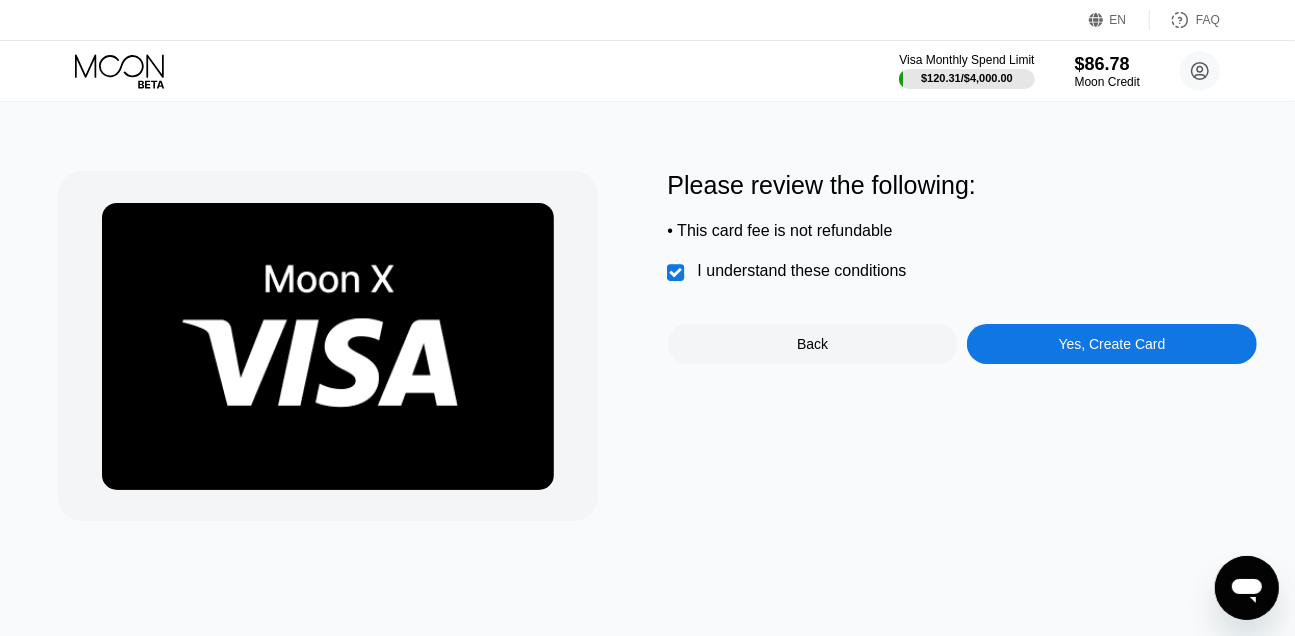 click on "Yes, Create Card" at bounding box center [1112, 344] 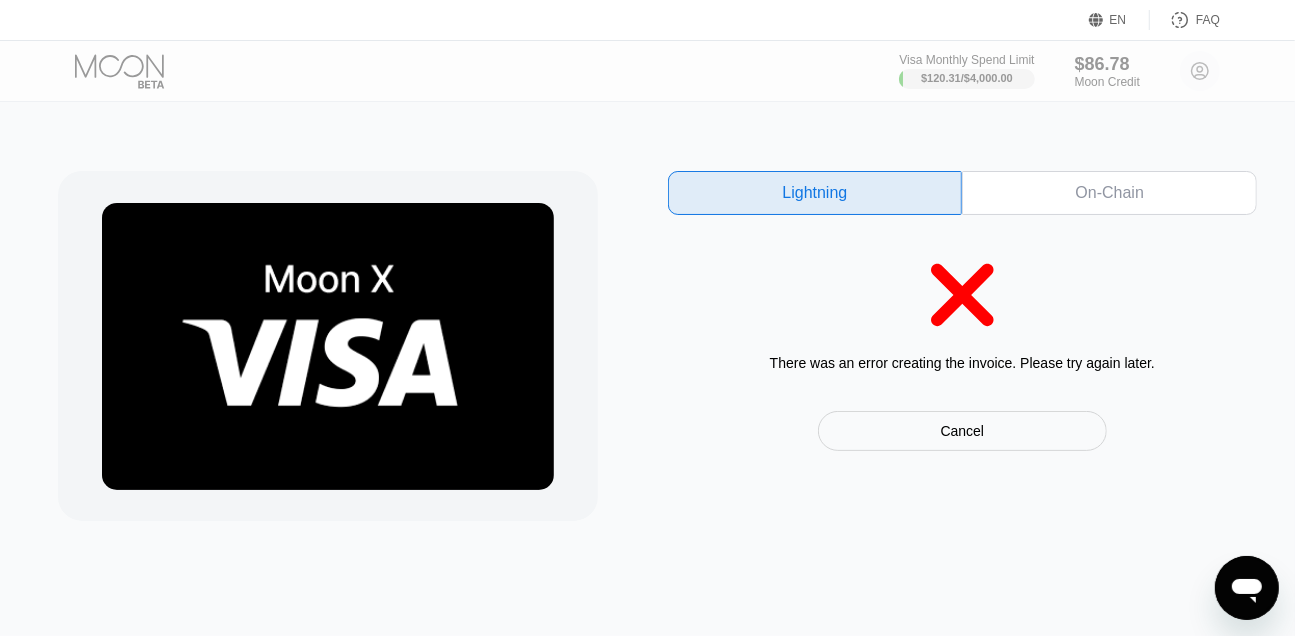 click at bounding box center [136, 71] 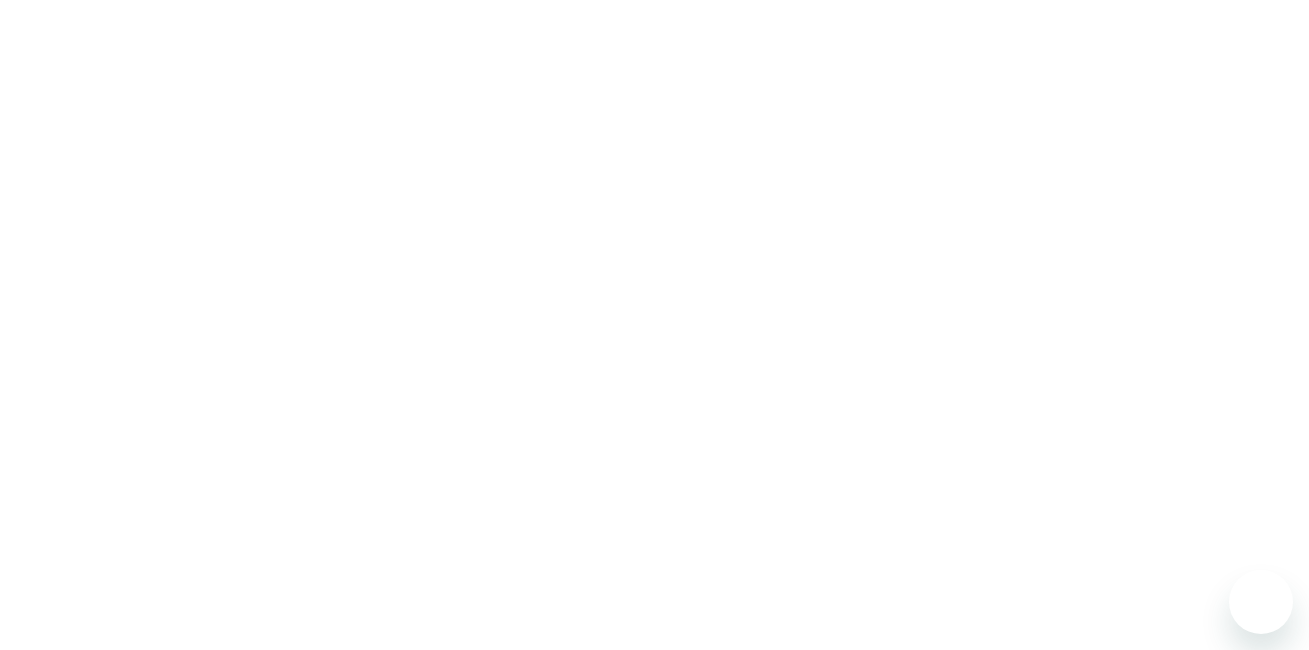 scroll, scrollTop: 0, scrollLeft: 0, axis: both 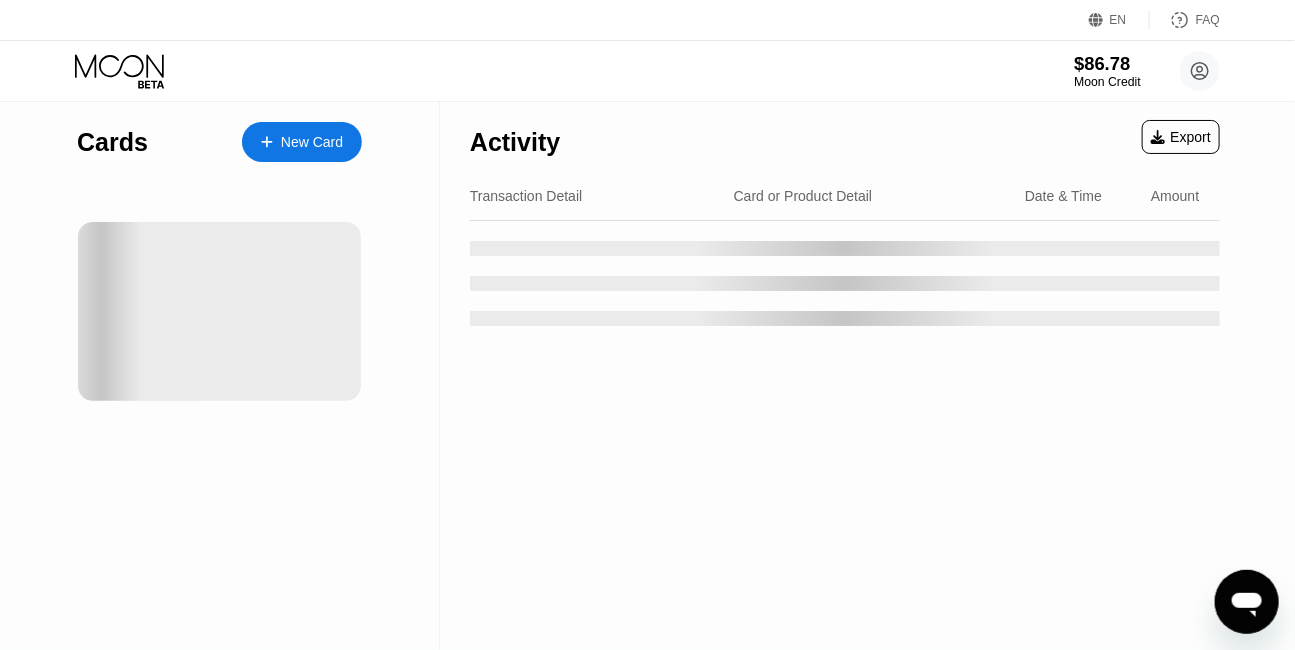 click on "$86.78" at bounding box center (1107, 63) 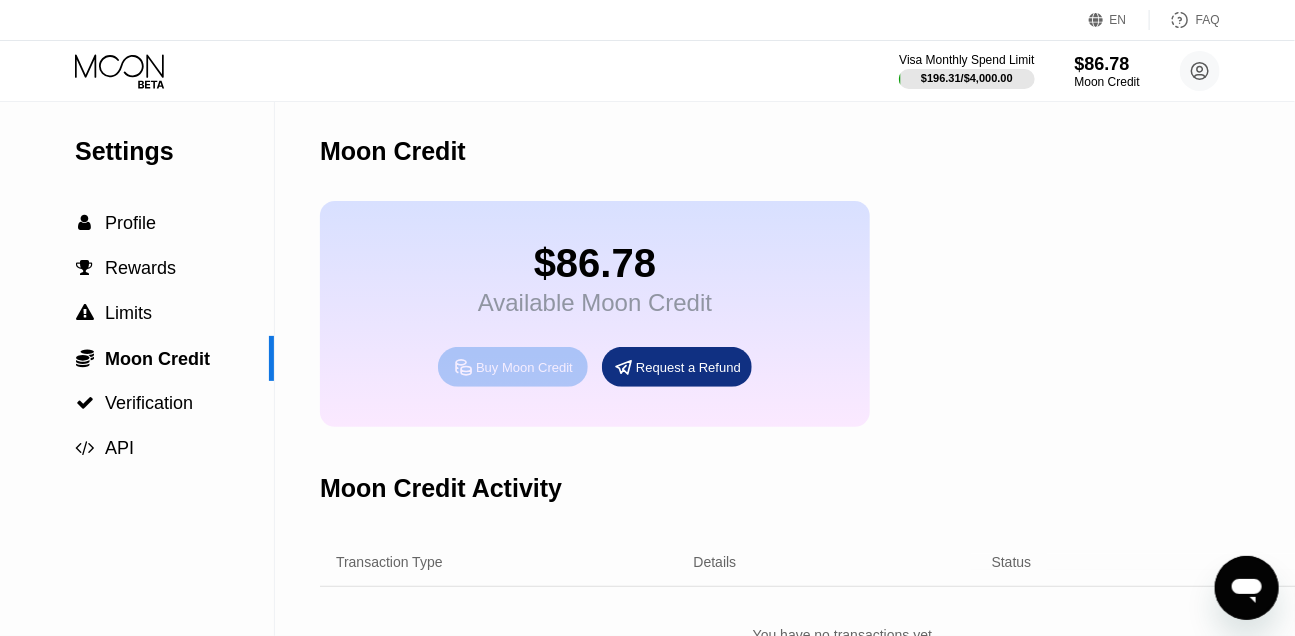 click on "Buy Moon Credit" at bounding box center [513, 367] 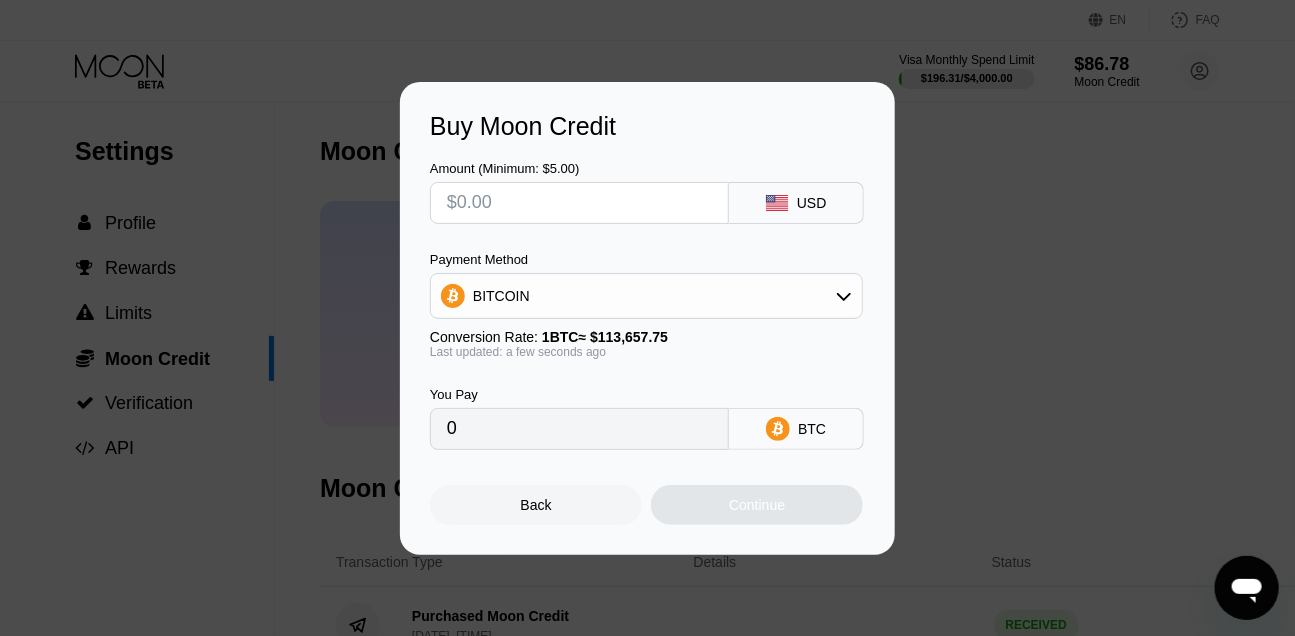 click at bounding box center [579, 203] 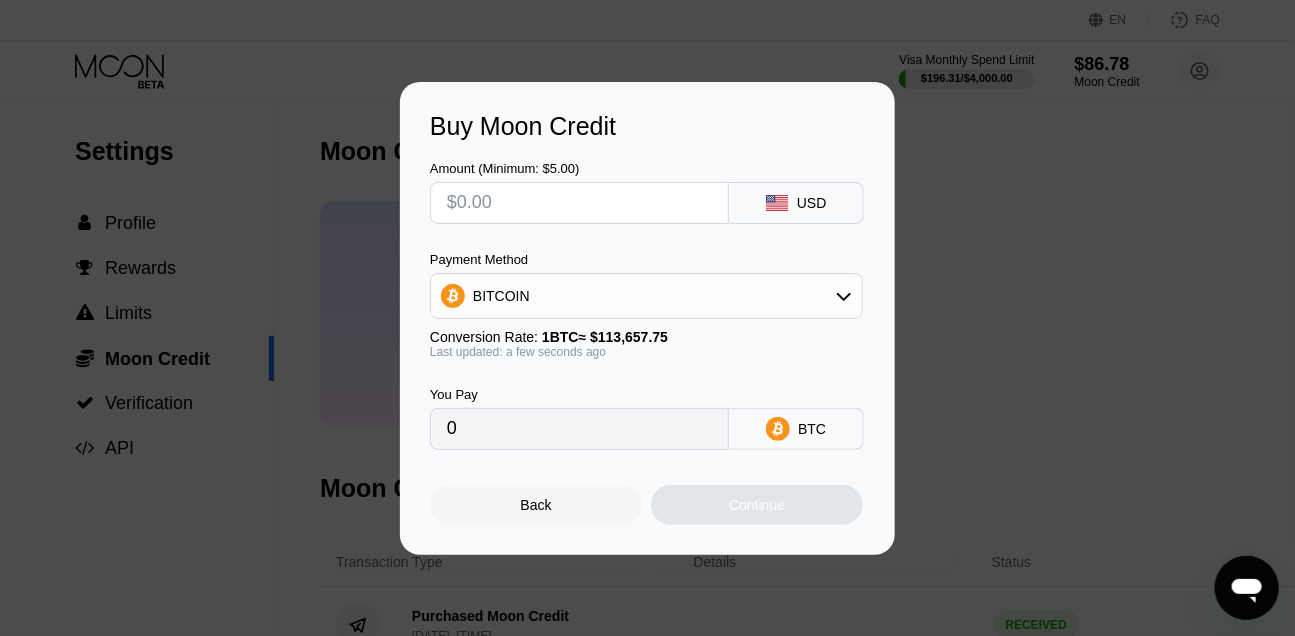 click at bounding box center [579, 203] 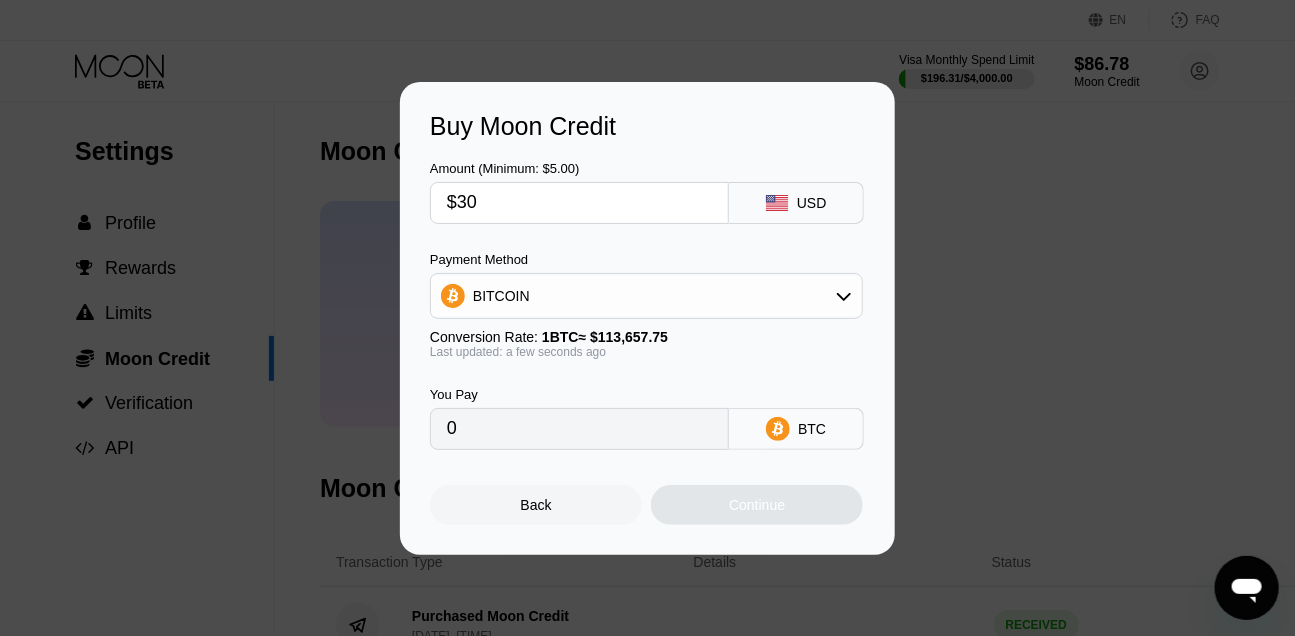 type on "$300" 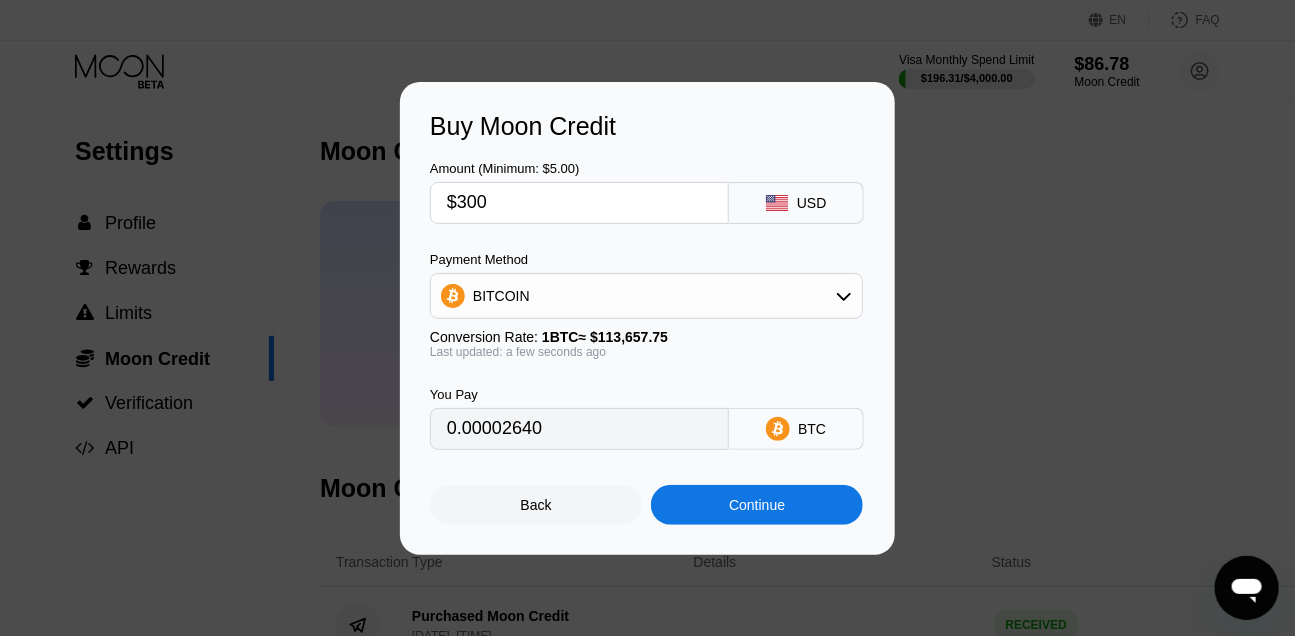 type on "0.00263951" 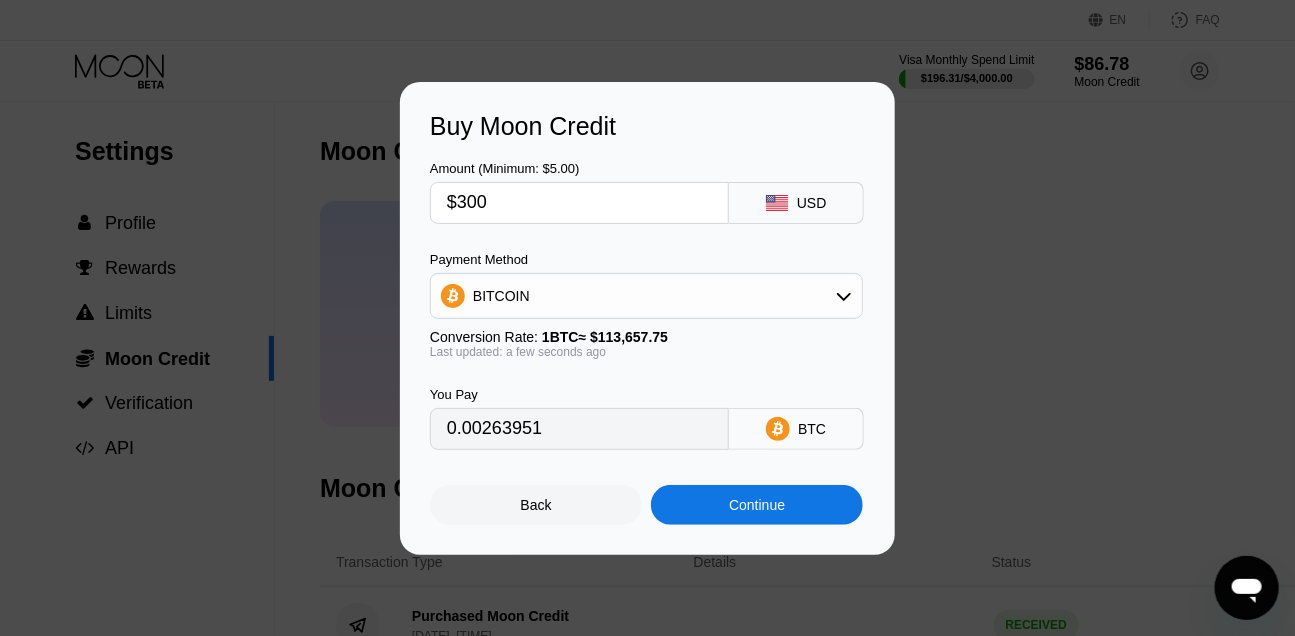 type on "$300" 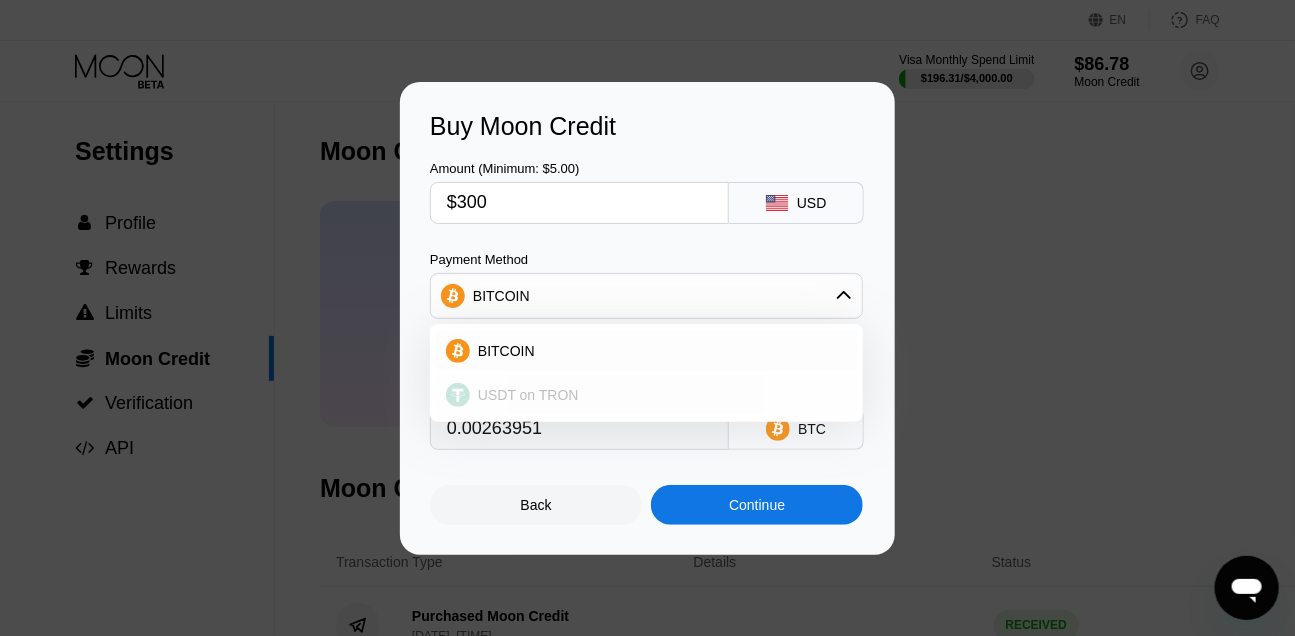 click on "USDT on TRON" at bounding box center [658, 395] 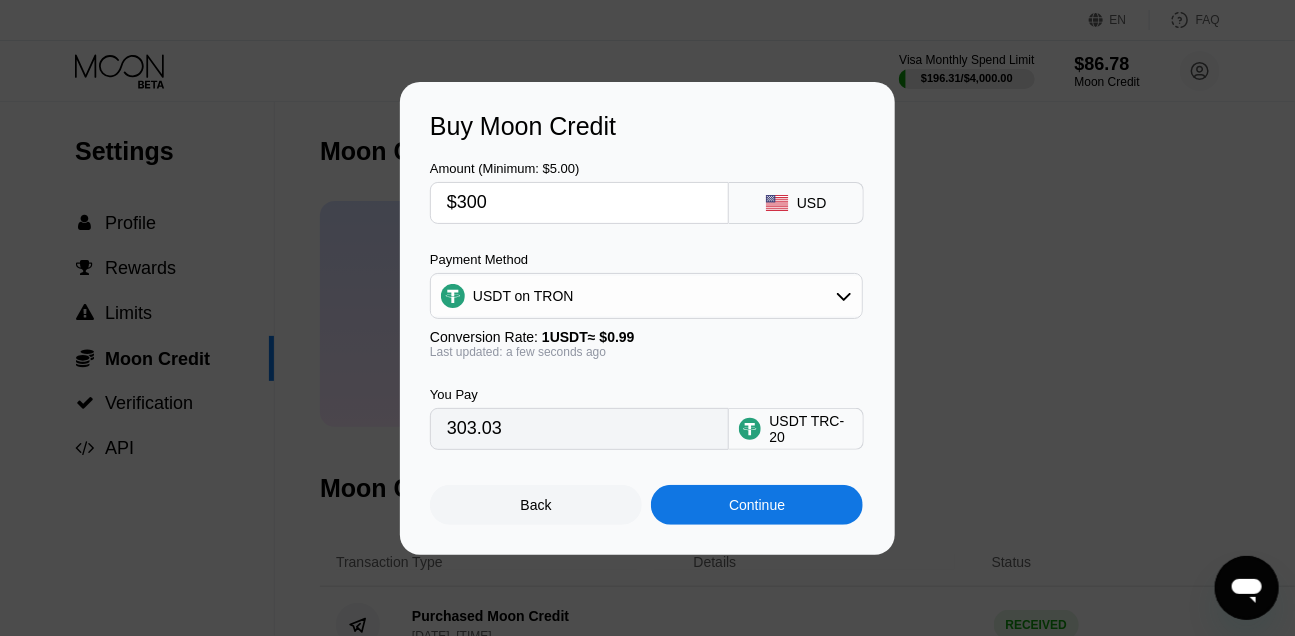 click on "Continue" at bounding box center [757, 505] 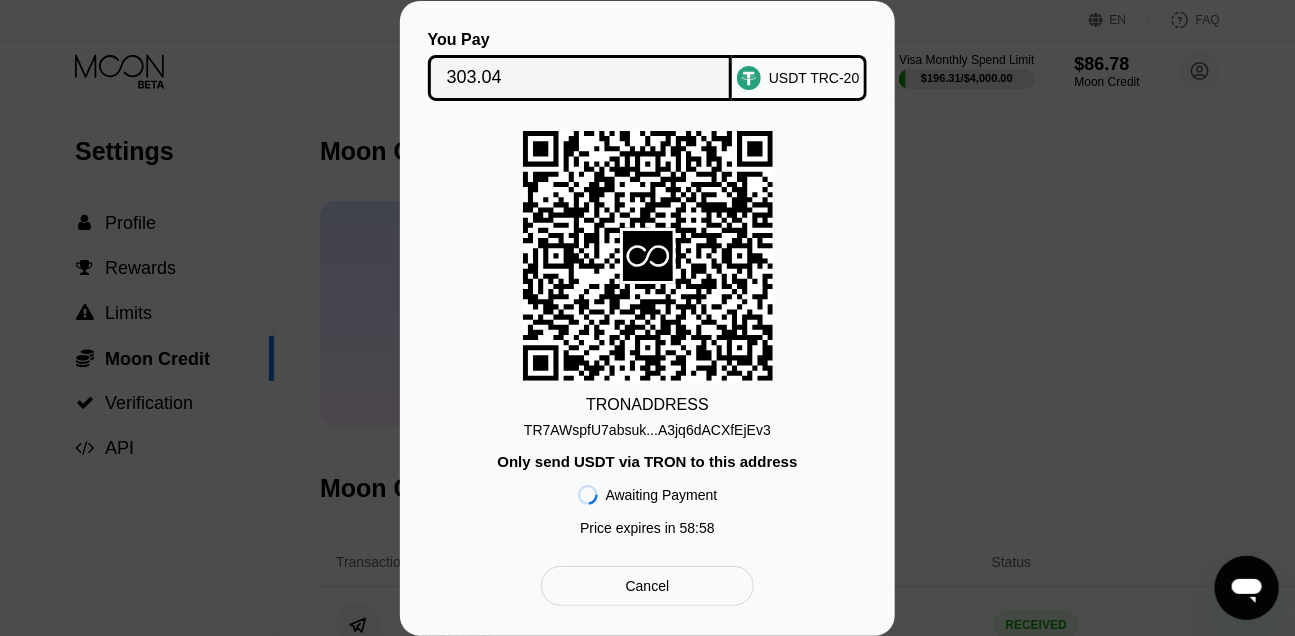 click on "TR7AWspfU7absuk...A3jq6dACXfEjEv3" at bounding box center [647, 430] 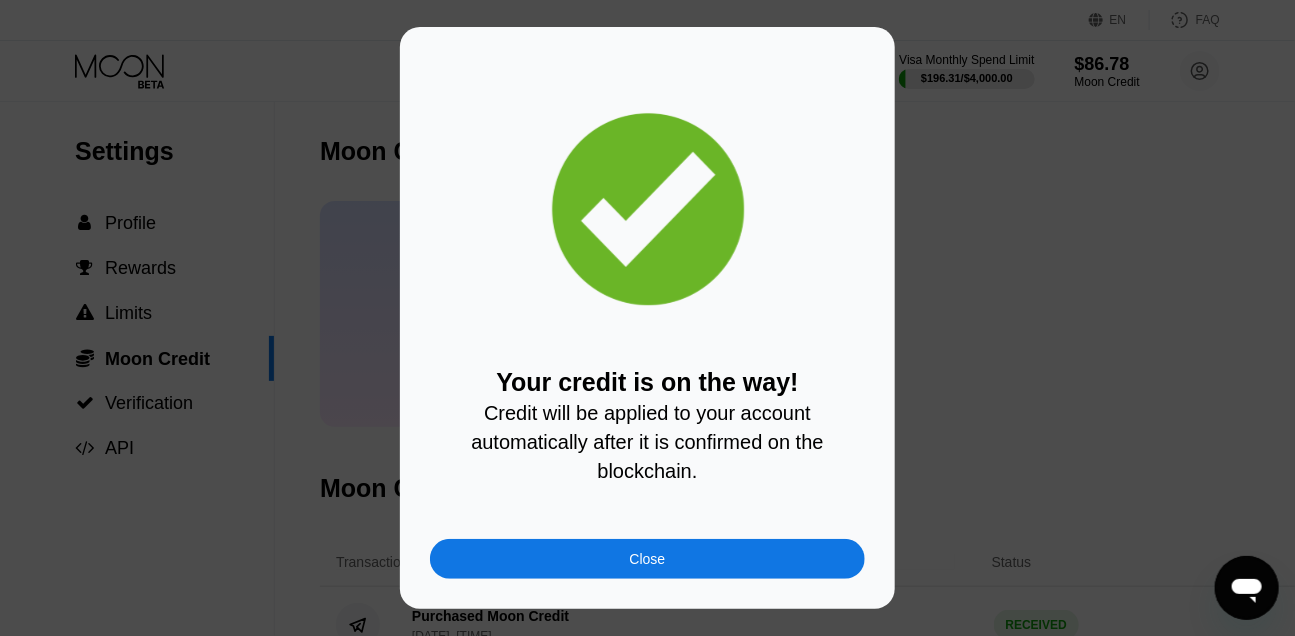 click on "Close" at bounding box center [647, 559] 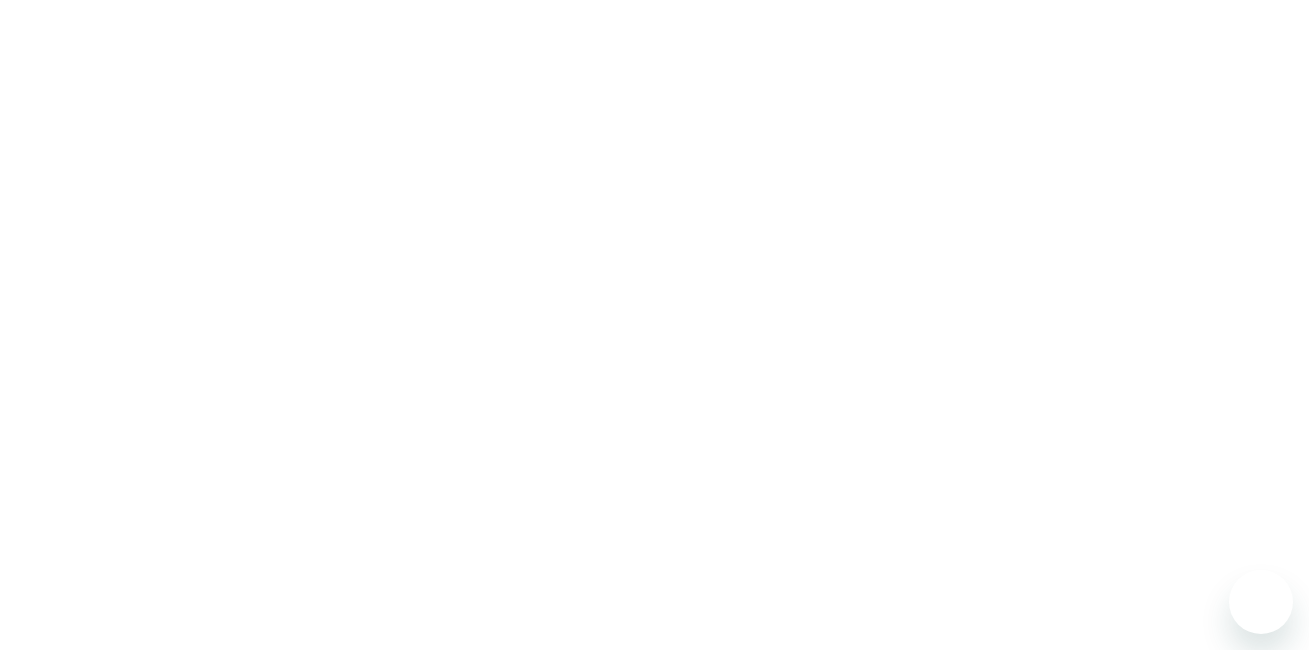 scroll, scrollTop: 0, scrollLeft: 0, axis: both 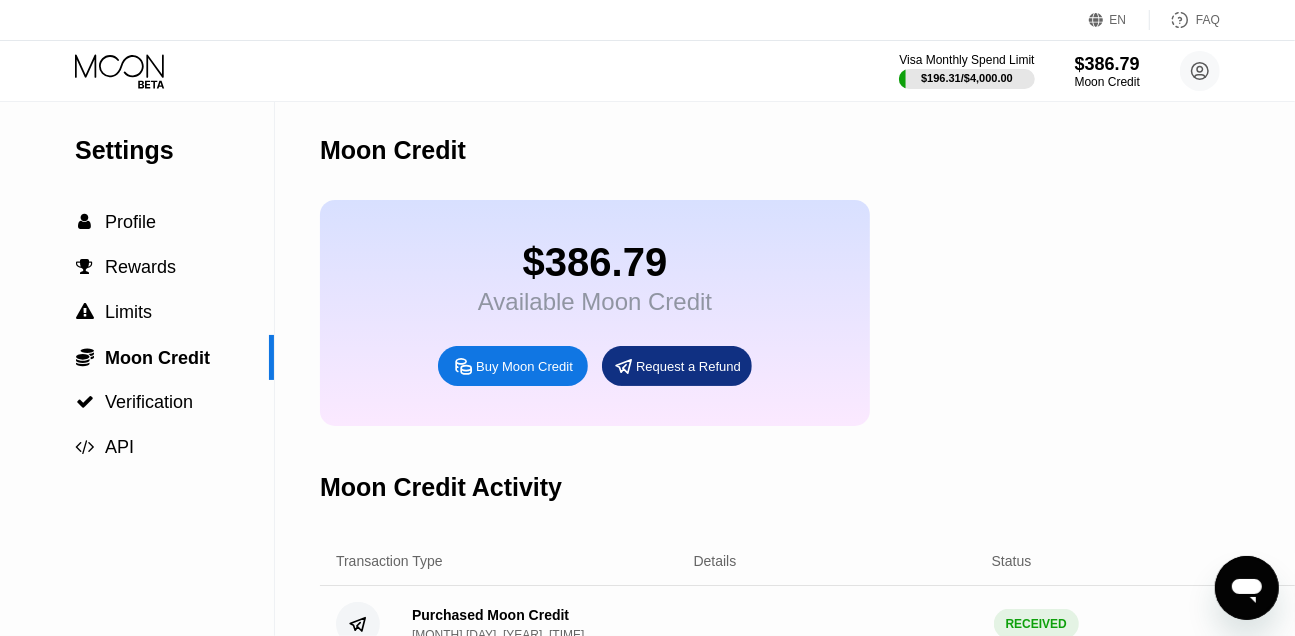 click 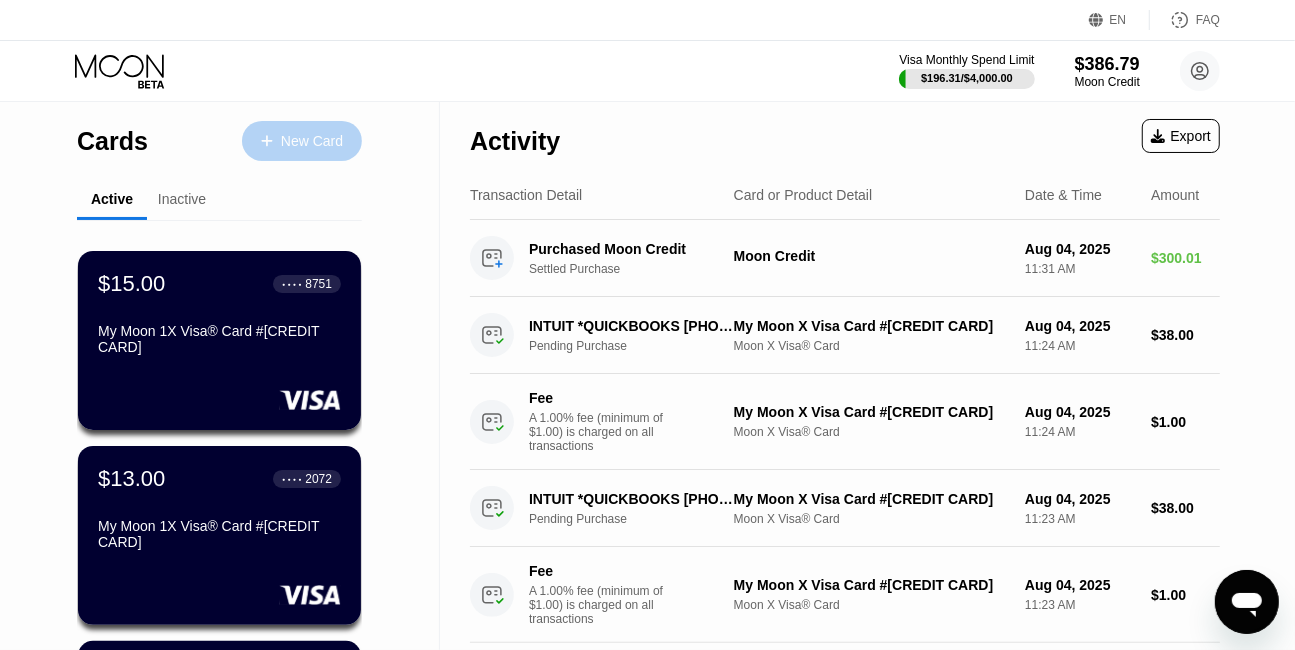 click on "New Card" at bounding box center [312, 141] 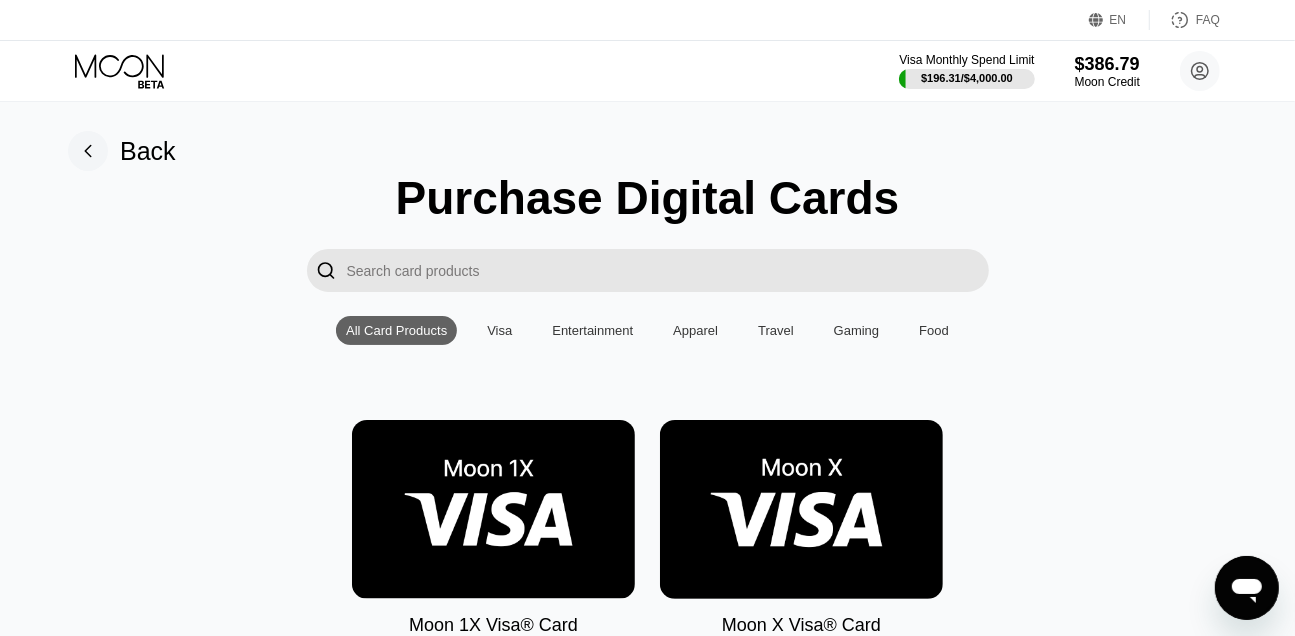 click at bounding box center [801, 509] 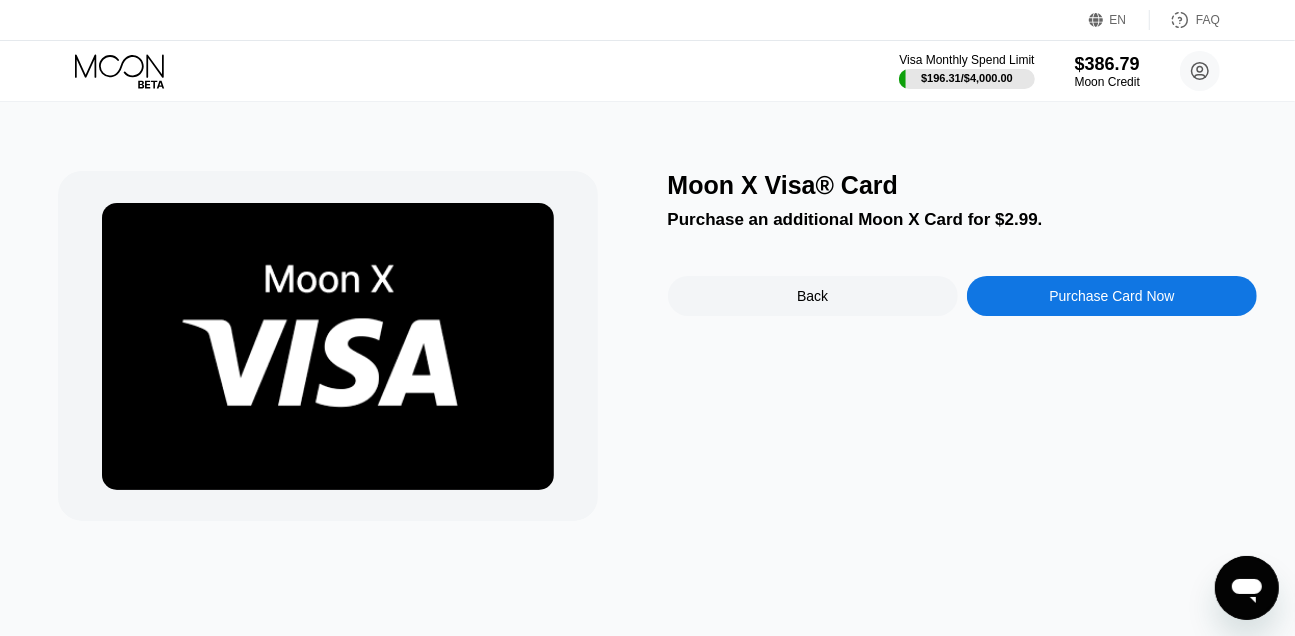 click on "Purchase Card Now" at bounding box center (1112, 296) 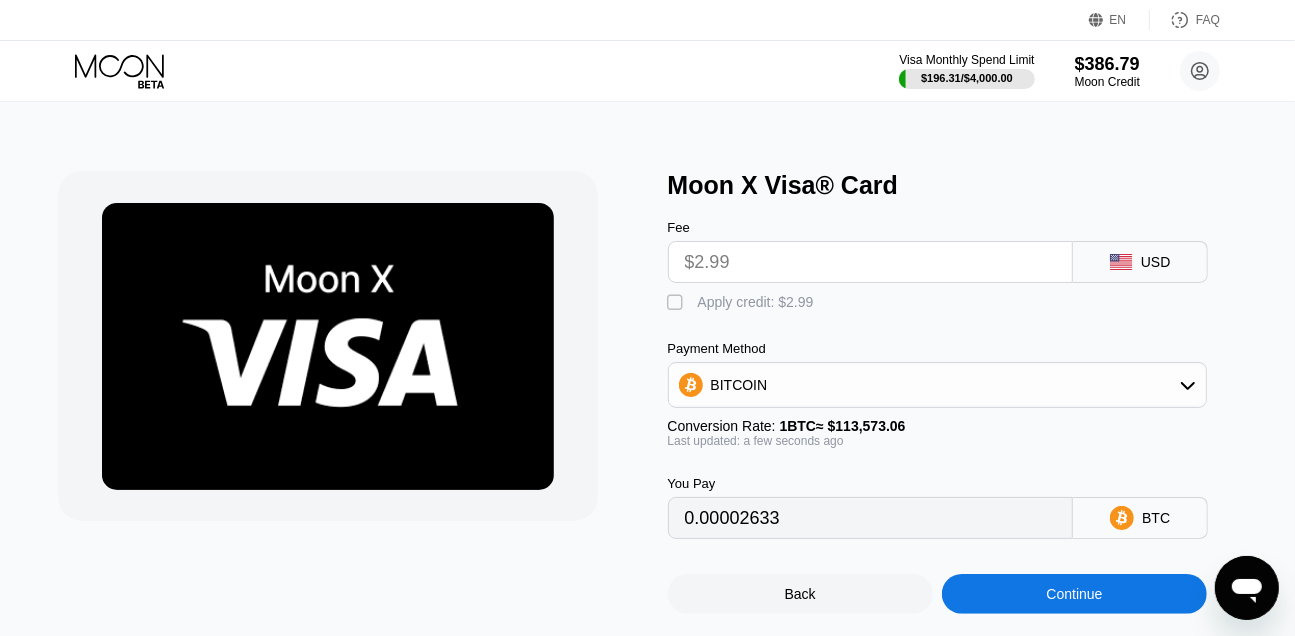 click on "Apply credit: $2.99" at bounding box center (756, 302) 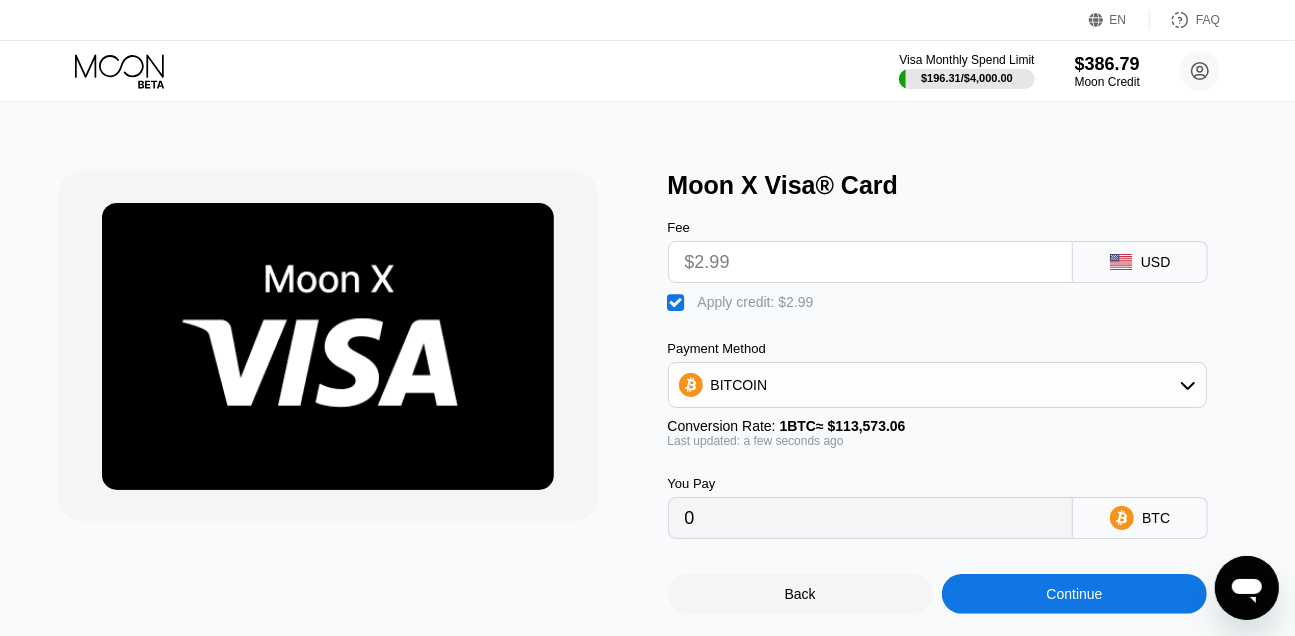 click on "Continue" at bounding box center [1074, 594] 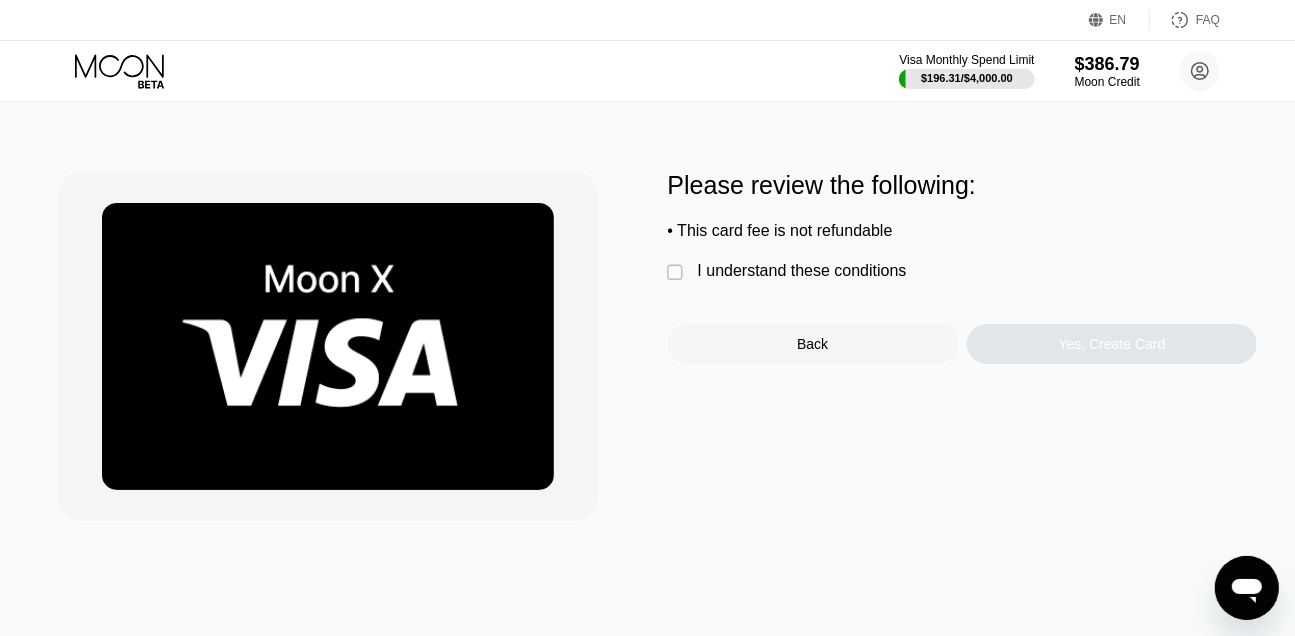 click on "I understand these conditions" at bounding box center [802, 271] 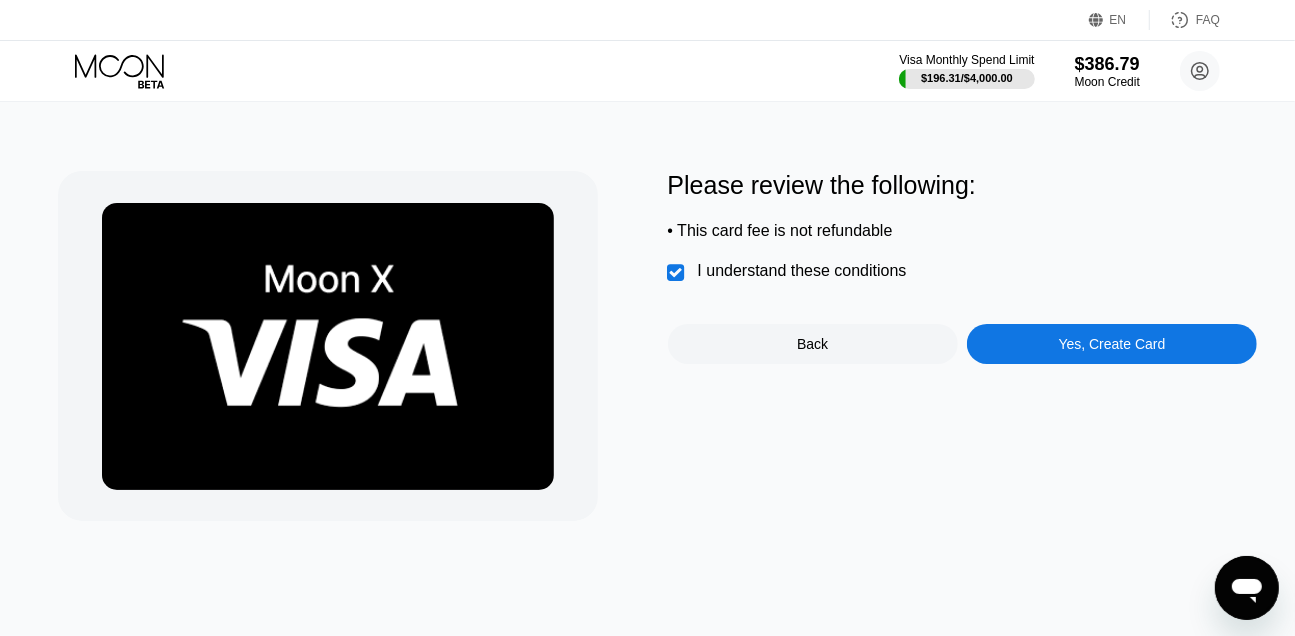 click on "Yes, Create Card" at bounding box center (1112, 344) 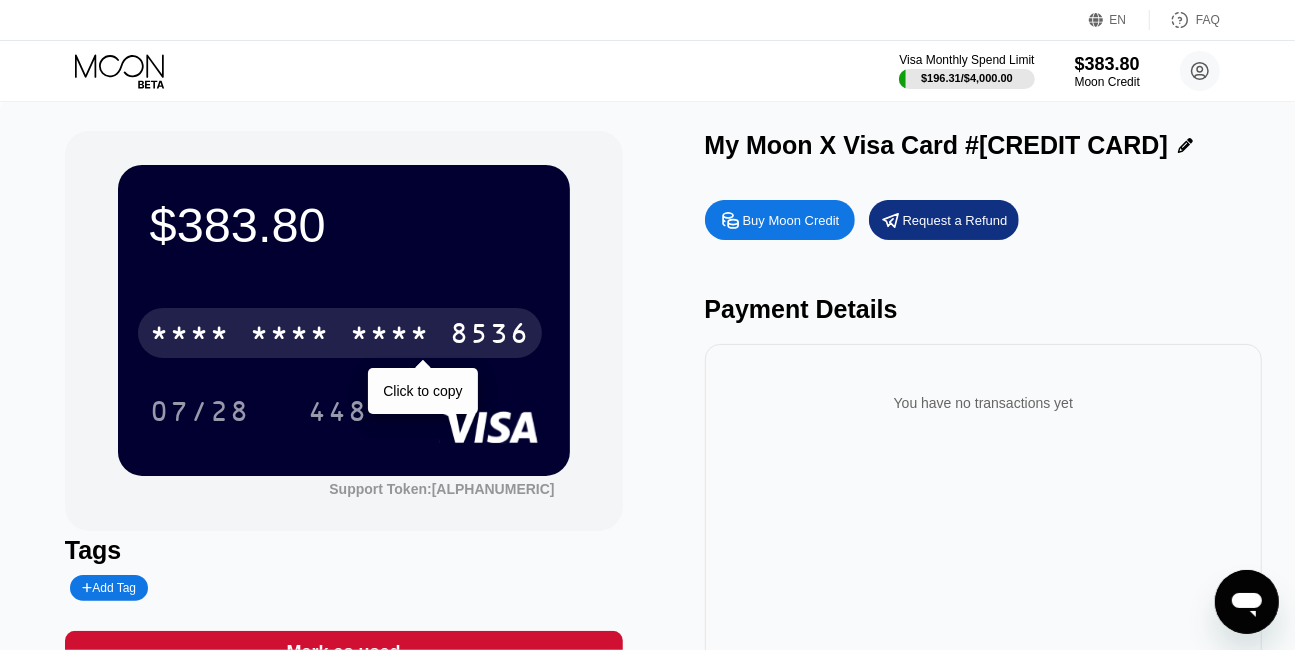 click on "* * * *" at bounding box center (390, 336) 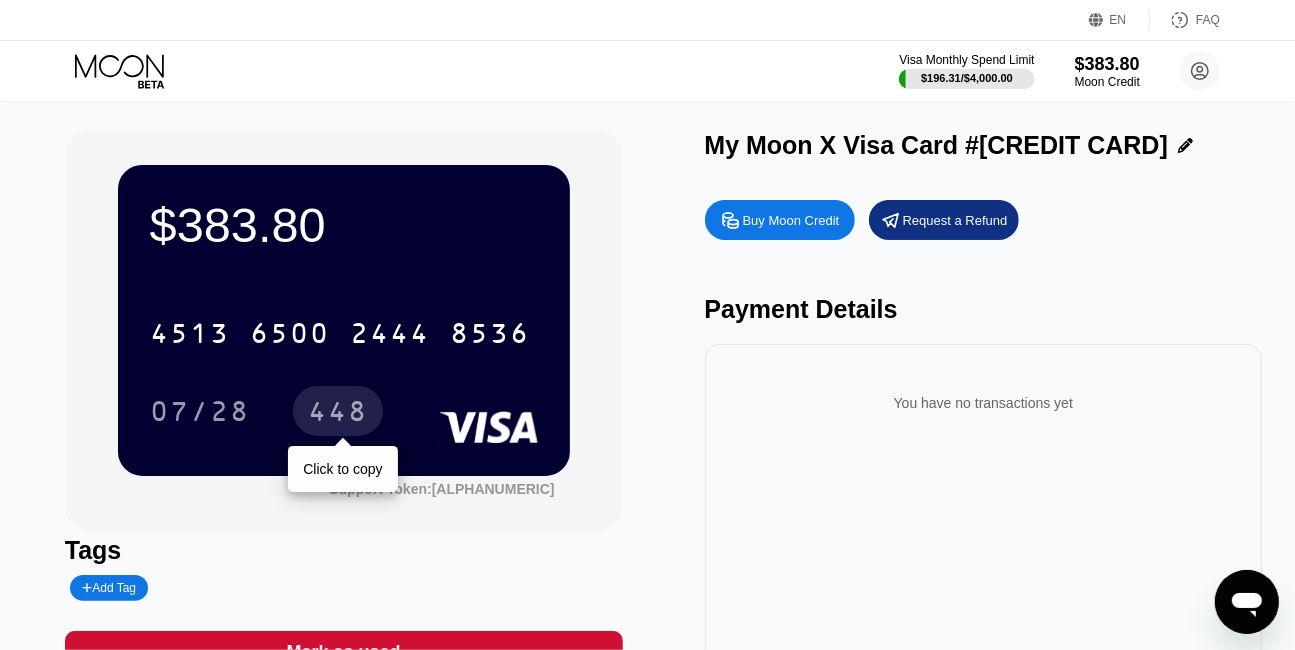 click on "448" at bounding box center [338, 414] 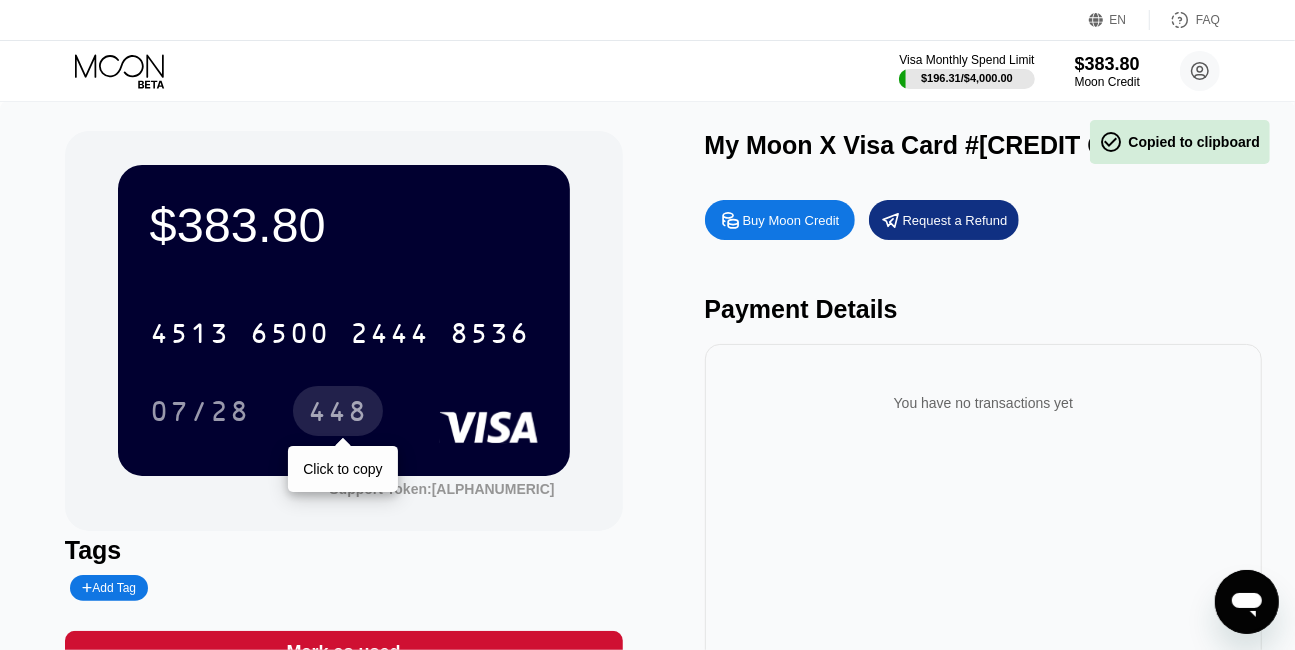 click on "448" at bounding box center [338, 414] 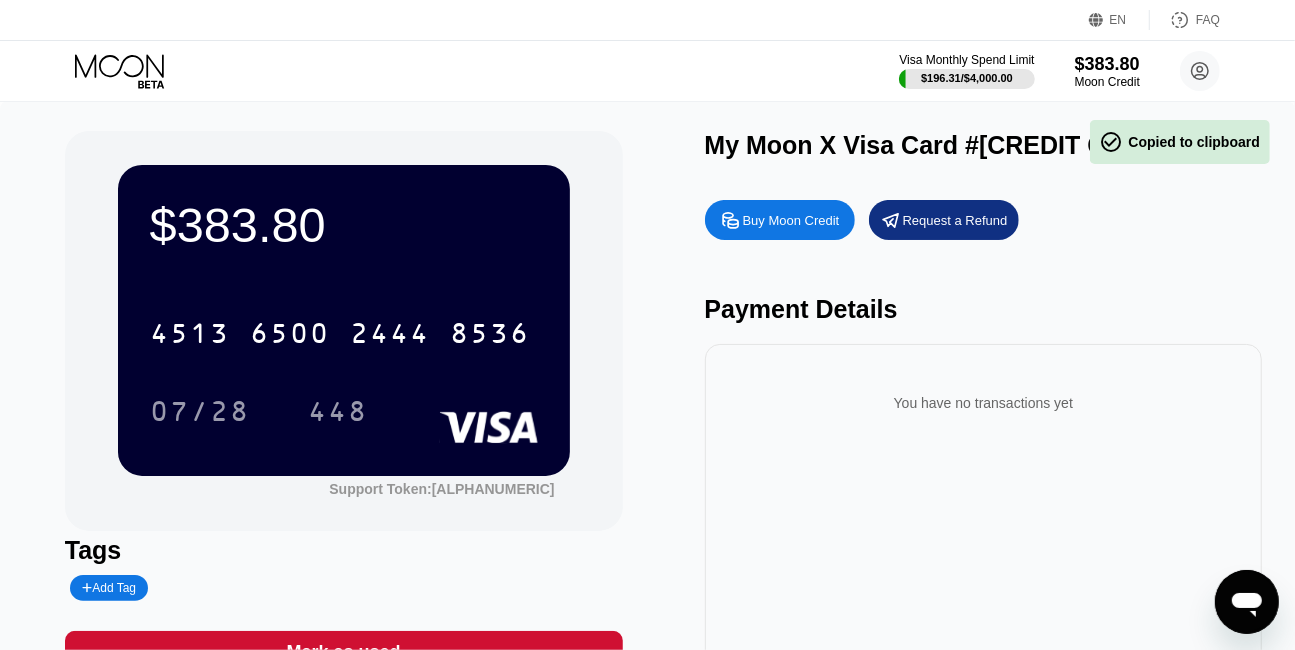 click on "448" at bounding box center [338, 414] 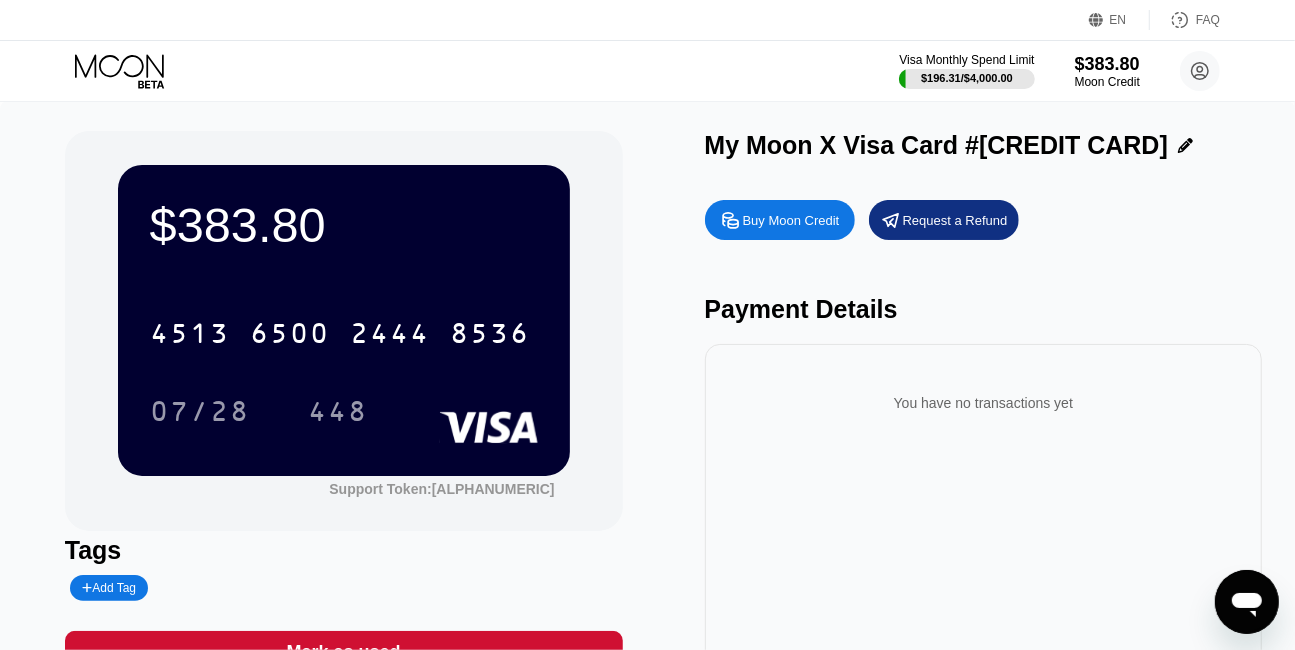 click 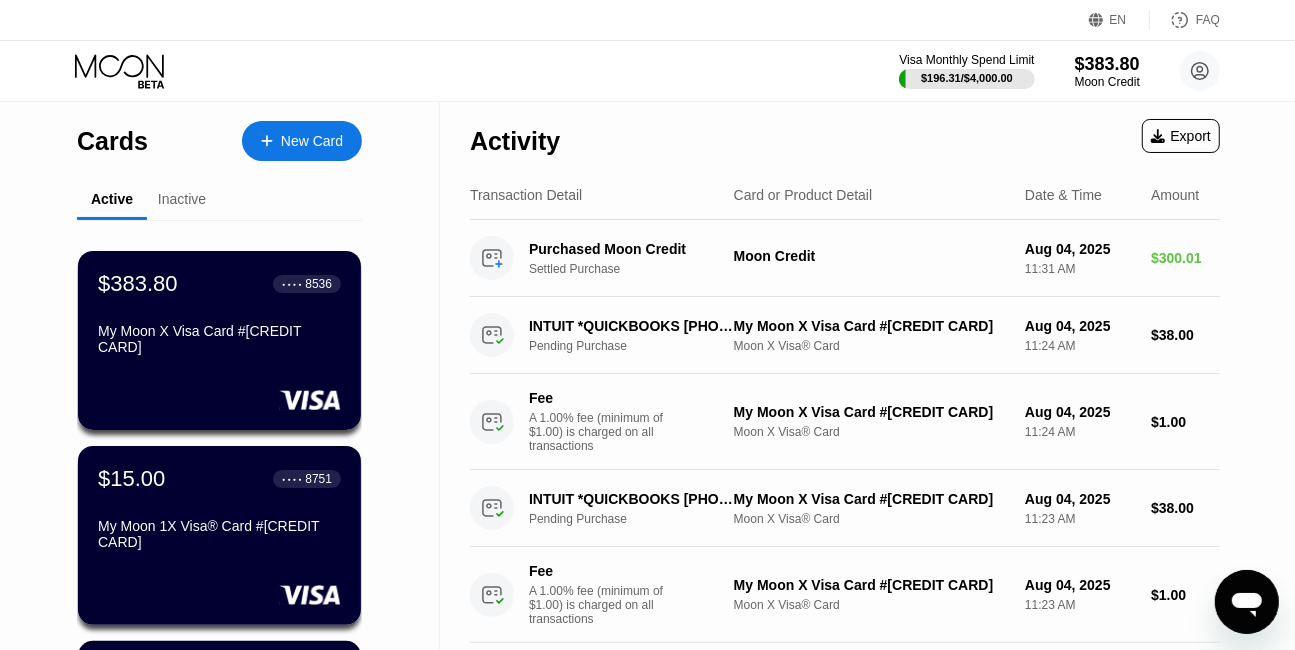 click on "Cards    New Card" at bounding box center (219, 136) 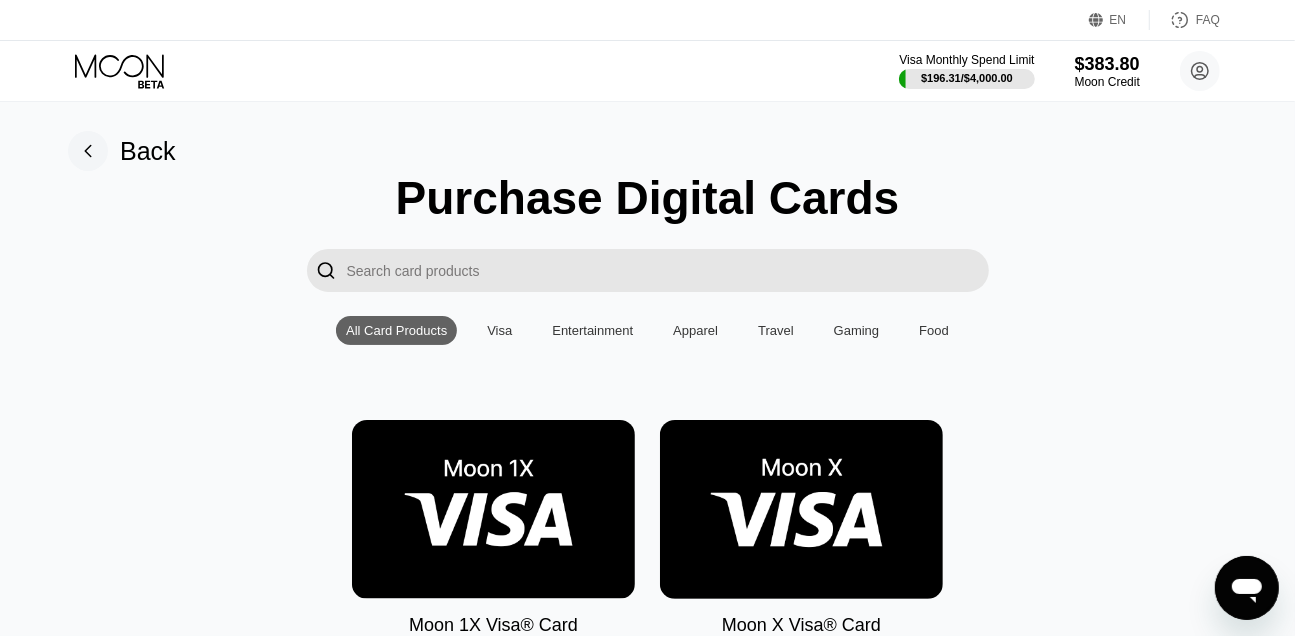 click at bounding box center (801, 509) 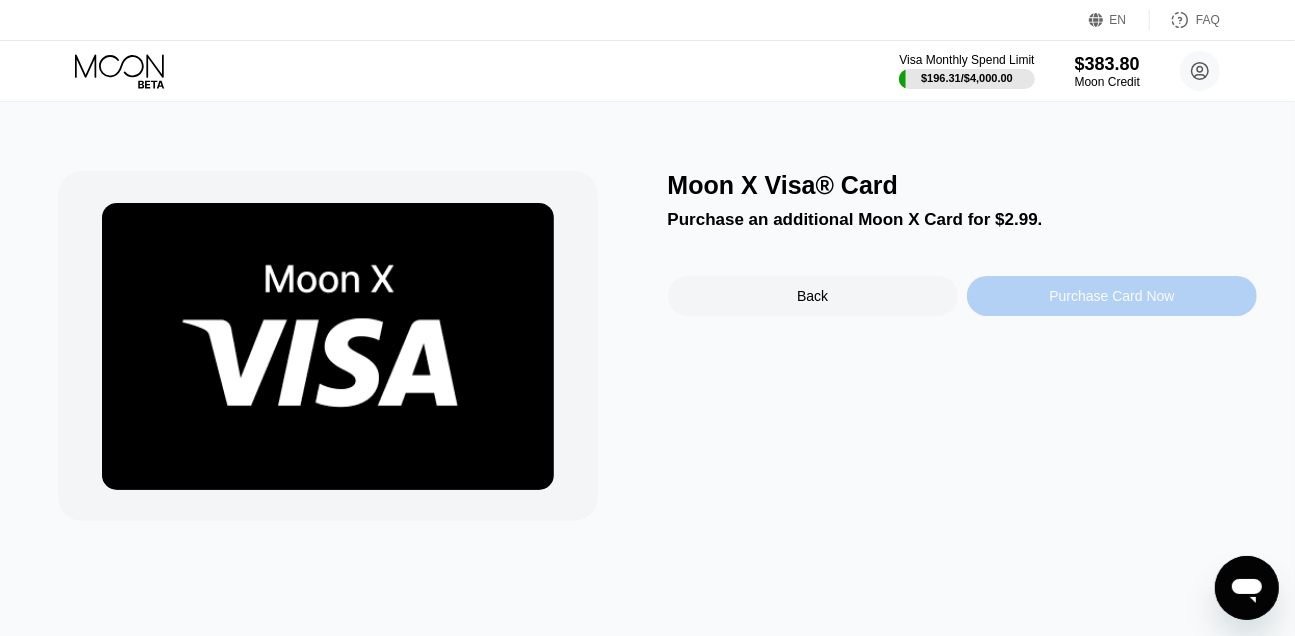 click on "Purchase Card Now" at bounding box center [1111, 296] 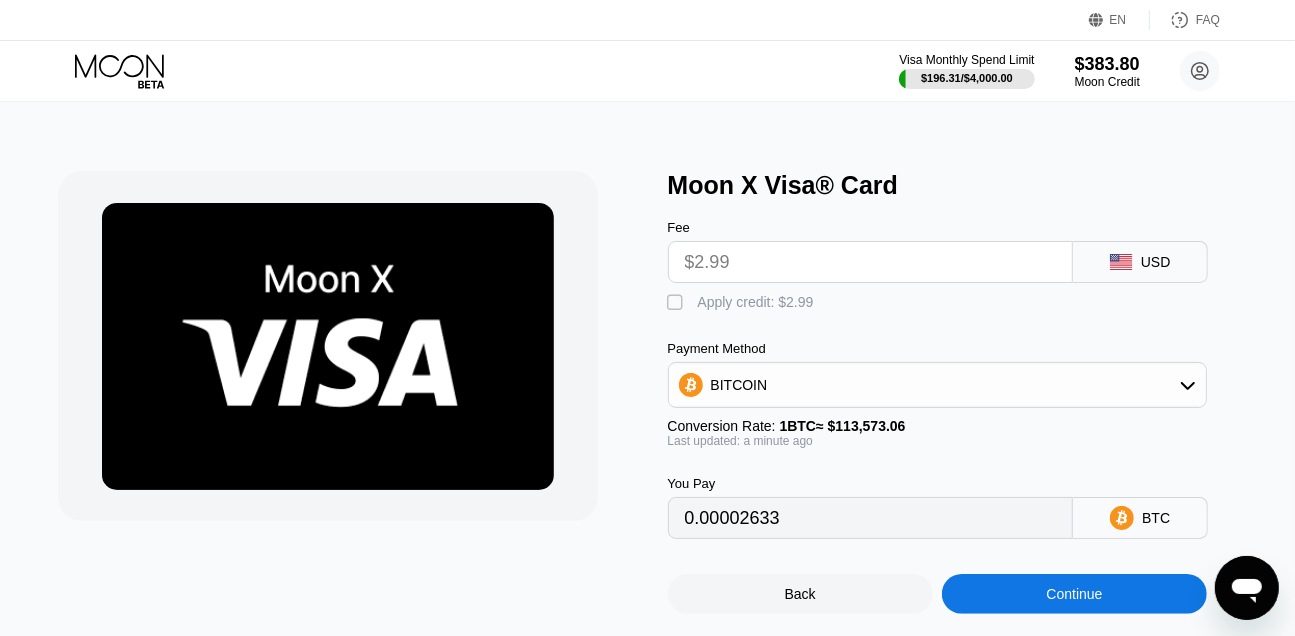 click on " Apply credit: $2.99" at bounding box center [746, 303] 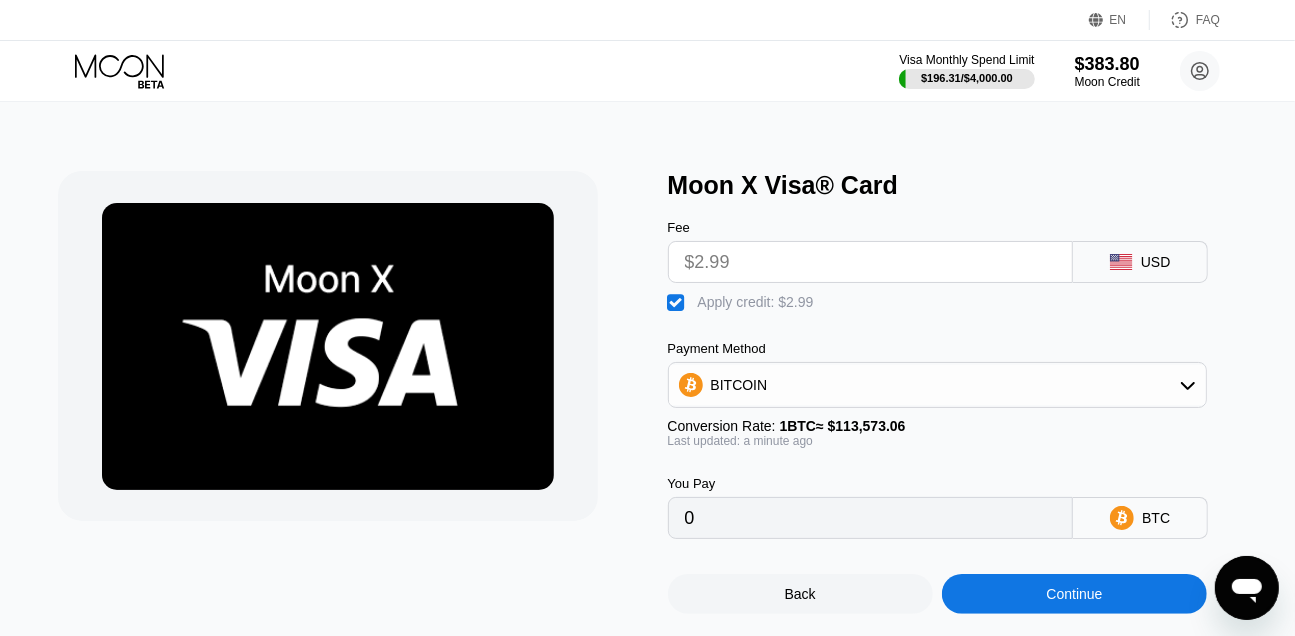 click on "Continue" at bounding box center [1074, 594] 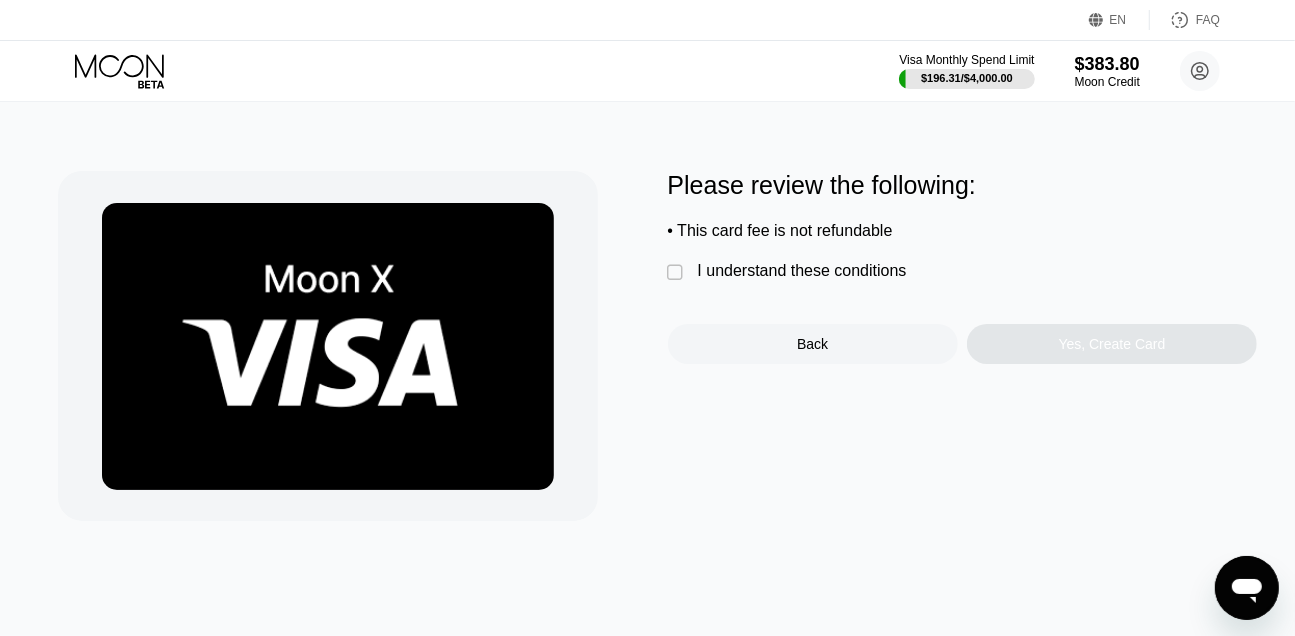 click on "I understand these conditions" at bounding box center (802, 271) 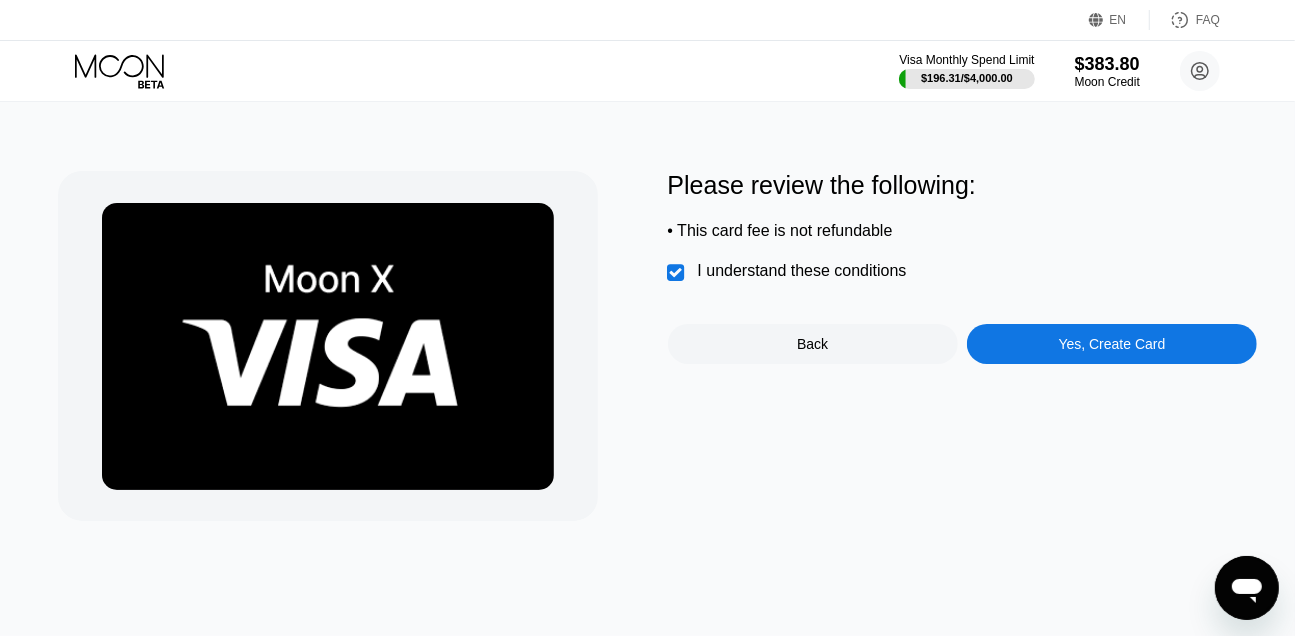 click on "Yes, Create Card" at bounding box center (1112, 344) 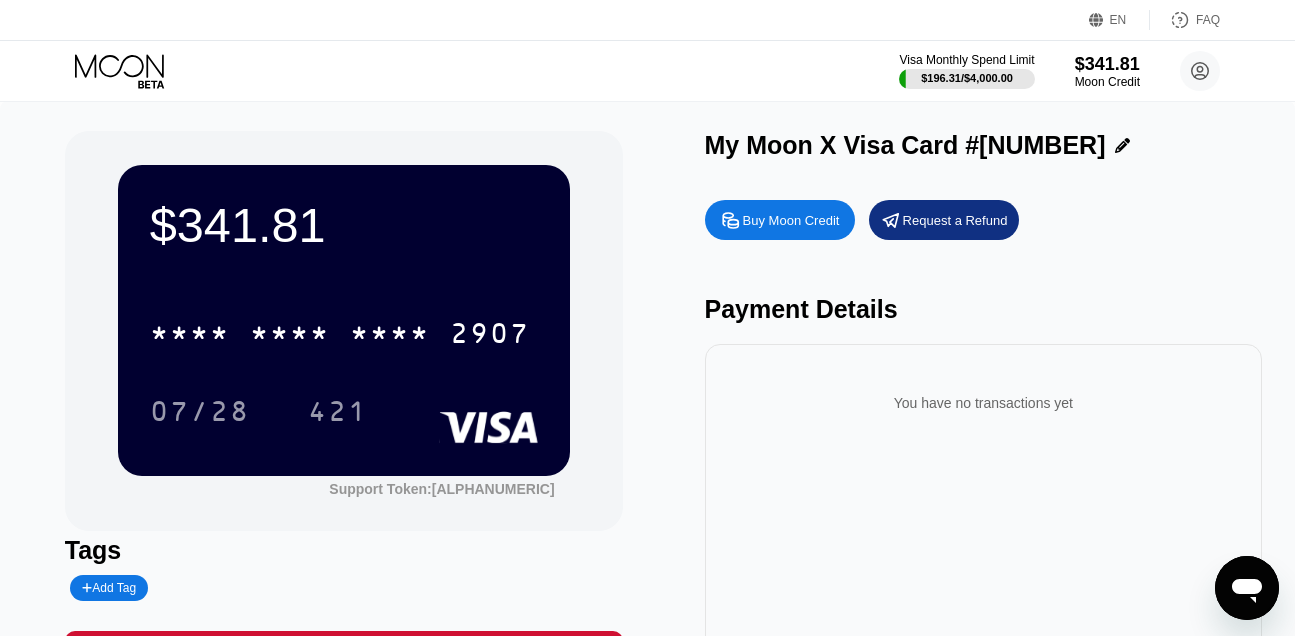 scroll, scrollTop: 0, scrollLeft: 0, axis: both 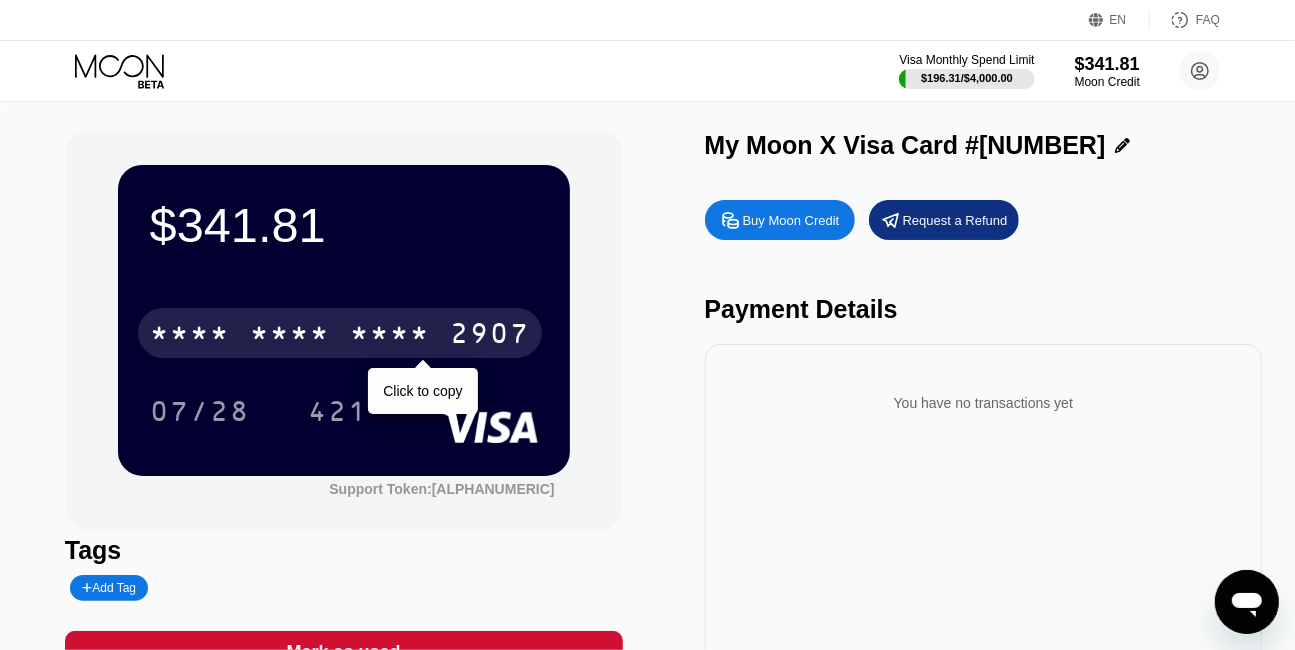 click on "* * * *" at bounding box center [390, 336] 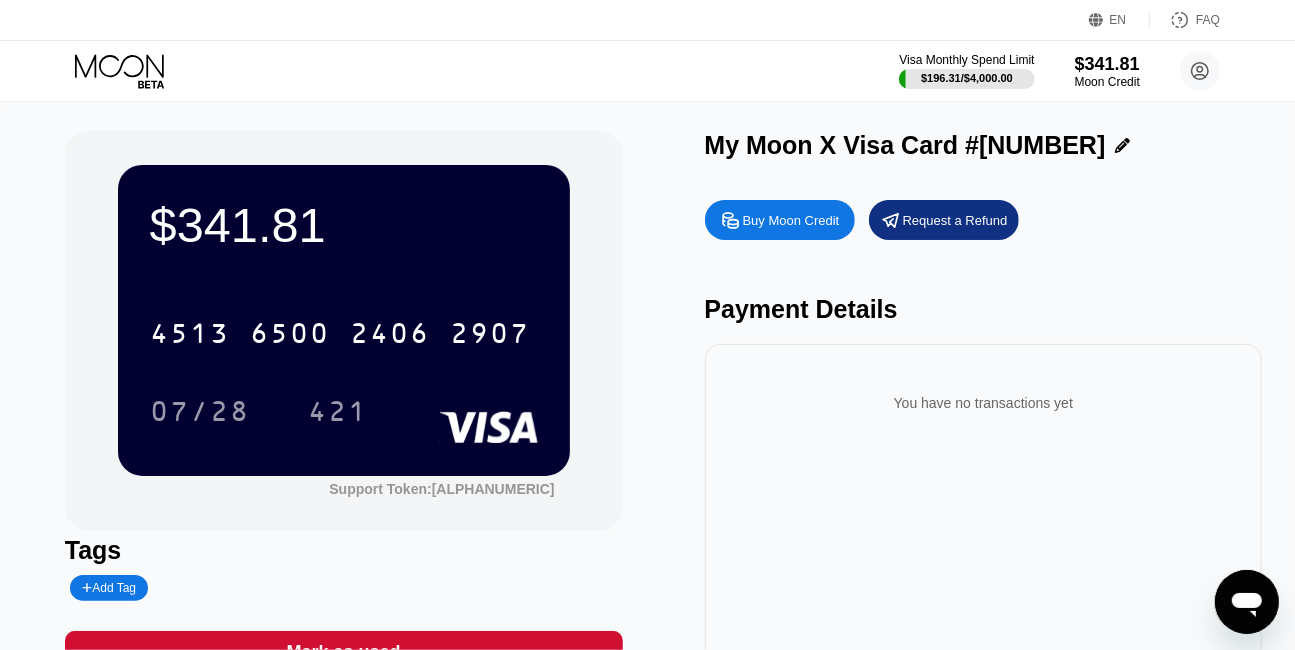 click 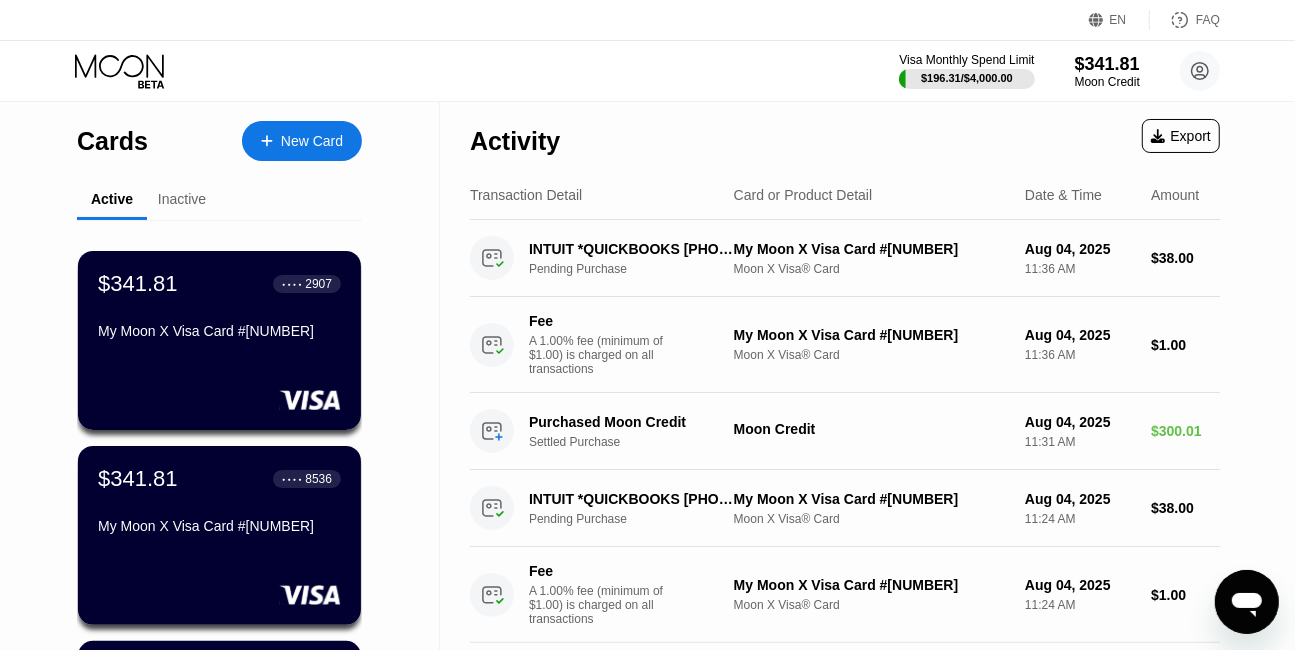click on "New Card" at bounding box center (312, 141) 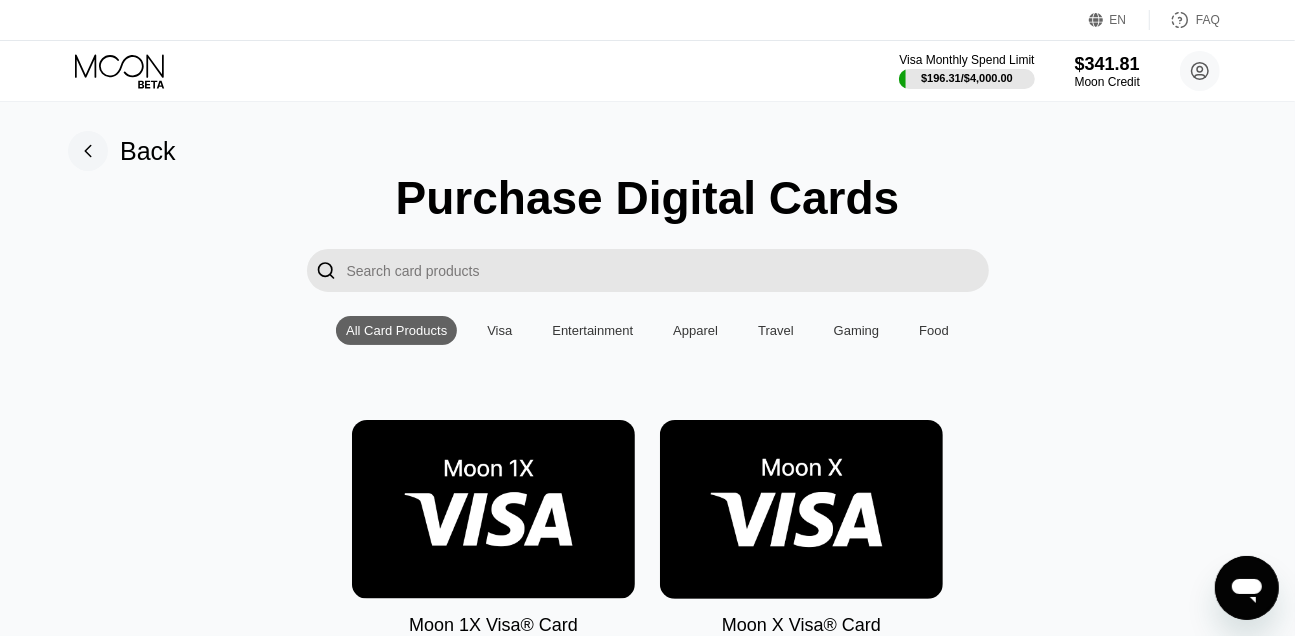 click at bounding box center (801, 509) 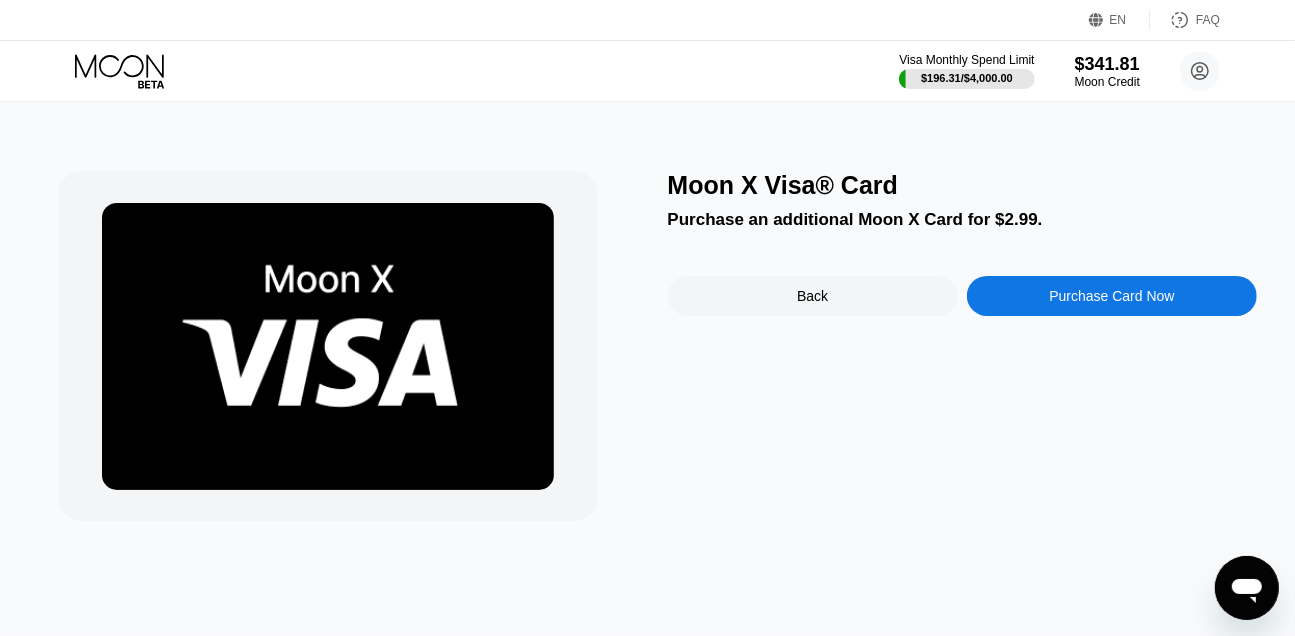 click on "Purchase Card Now" at bounding box center [1112, 296] 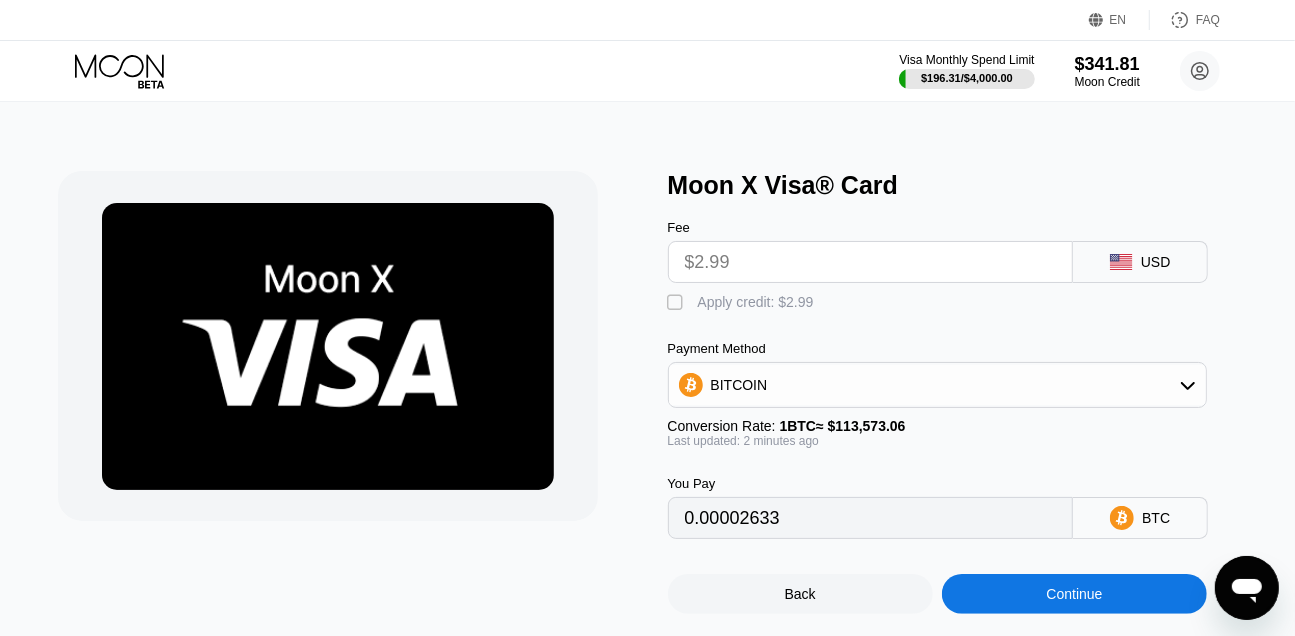 click on "Apply credit: $2.99" at bounding box center (756, 302) 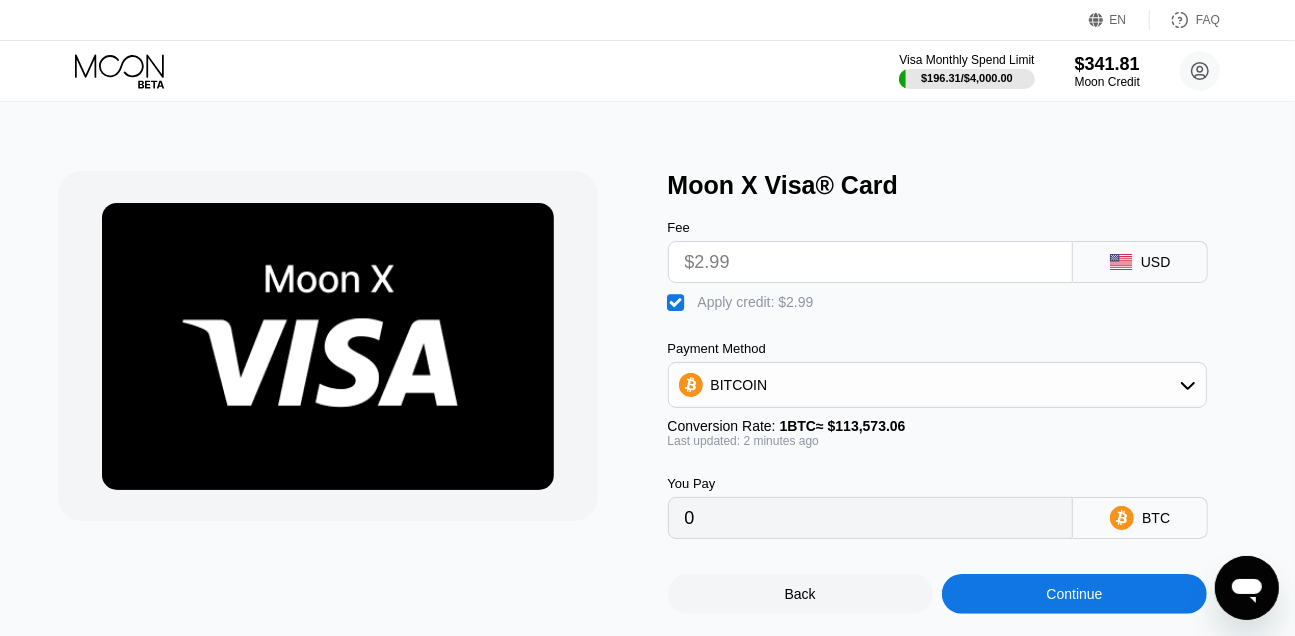 click on "Continue" at bounding box center (1074, 594) 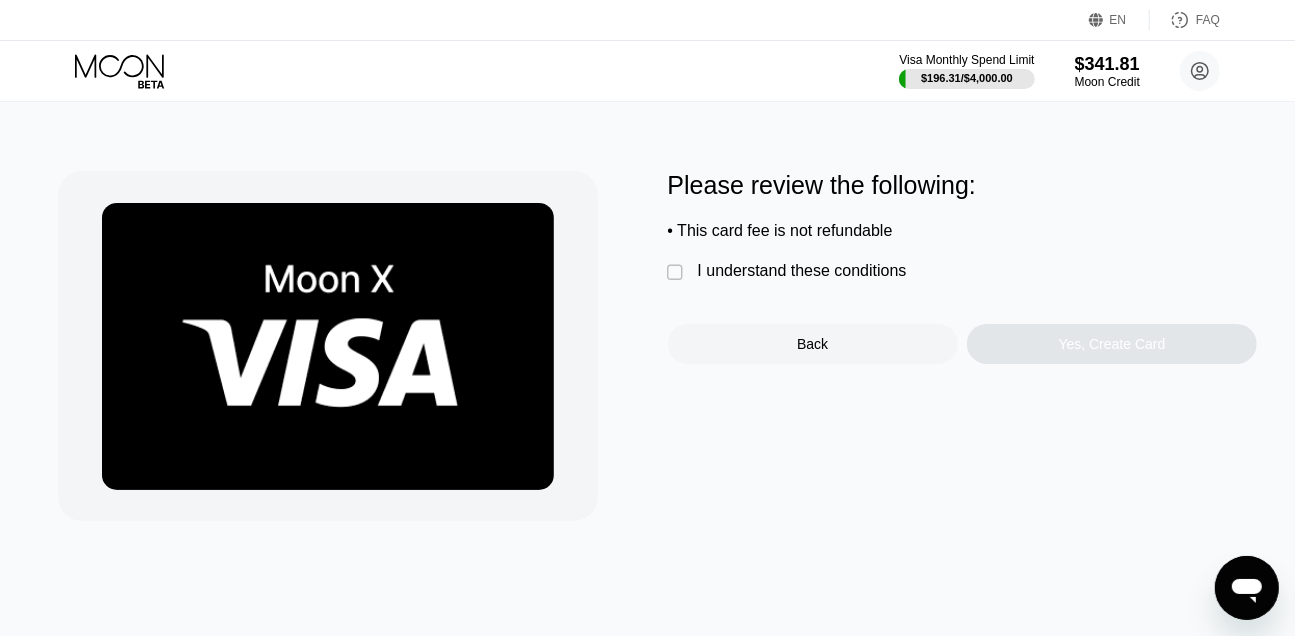 click on "I understand these conditions" at bounding box center [802, 271] 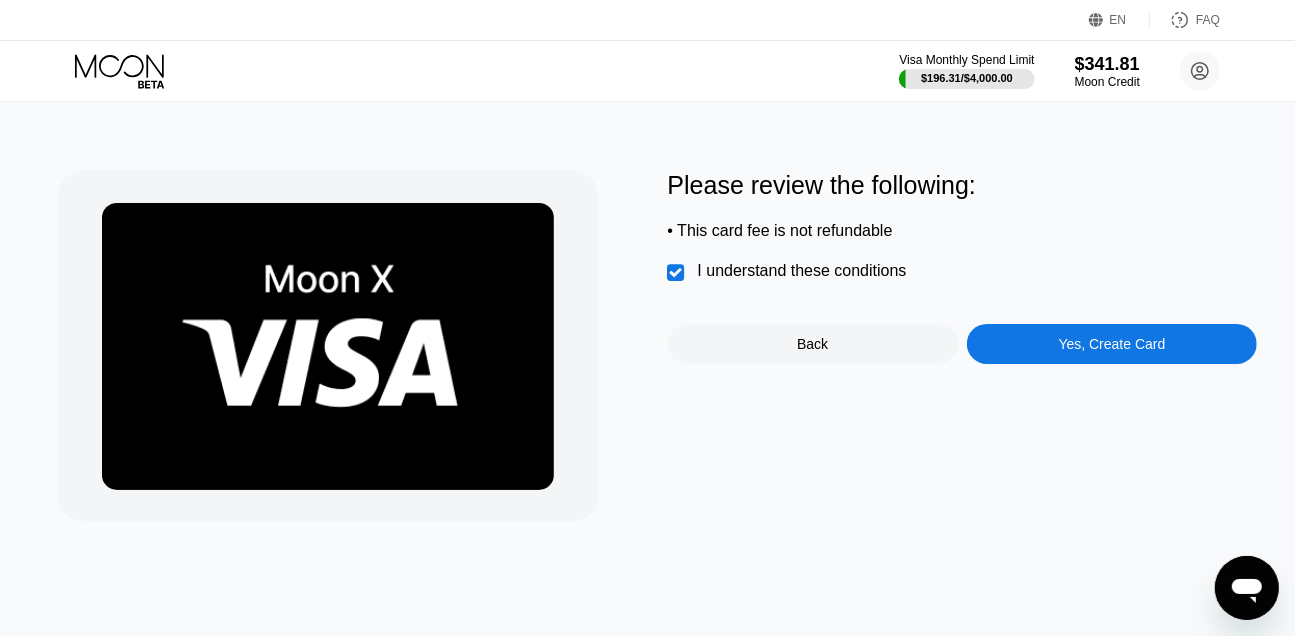 click on "Yes, Create Card" at bounding box center [1112, 344] 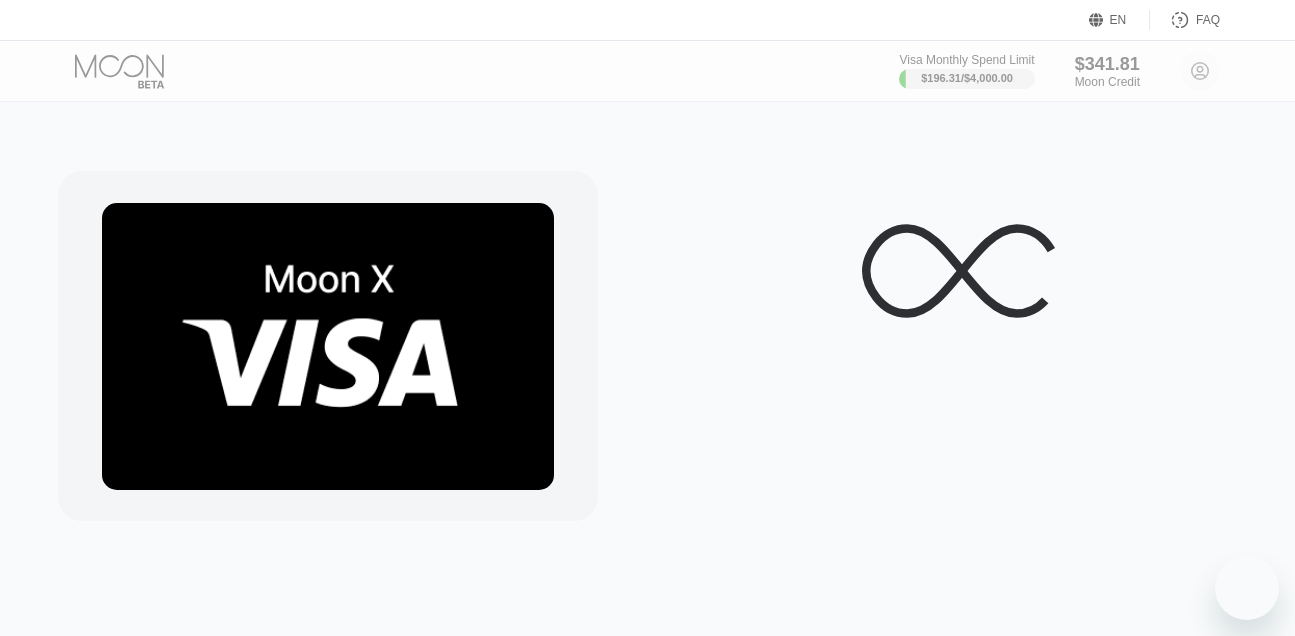 scroll, scrollTop: 0, scrollLeft: 0, axis: both 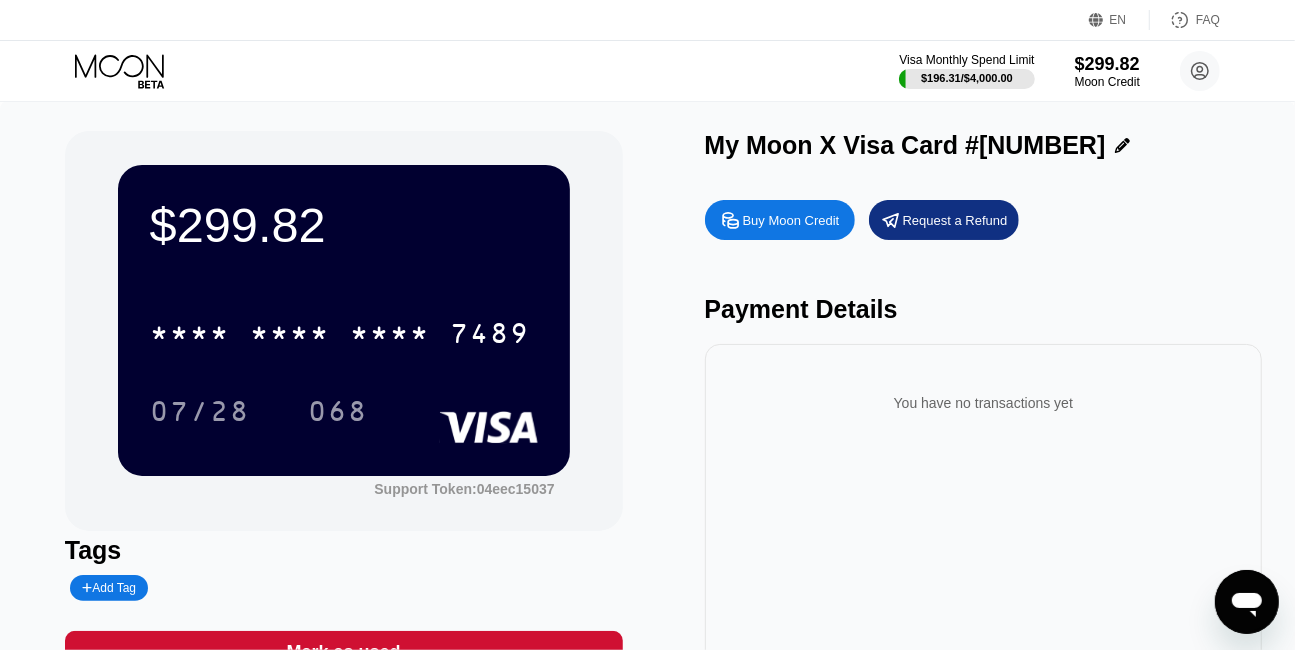 click on "Visa Monthly Spend Limit $[PRICE] / $[PRICE] $[PRICE] Moon Credit info@example.com  Home Settings Support Careers About Us Log out Privacy policy Terms" at bounding box center (647, 71) 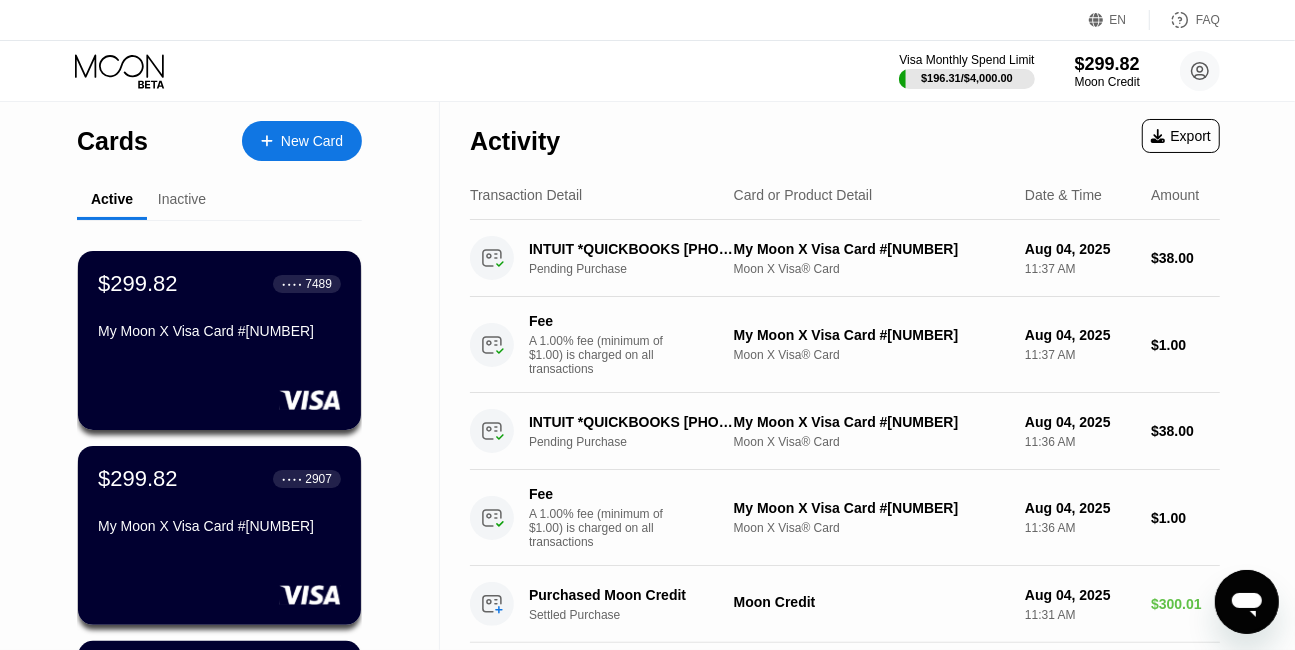 scroll, scrollTop: 363, scrollLeft: 0, axis: vertical 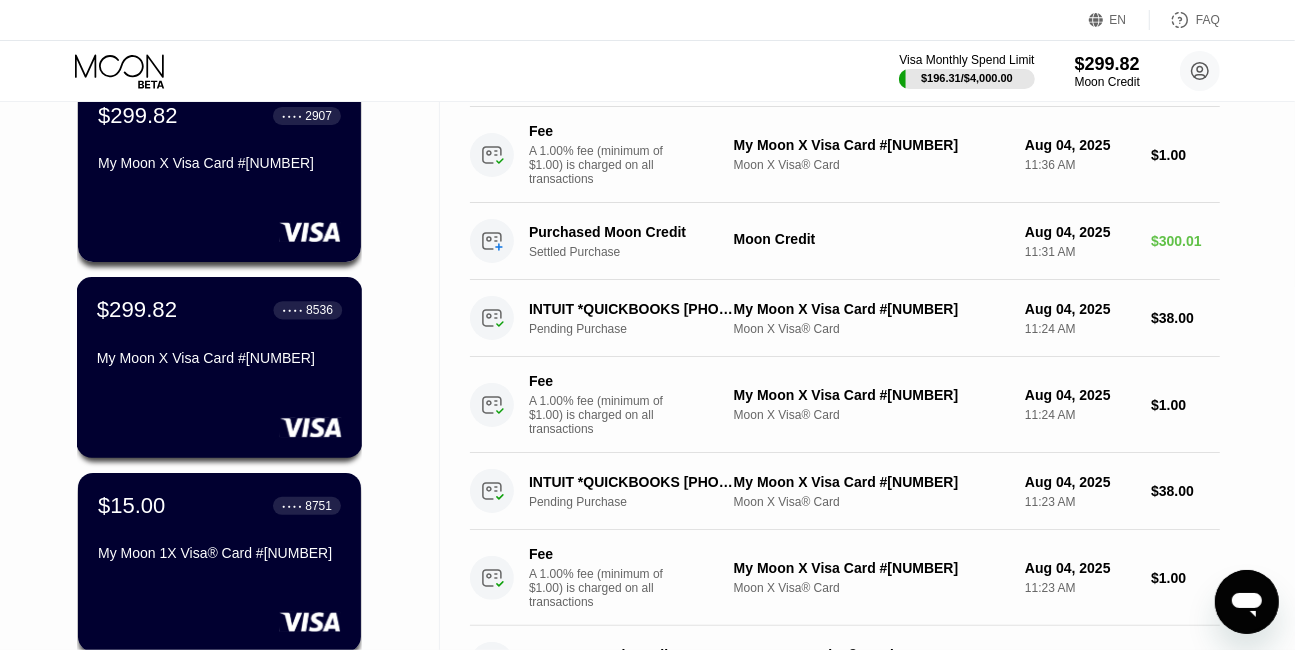 click on "My Moon X Visa Card #[NUMBER]" at bounding box center [219, 358] 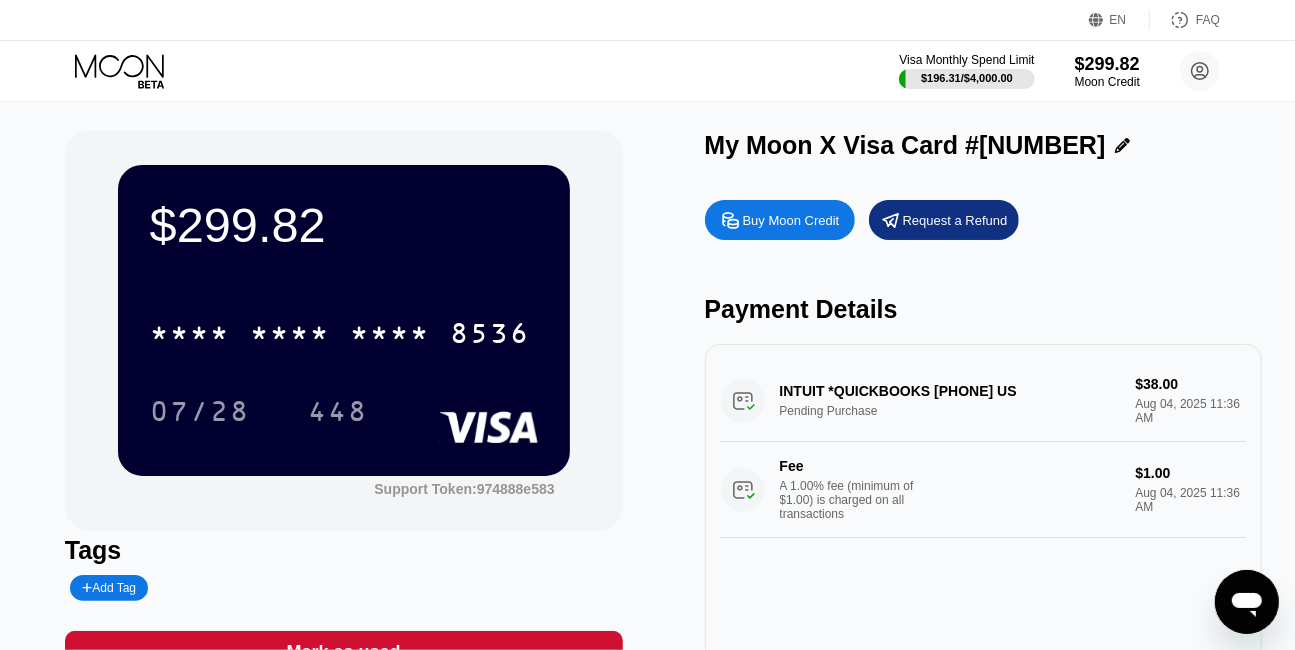 scroll, scrollTop: 181, scrollLeft: 0, axis: vertical 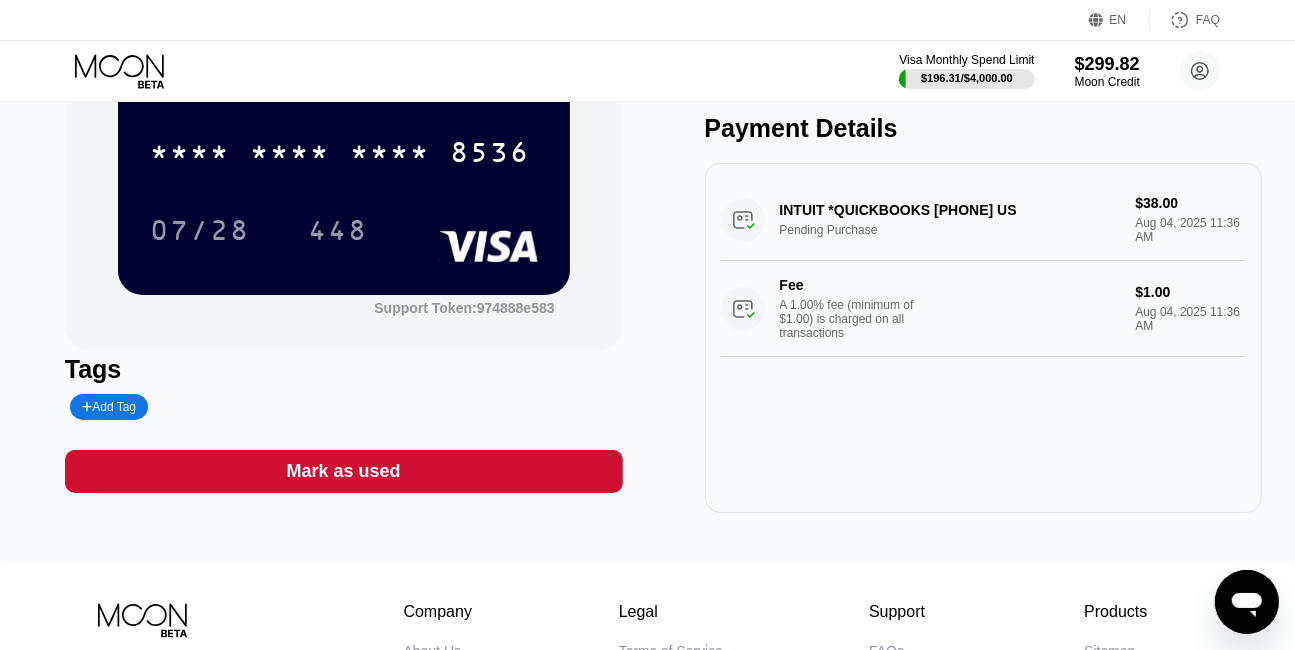 click on "Mark as used" at bounding box center (344, 471) 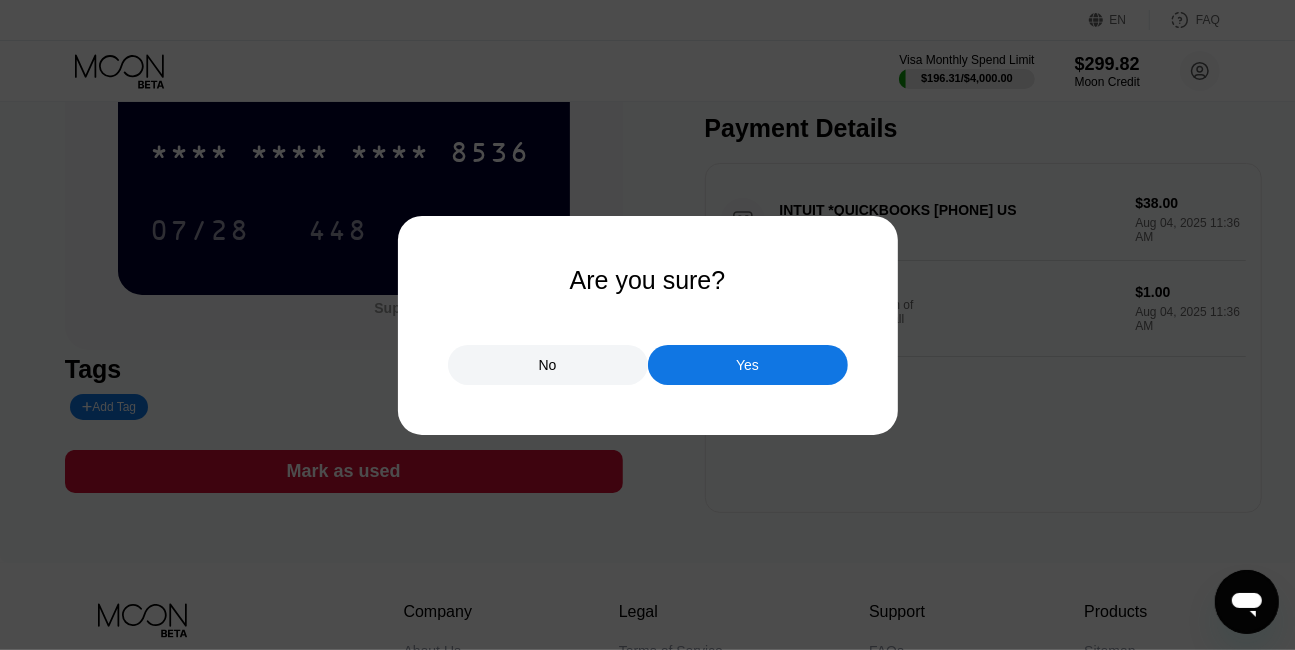 click on "Yes" at bounding box center [748, 365] 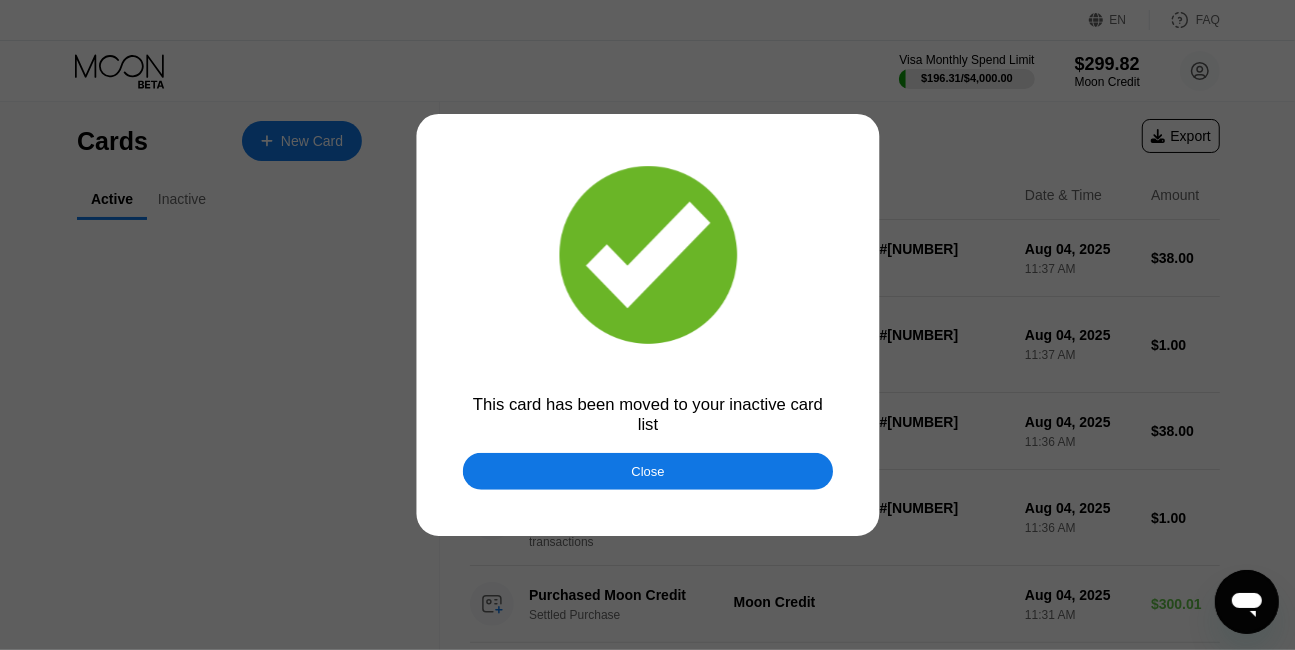 scroll, scrollTop: 0, scrollLeft: 0, axis: both 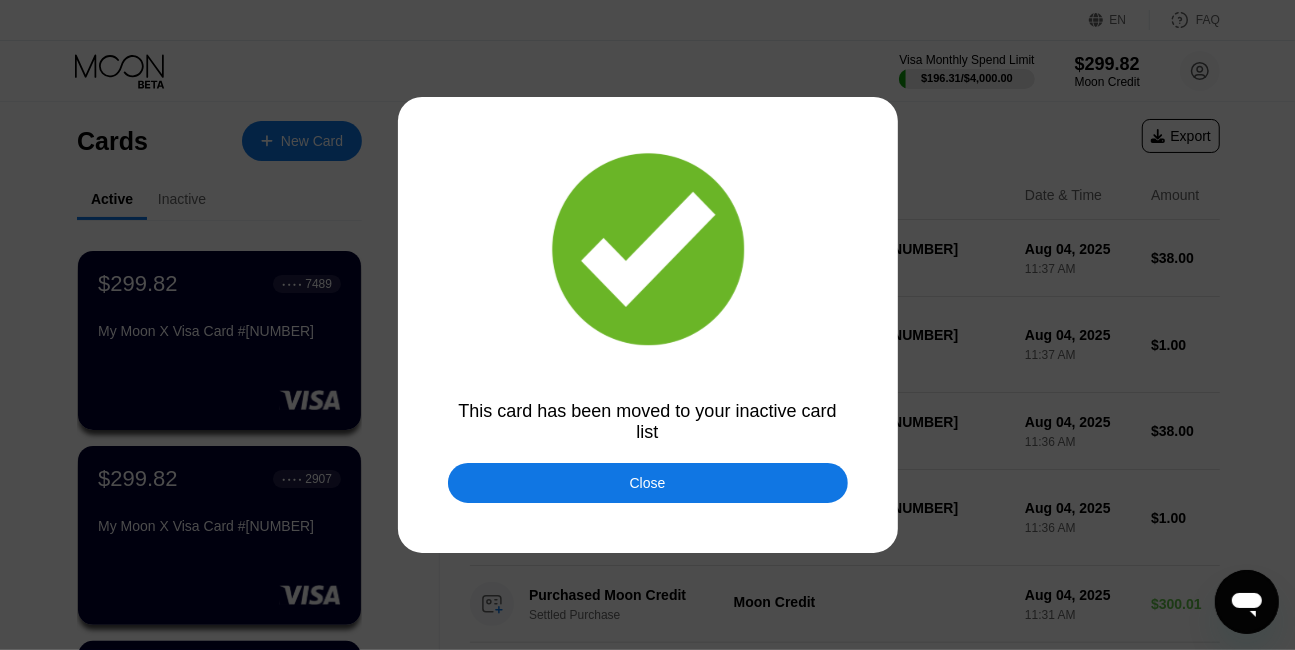 click on "Close" at bounding box center (648, 483) 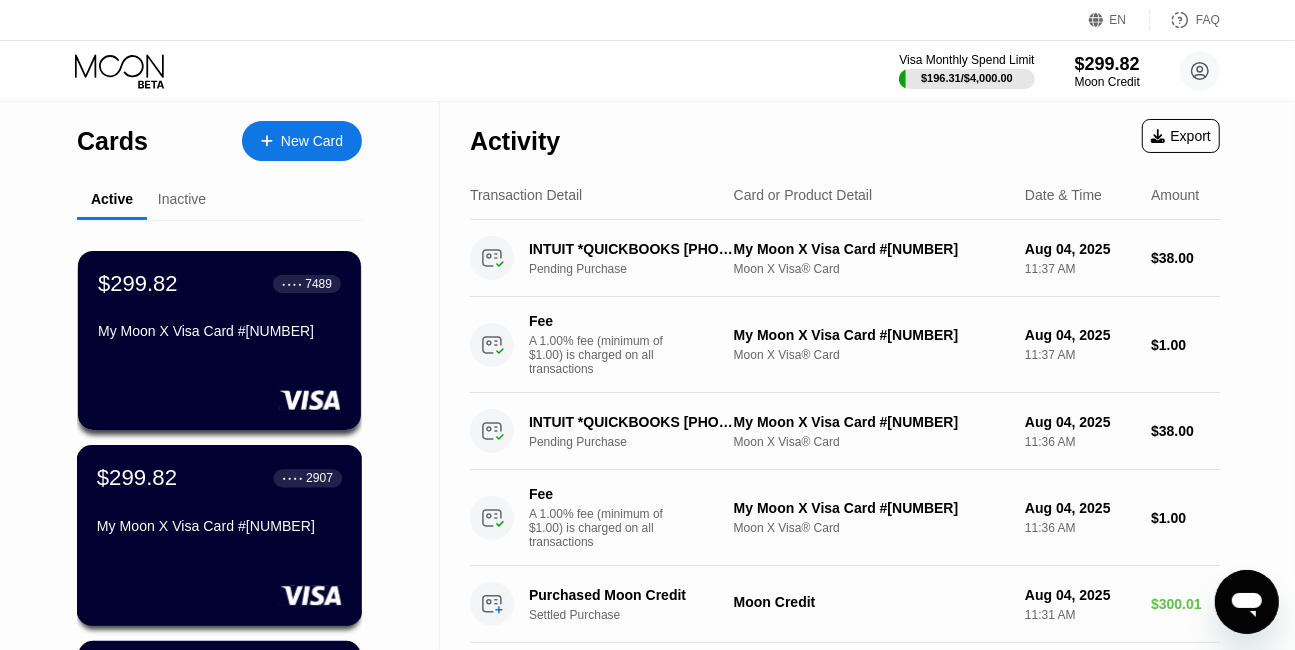 click on "$299.82 ● ● ● ● 2907 My Moon X Visa Card #74" at bounding box center [220, 535] 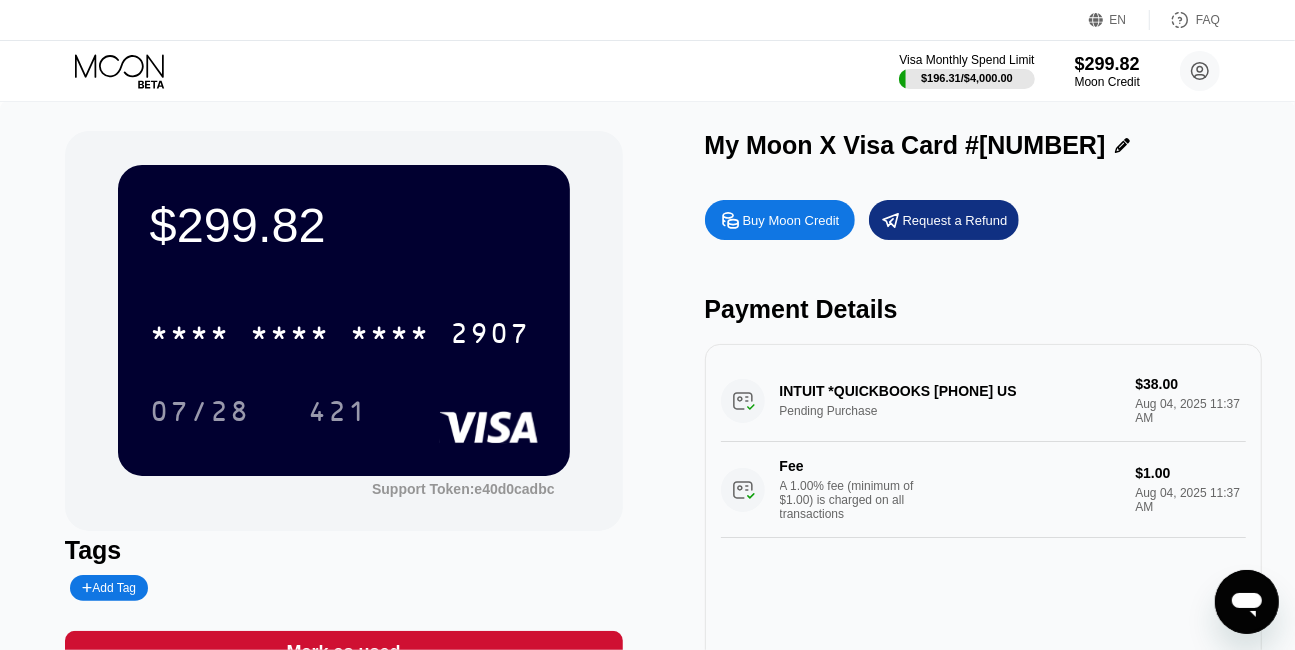 scroll, scrollTop: 272, scrollLeft: 0, axis: vertical 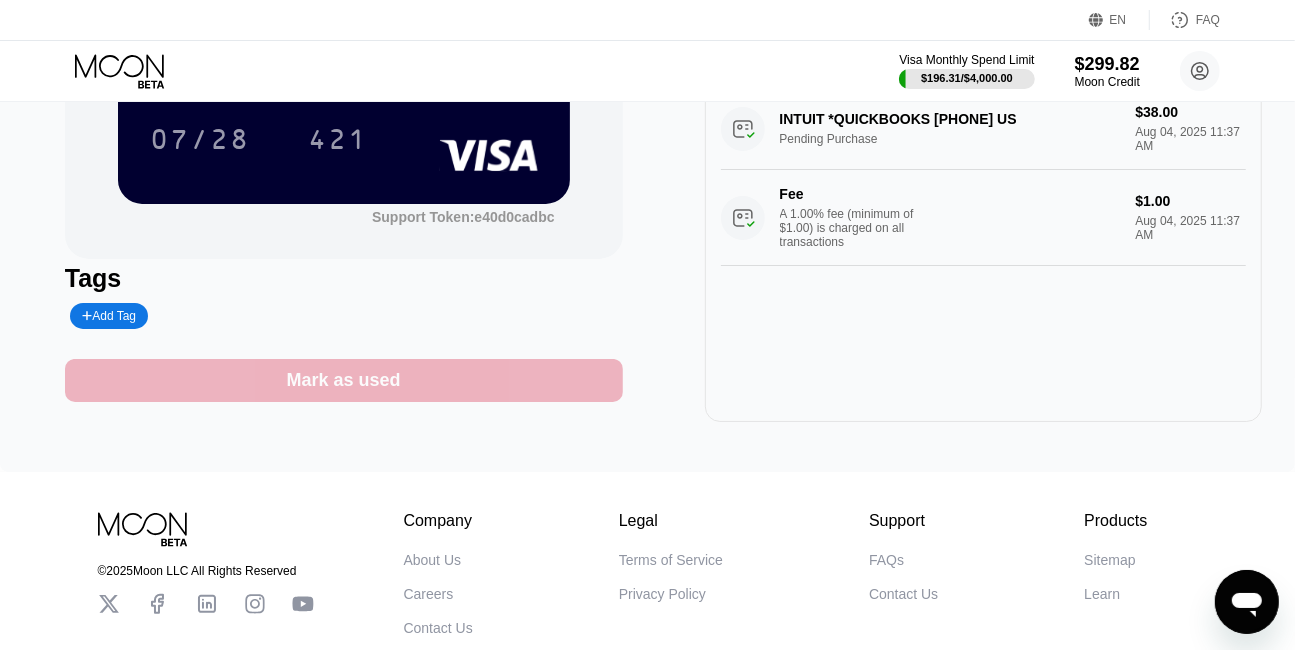 click on "Mark as used" at bounding box center (344, 380) 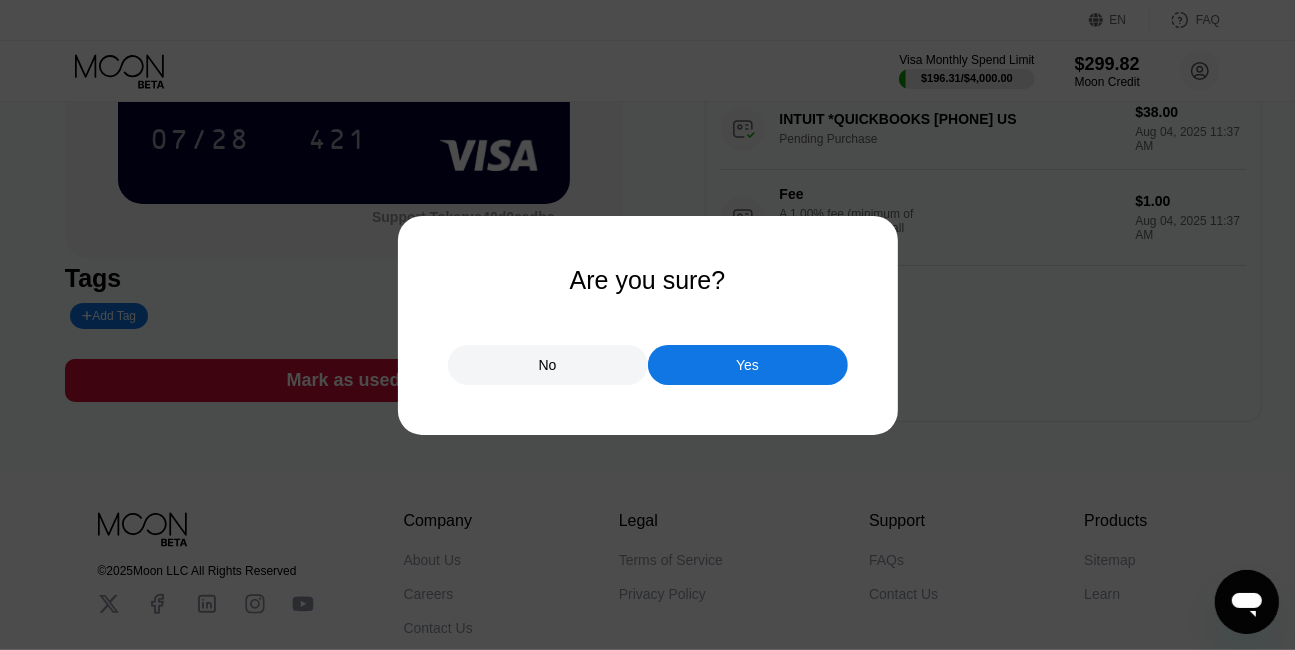 click on "Yes" at bounding box center [748, 365] 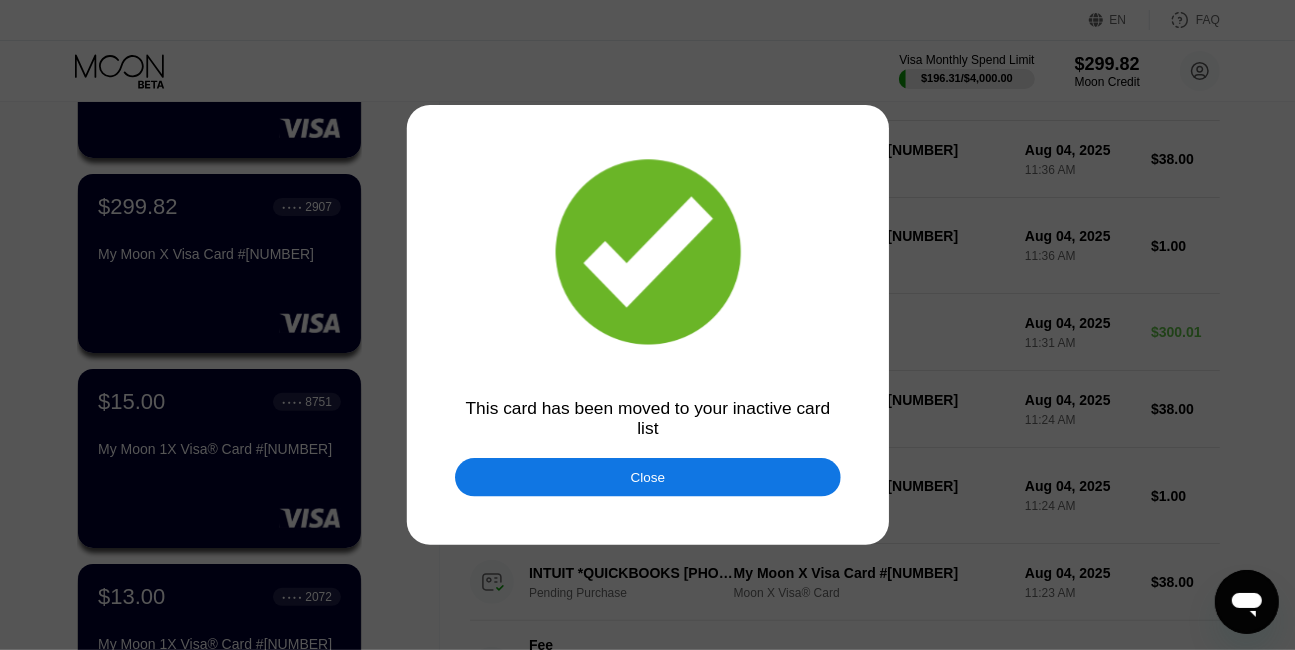 scroll, scrollTop: 0, scrollLeft: 0, axis: both 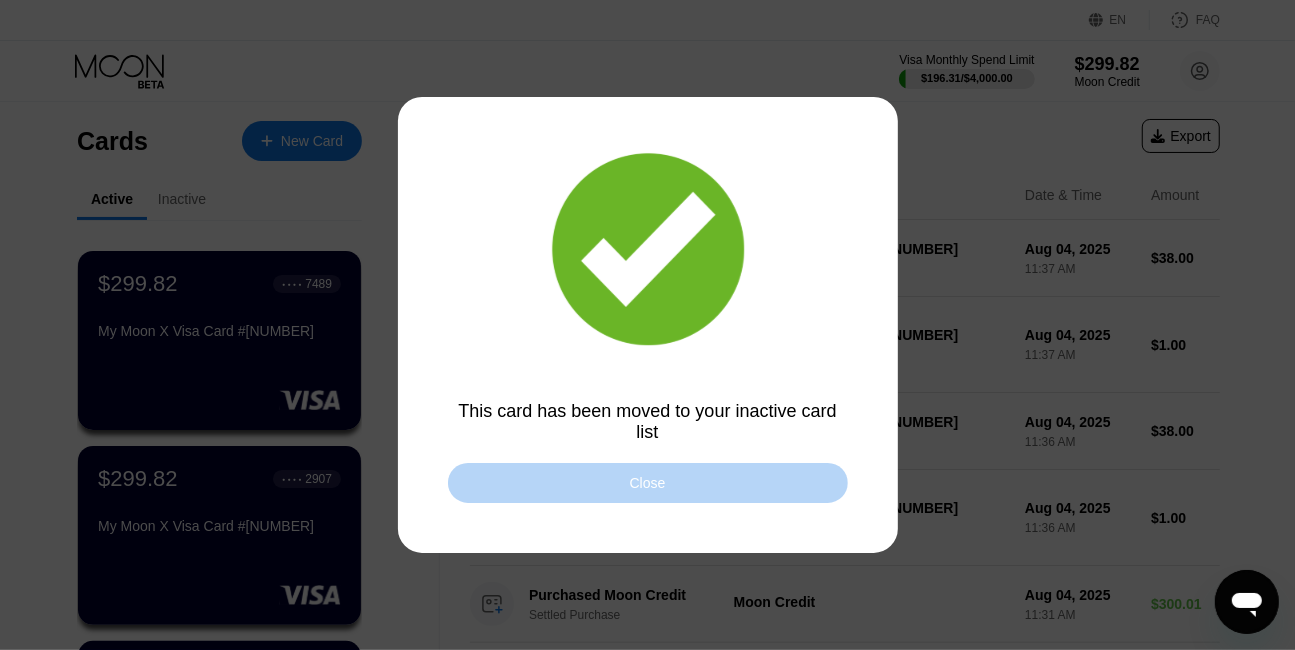 click on "Close" at bounding box center (648, 483) 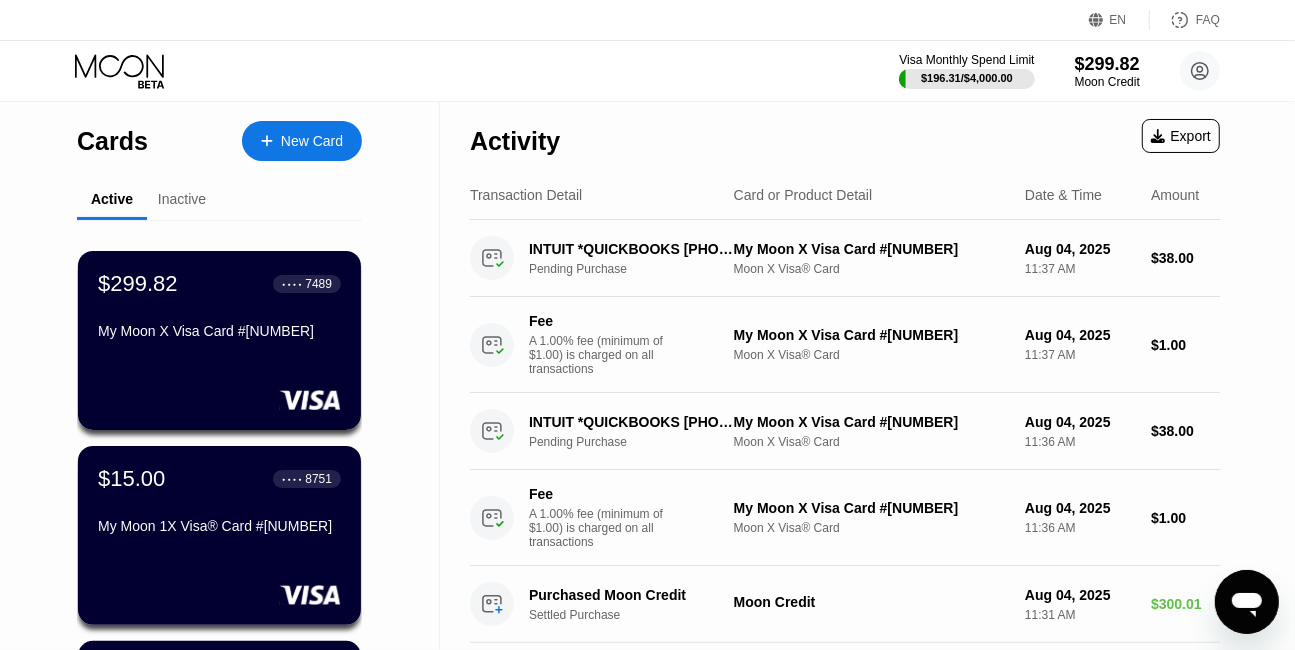 click on "$299.82 ● ● ● ● 7489 My Moon X Visa Card #75" at bounding box center (219, 340) 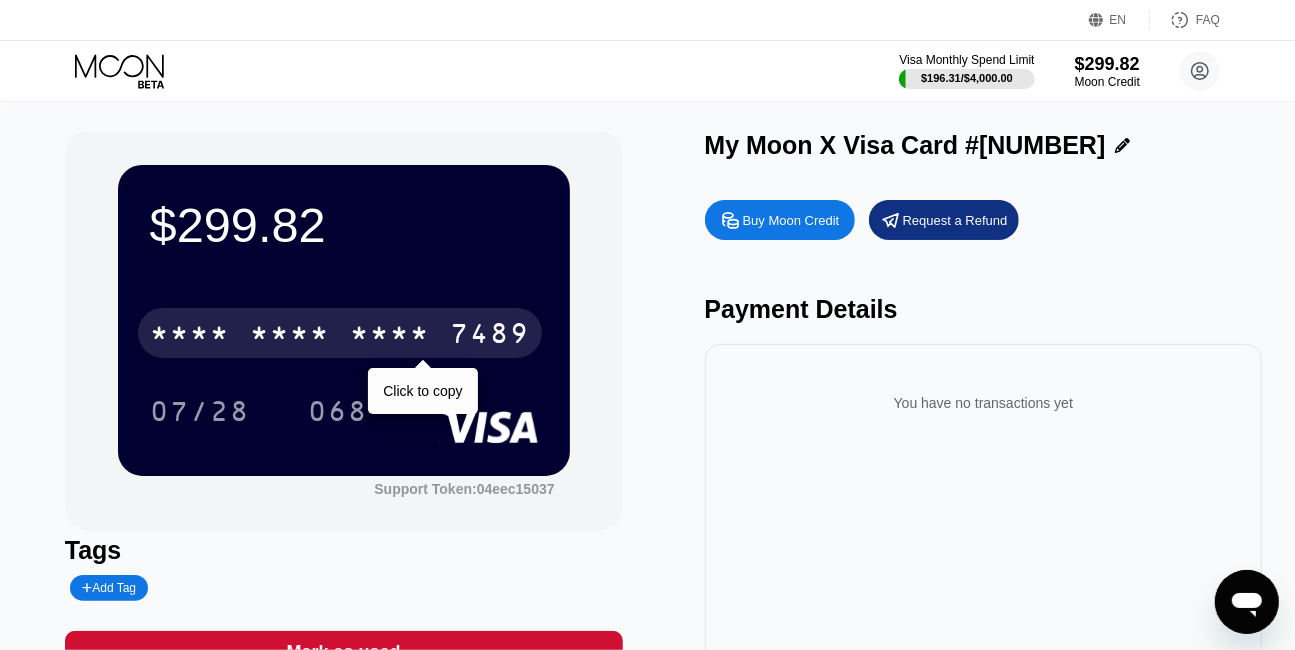 click on "* * * *" at bounding box center (390, 336) 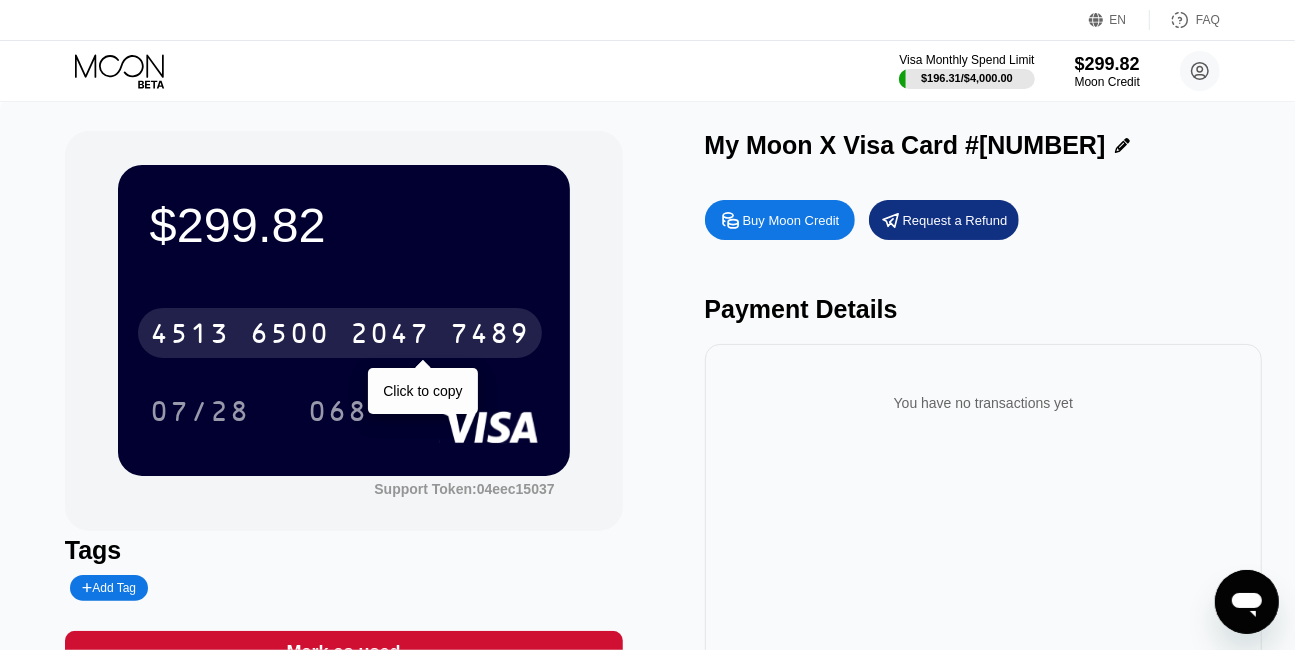 click on "4513 6500 2047 7489" at bounding box center (340, 333) 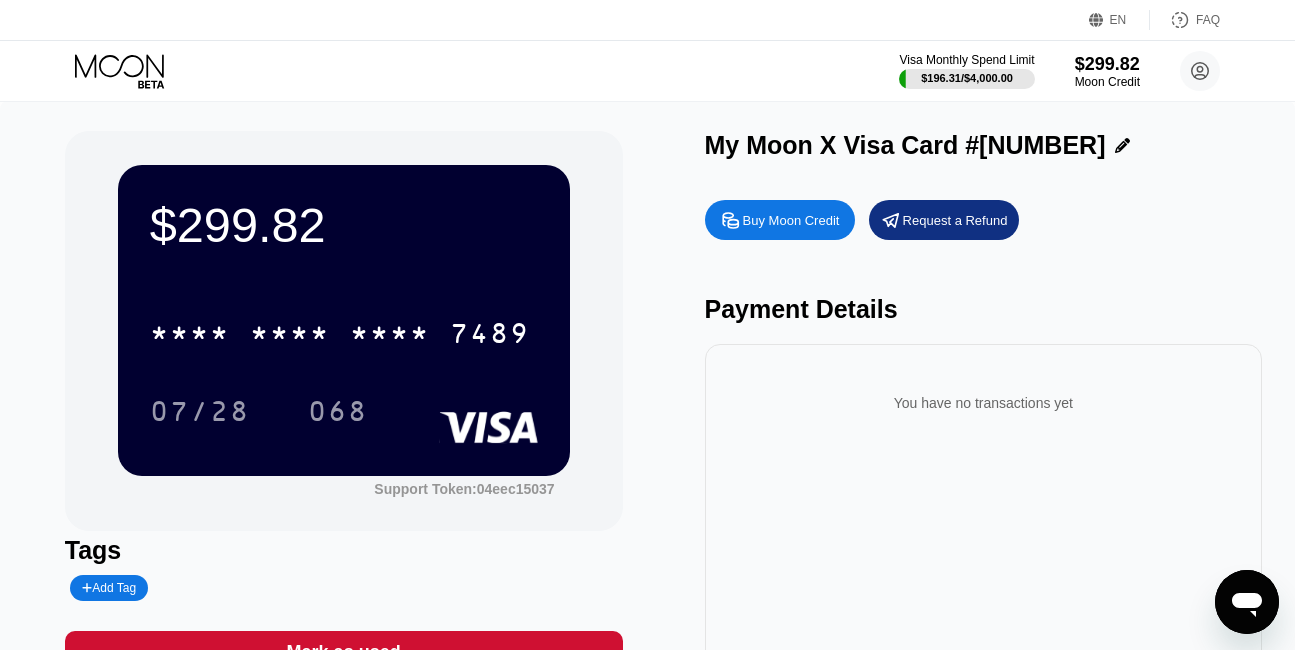 scroll, scrollTop: 0, scrollLeft: 0, axis: both 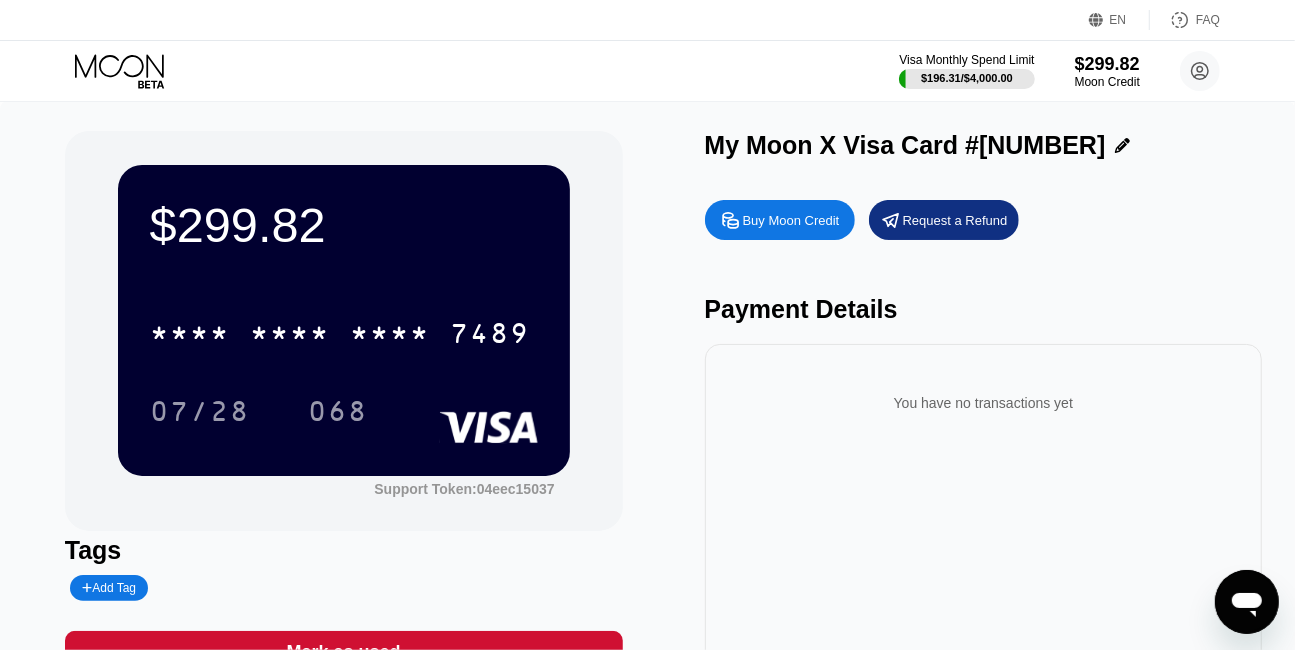 click 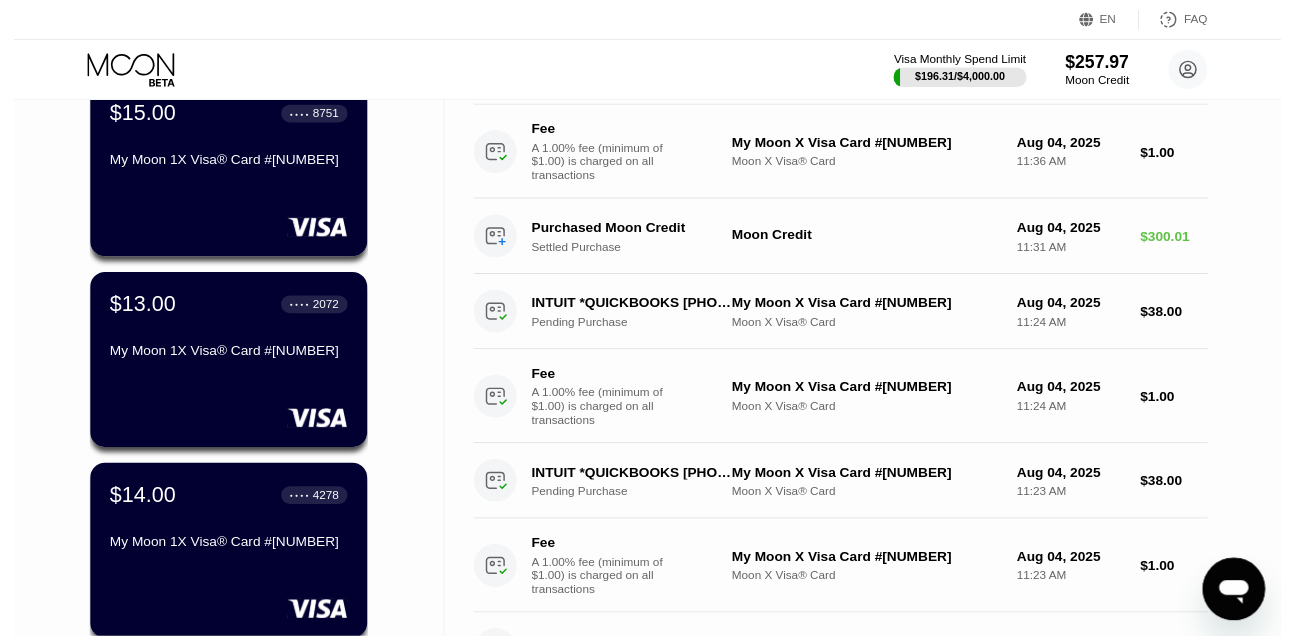 scroll, scrollTop: 0, scrollLeft: 0, axis: both 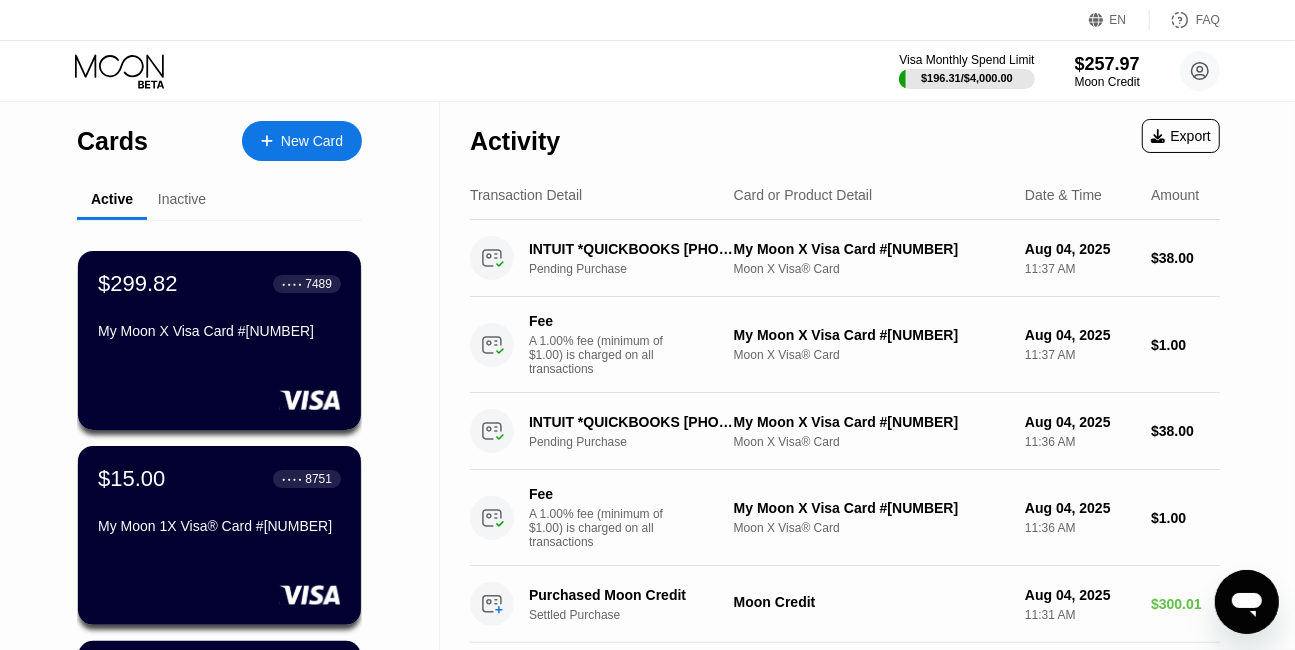 click on "Cards    New Card" at bounding box center (219, 136) 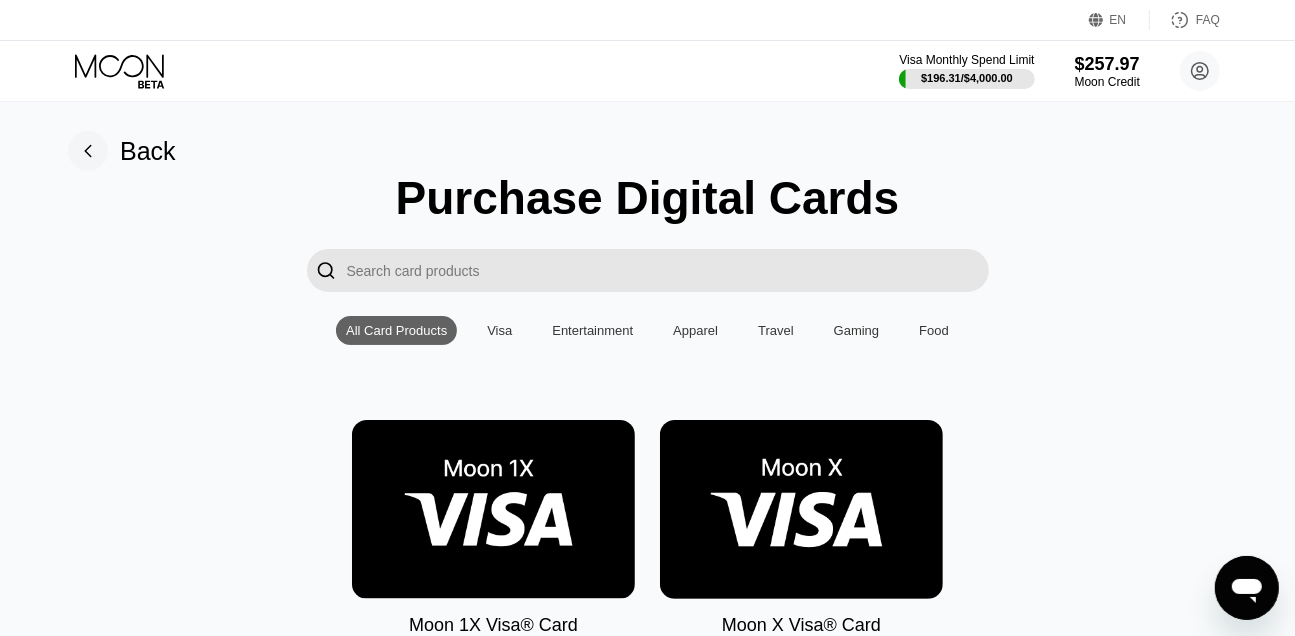 click at bounding box center (493, 509) 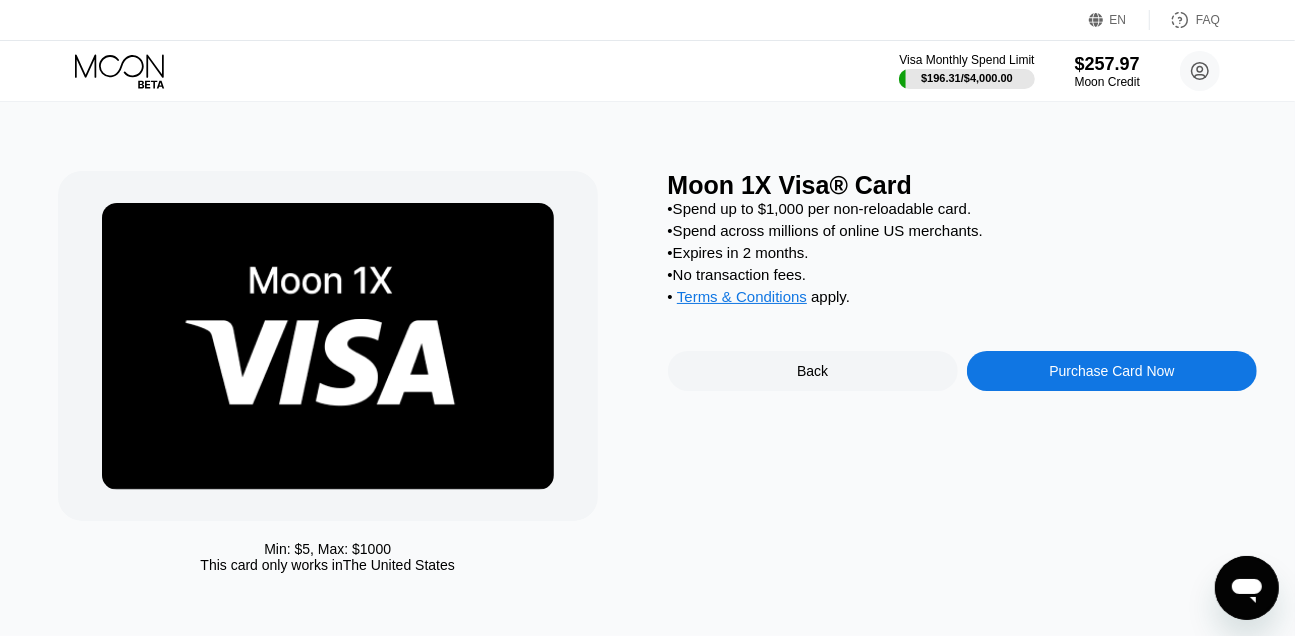 click on "Purchase Card Now" at bounding box center [1111, 371] 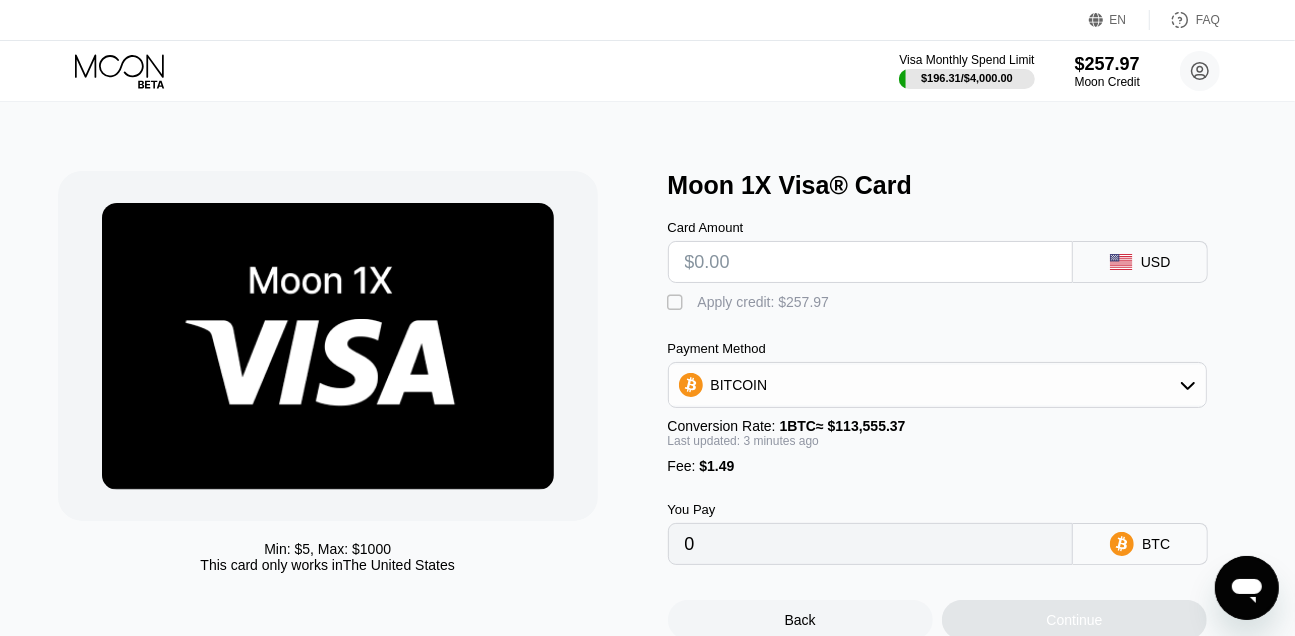 click at bounding box center [871, 262] 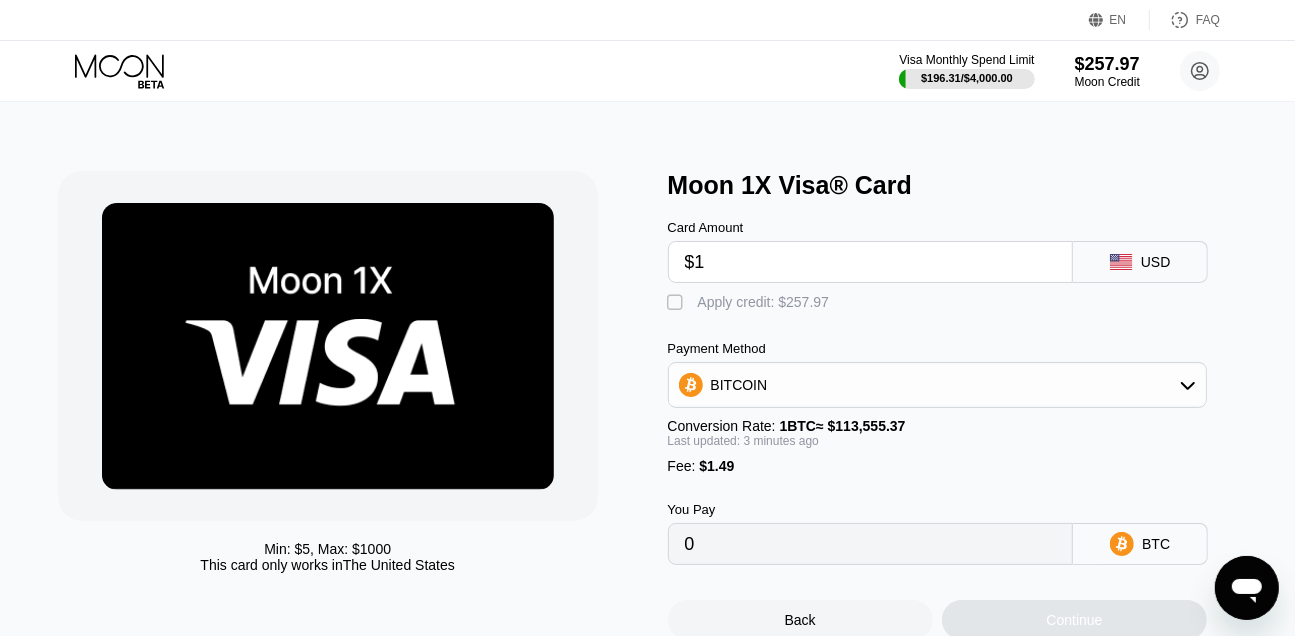 type on "$16" 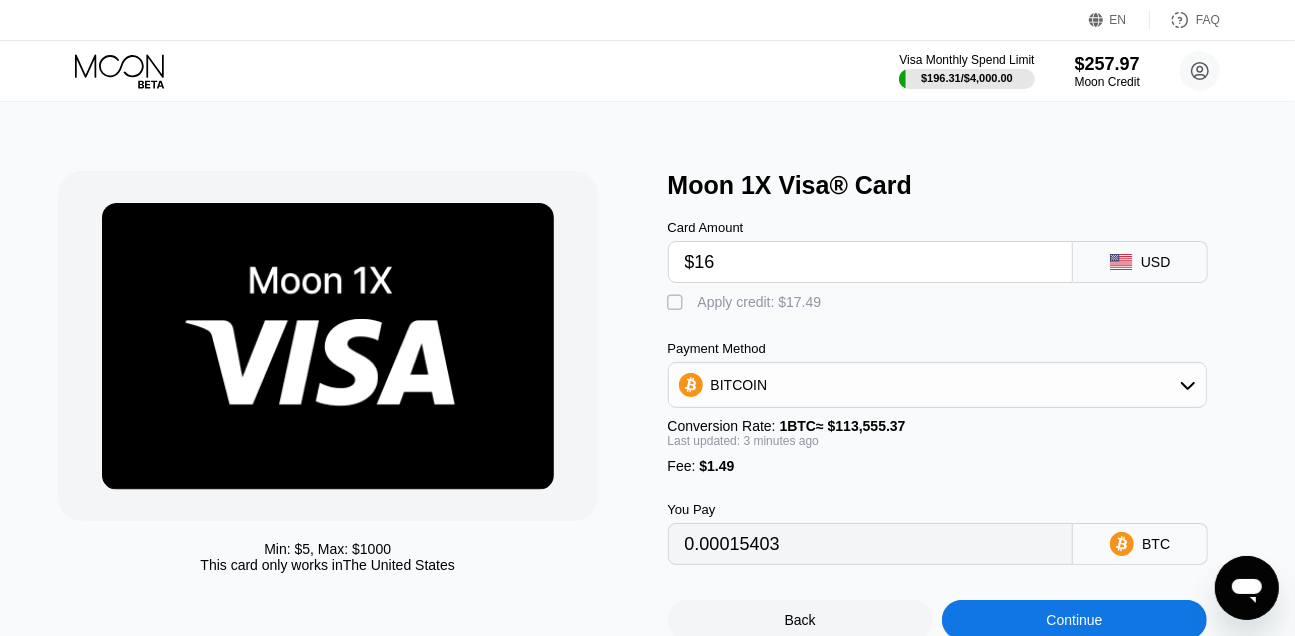 type on "0.00015403" 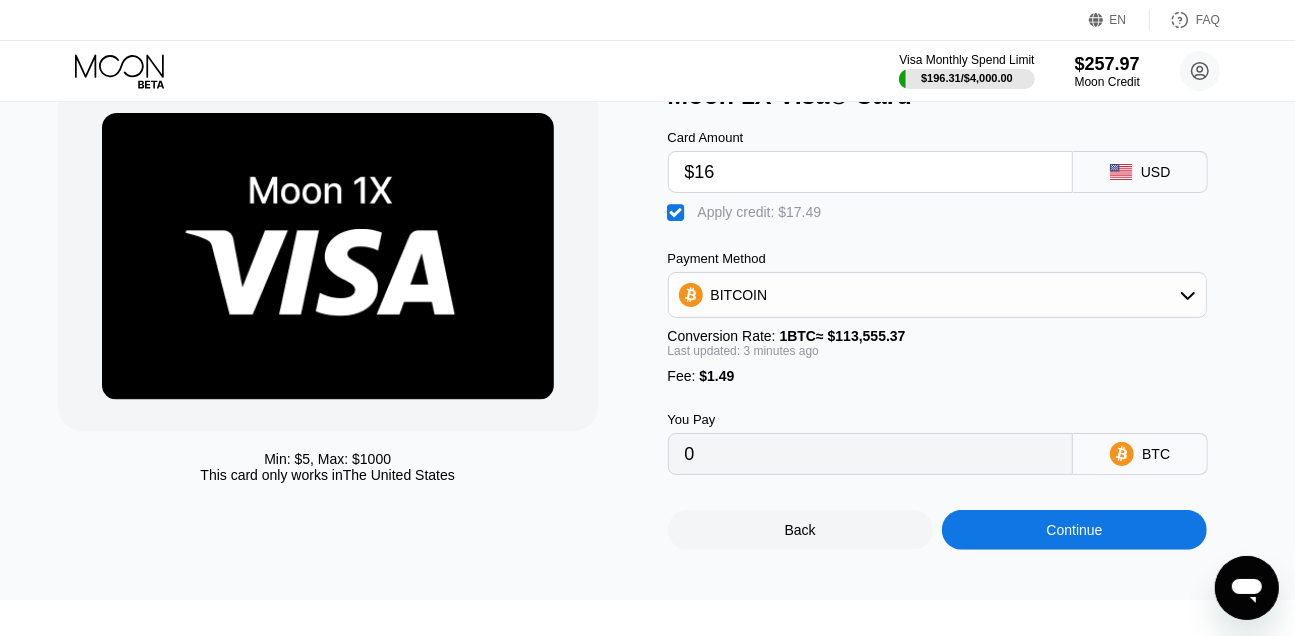 scroll, scrollTop: 363, scrollLeft: 0, axis: vertical 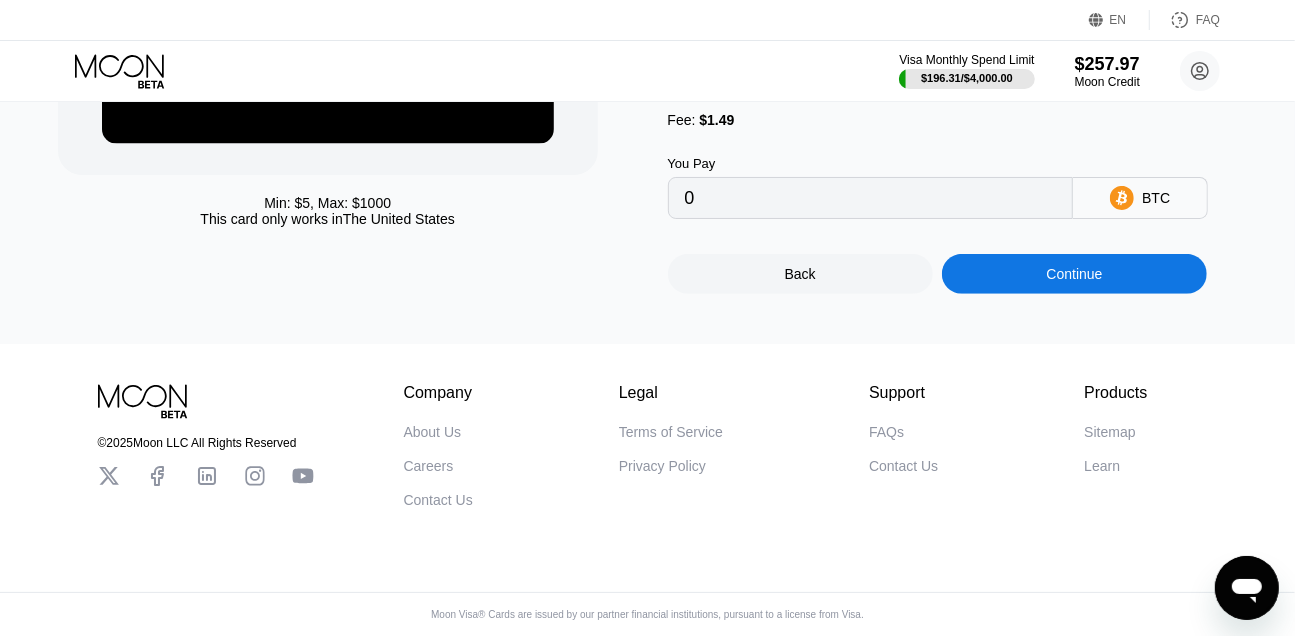 click on "Continue" at bounding box center [1075, 274] 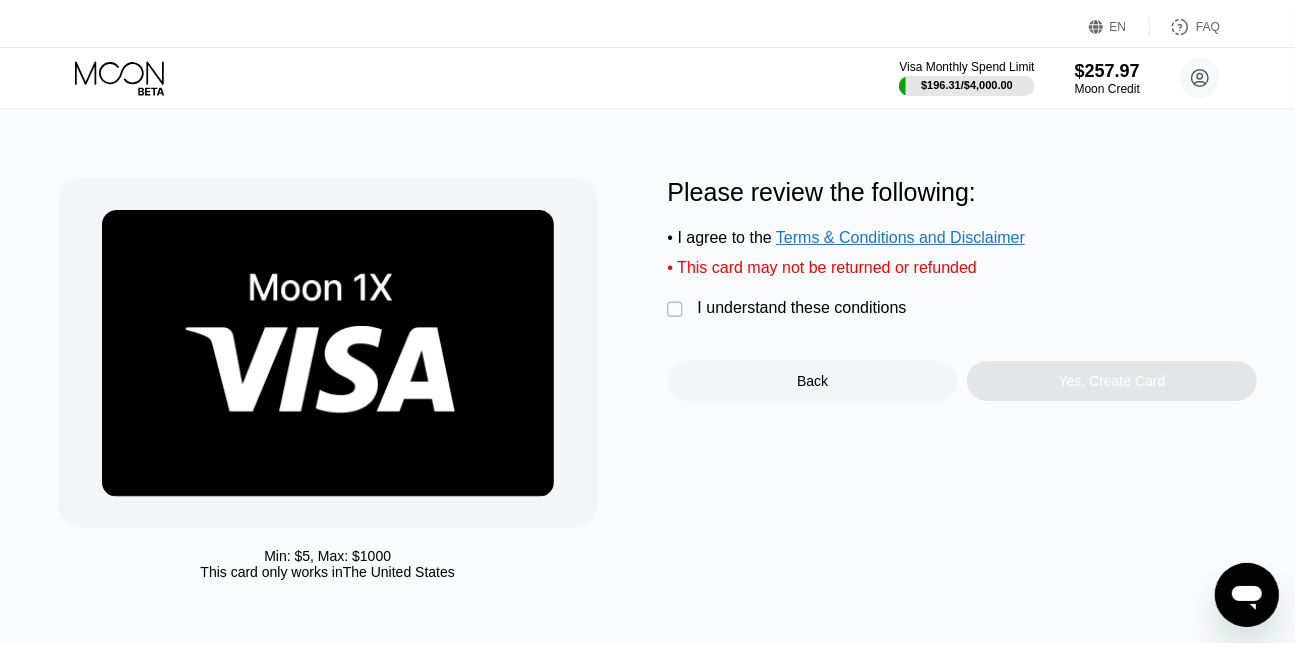 scroll, scrollTop: 0, scrollLeft: 0, axis: both 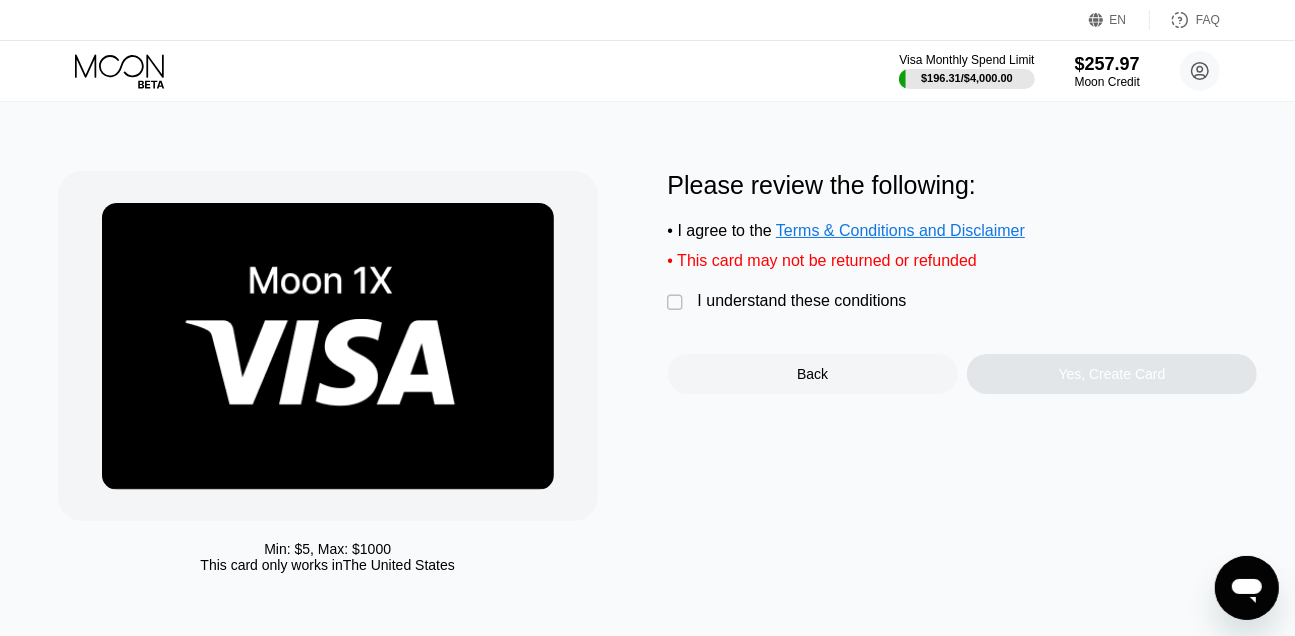 click on "I understand these conditions" at bounding box center [802, 301] 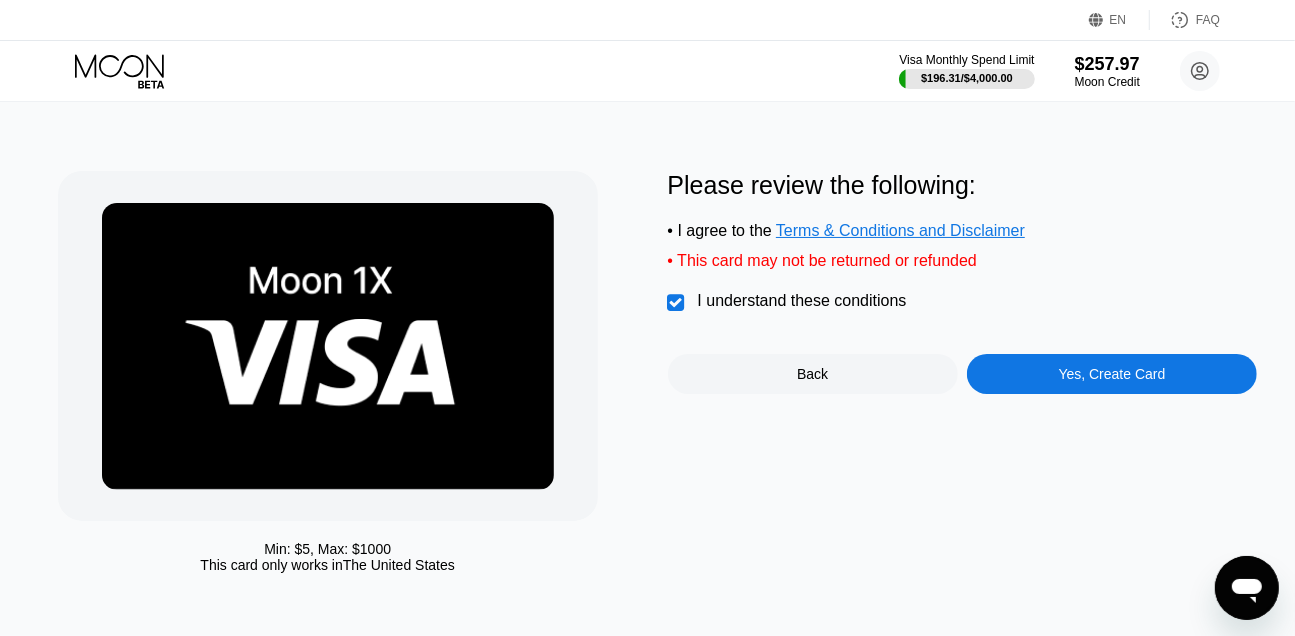 click on "Yes, Create Card" at bounding box center [1112, 374] 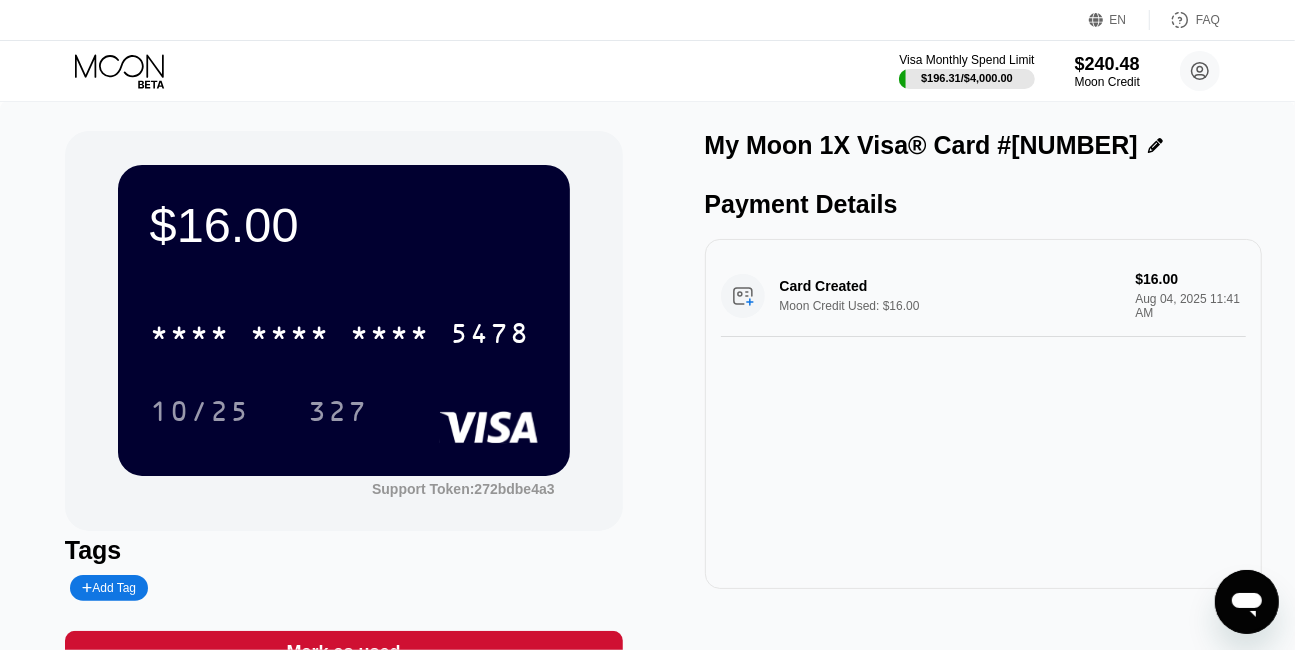 click 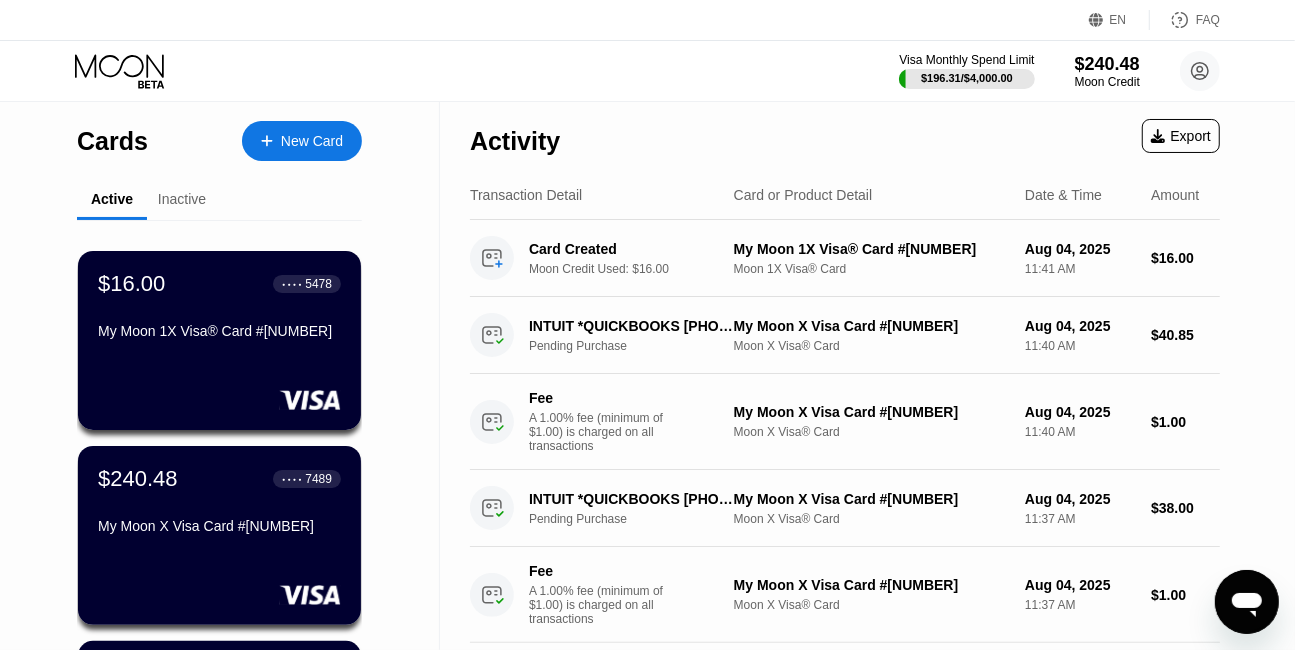 click on "$[AMOUNT] ● ● ● ● [LAST_FOUR] My Moon X Visa Card #[NUMBER]" at bounding box center [219, 504] 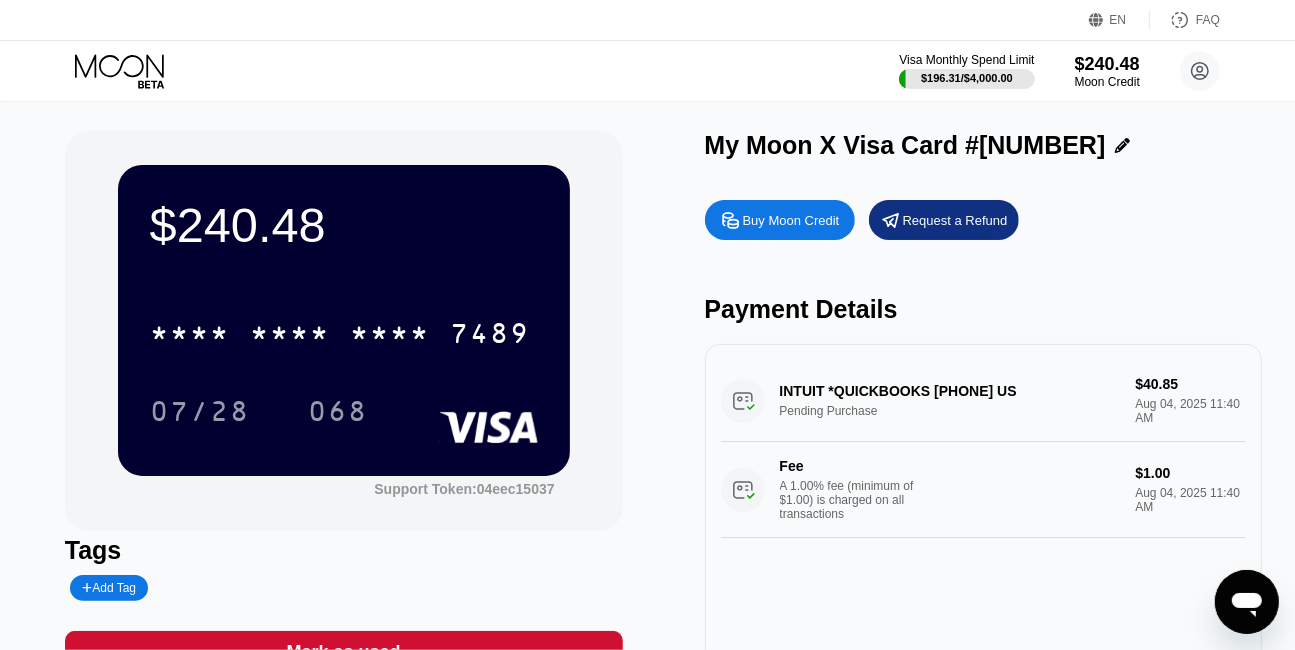 scroll, scrollTop: 90, scrollLeft: 0, axis: vertical 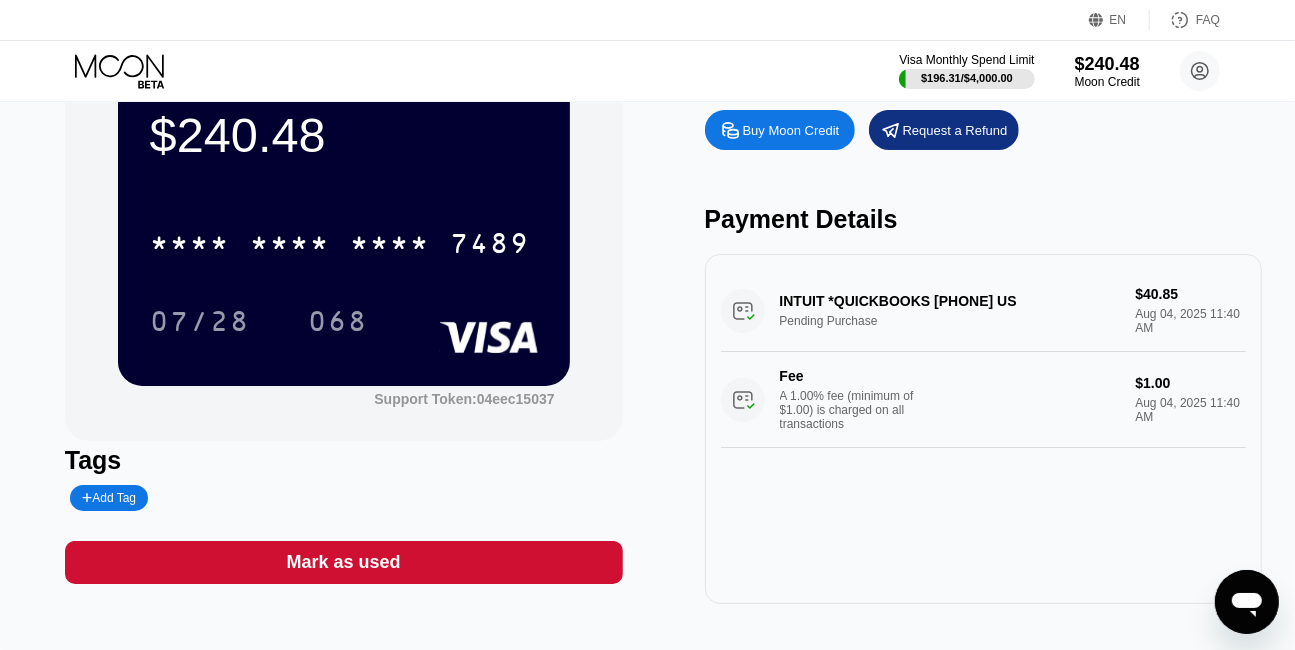 click on "Mark as used" at bounding box center [344, 562] 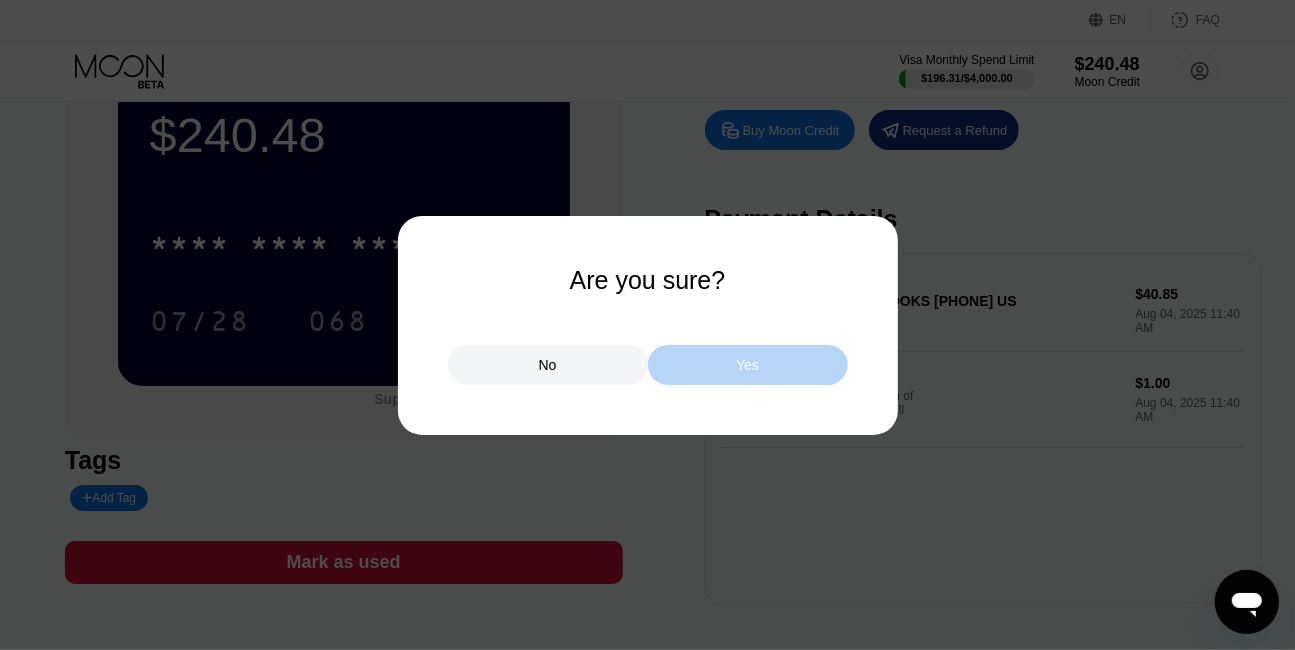 click on "Yes" at bounding box center (748, 365) 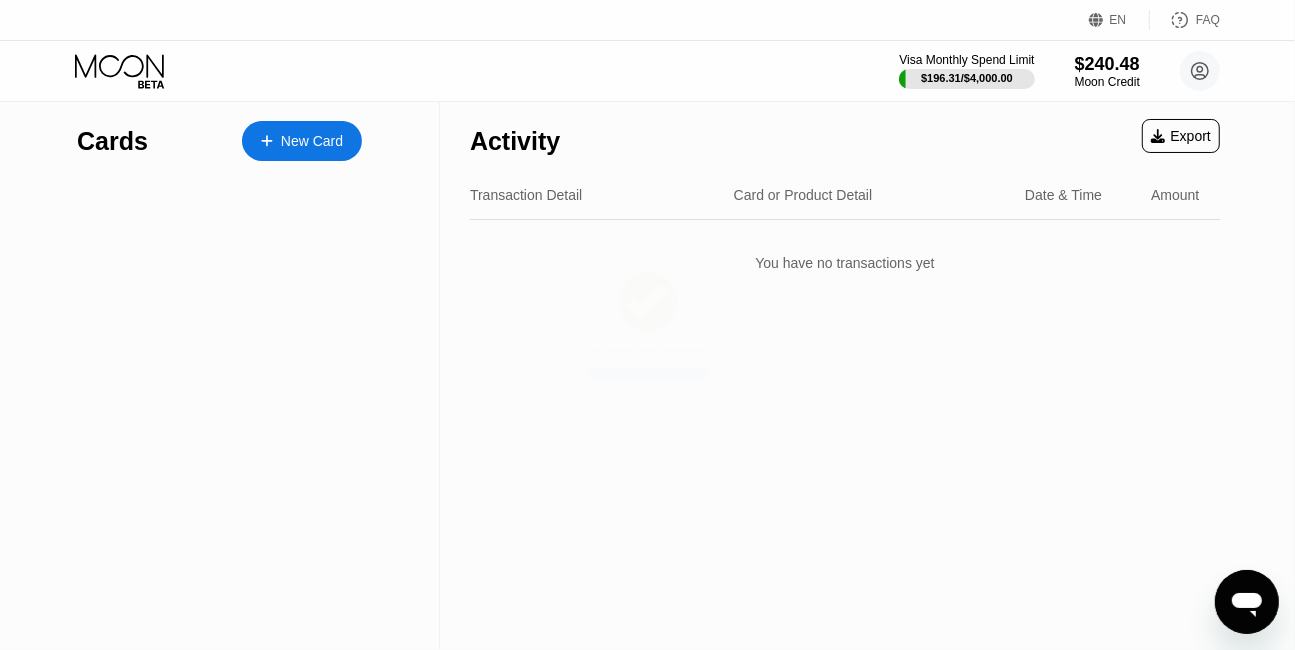 scroll, scrollTop: 0, scrollLeft: 0, axis: both 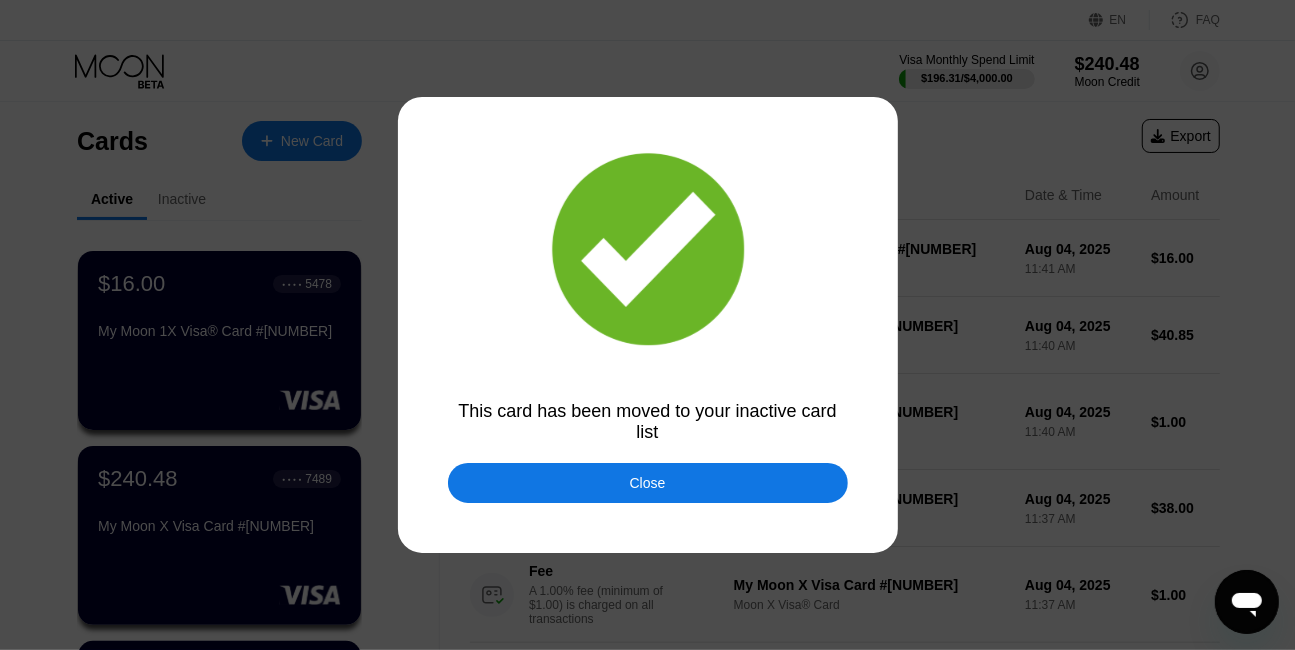click on "Close" at bounding box center (648, 483) 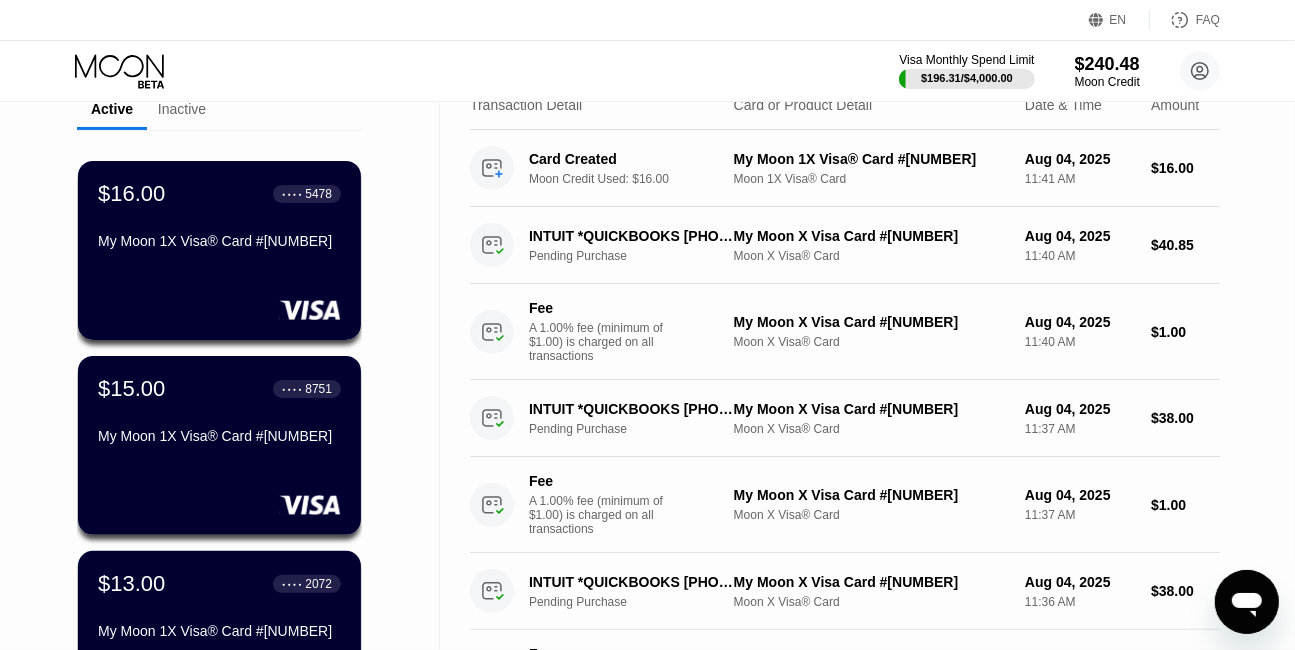 scroll, scrollTop: 0, scrollLeft: 0, axis: both 